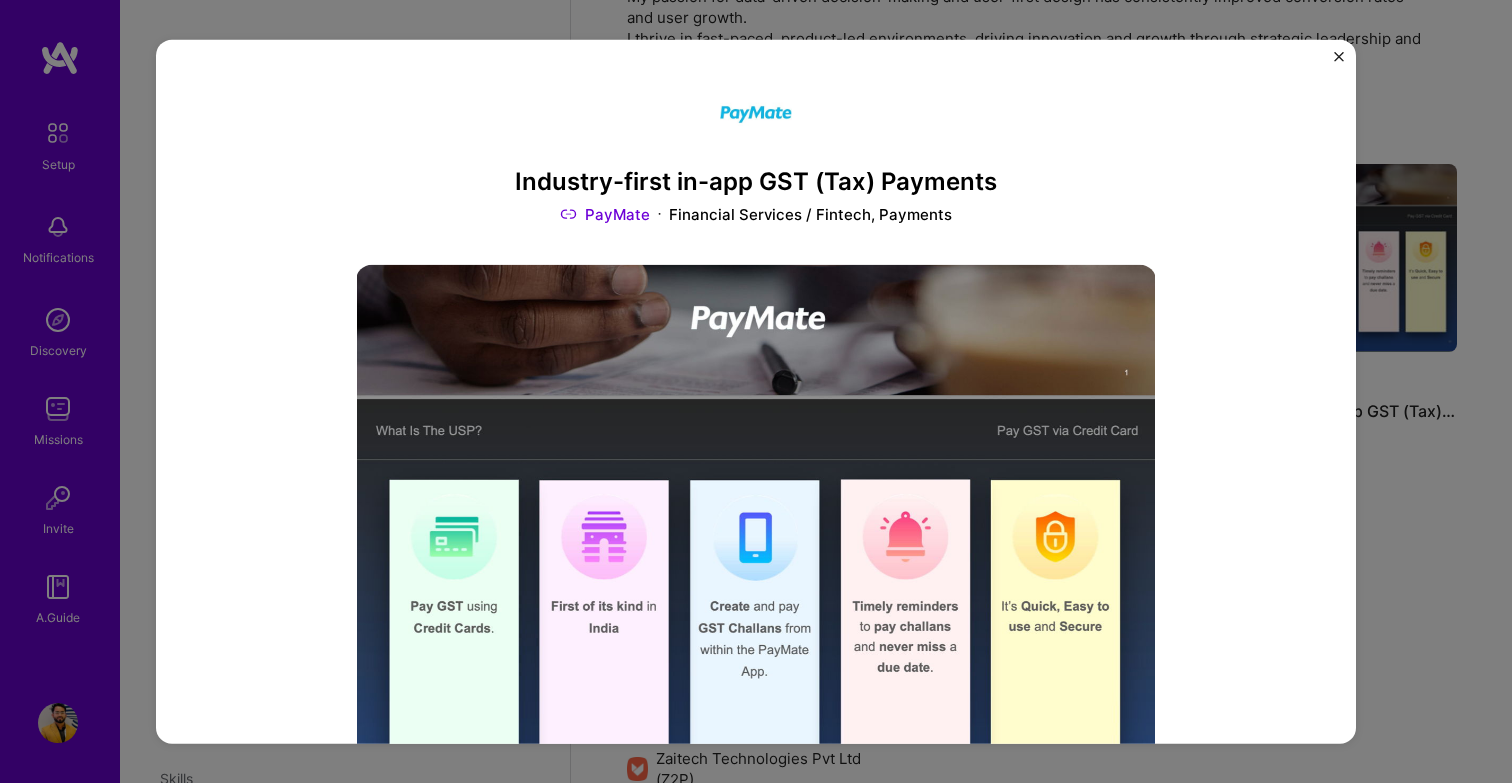 scroll, scrollTop: 656, scrollLeft: 0, axis: vertical 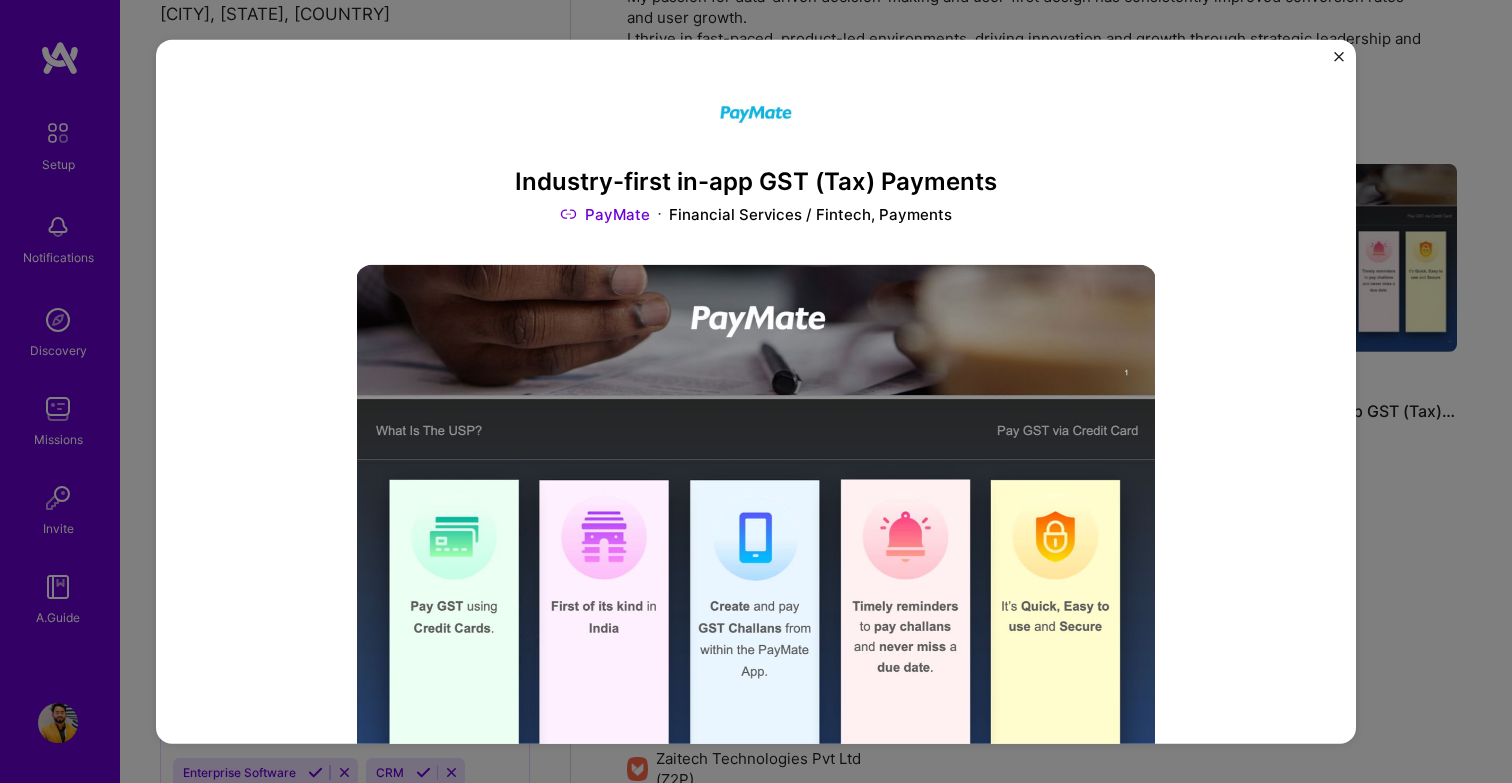 click at bounding box center (1339, 56) 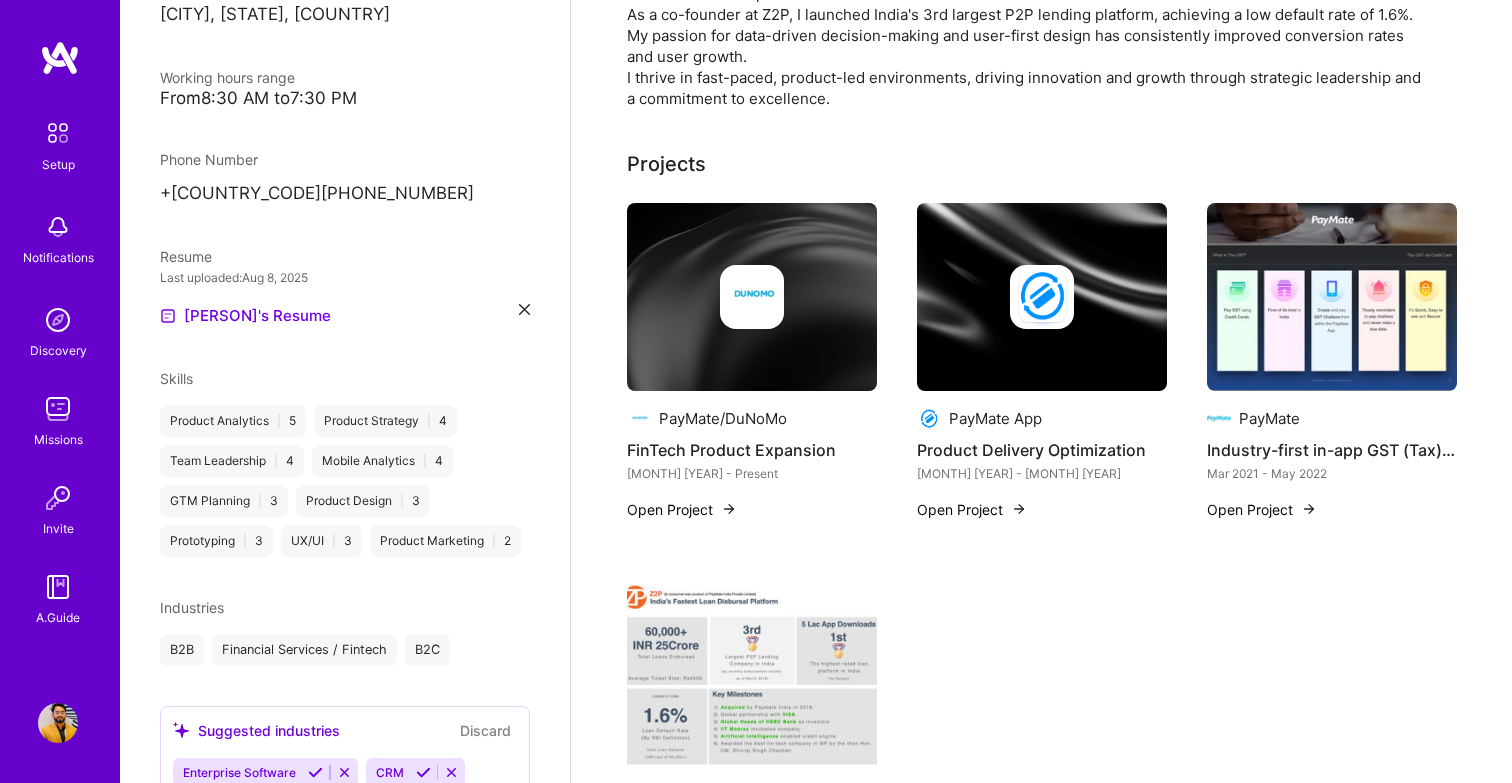scroll, scrollTop: 614, scrollLeft: 0, axis: vertical 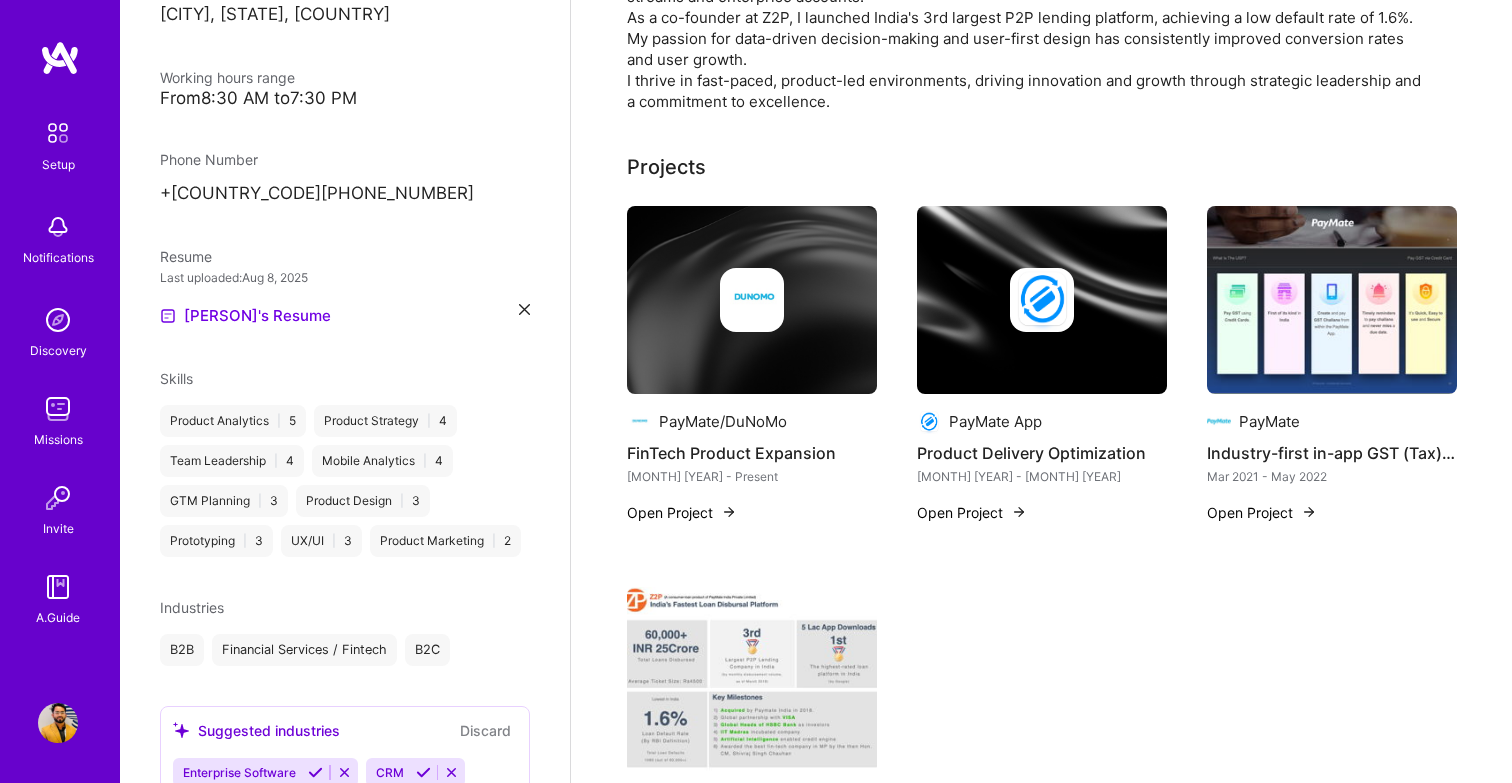 click at bounding box center (1332, 300) 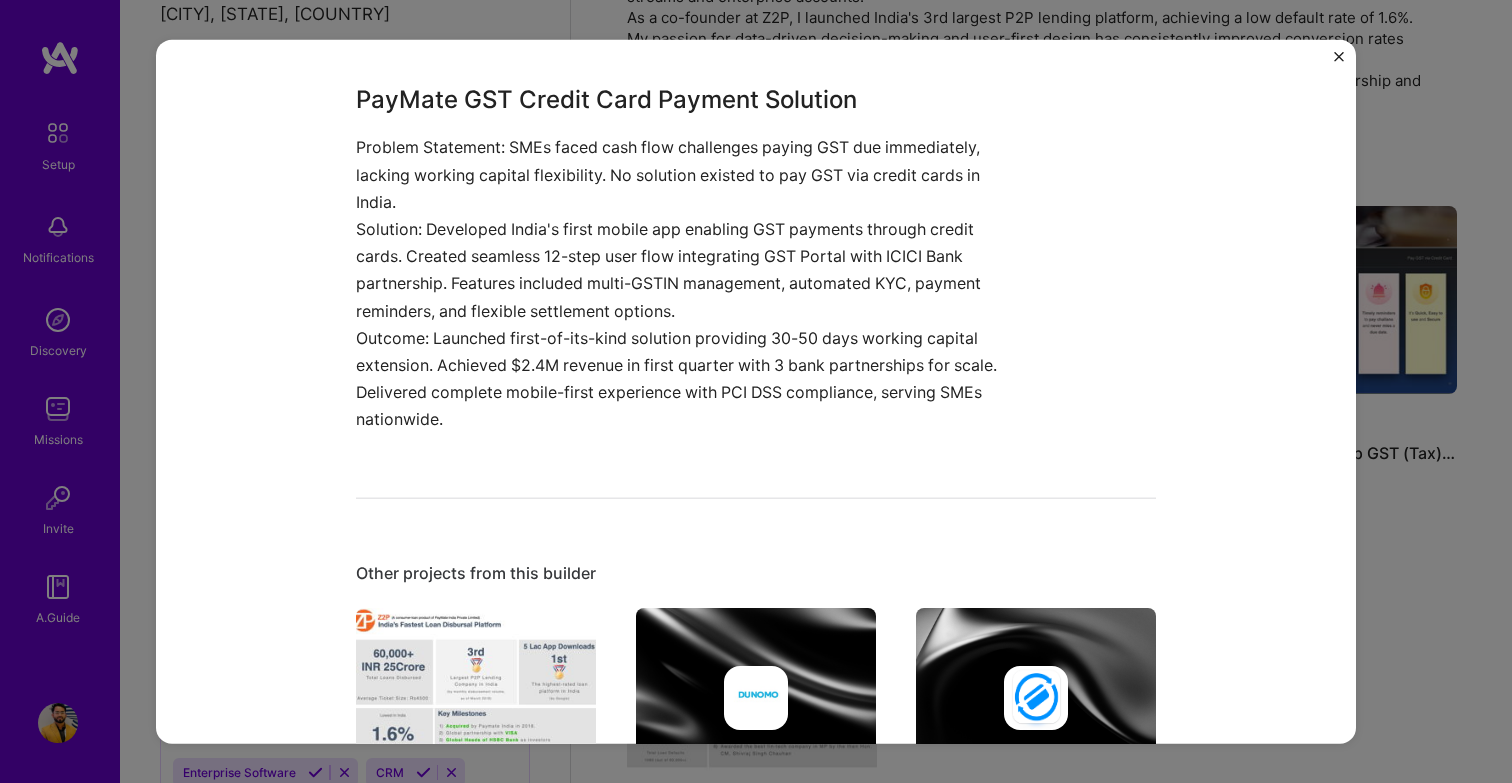 scroll, scrollTop: 1446, scrollLeft: 0, axis: vertical 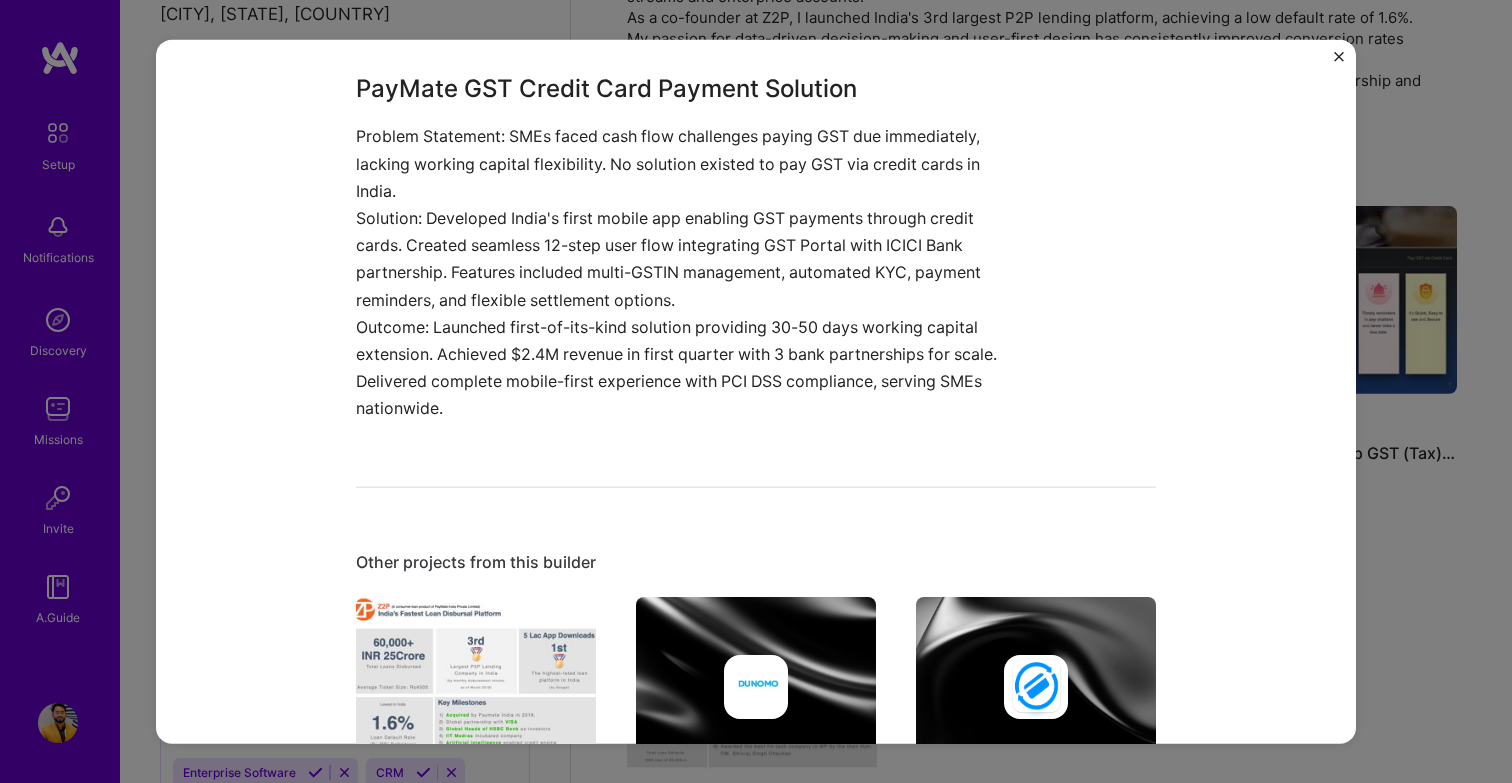 click on "Solution: Developed India's first mobile app enabling GST payments through credit cards. Created seamless 12-step user flow integrating GST Portal with ICICI Bank partnership. Features included multi-GSTIN management, automated KYC, payment reminders, and flexible settlement options." at bounding box center [681, 259] 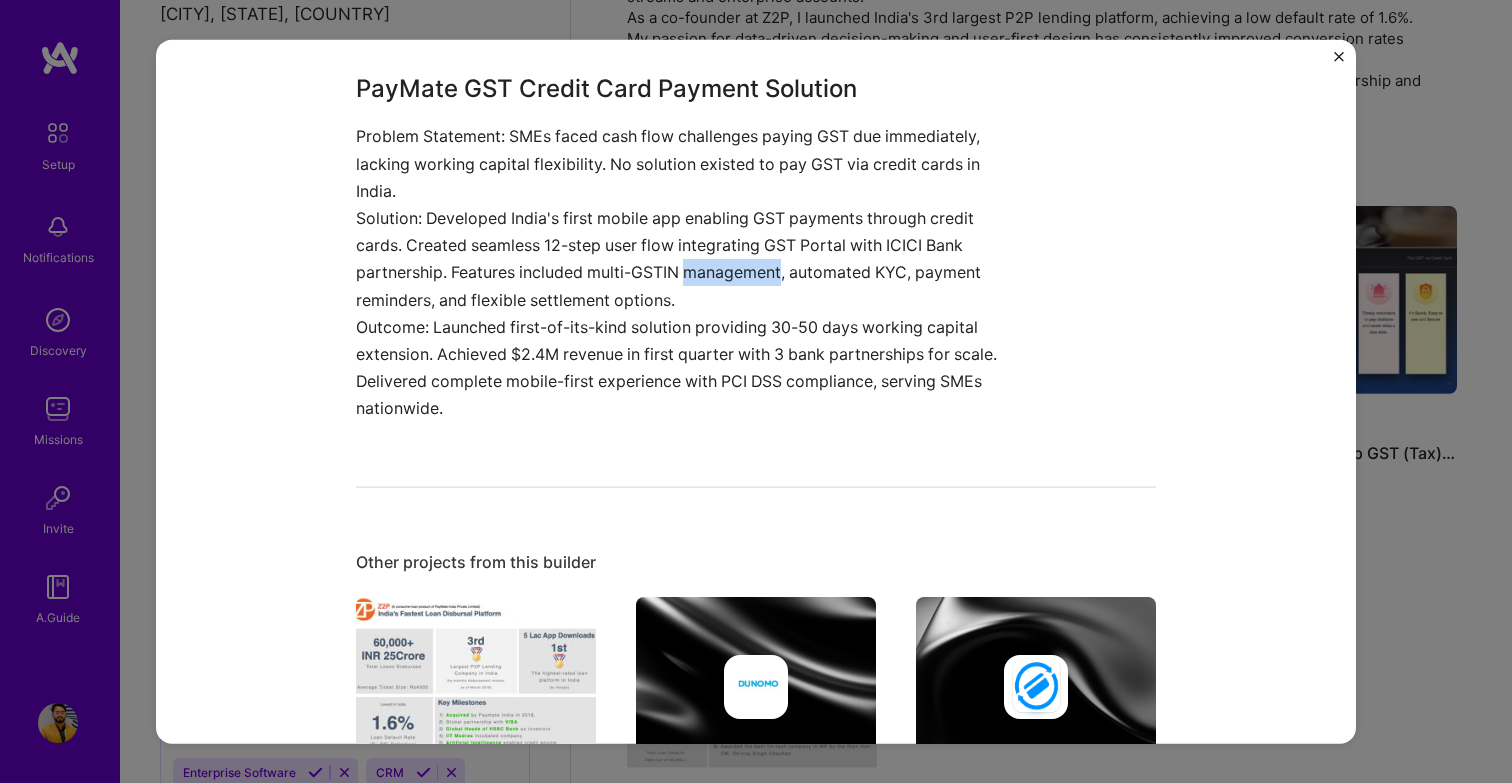 click on "Solution: Developed India's first mobile app enabling GST payments through credit cards. Created seamless 12-step user flow integrating GST Portal with ICICI Bank partnership. Features included multi-GSTIN management, automated KYC, payment reminders, and flexible settlement options." at bounding box center [681, 259] 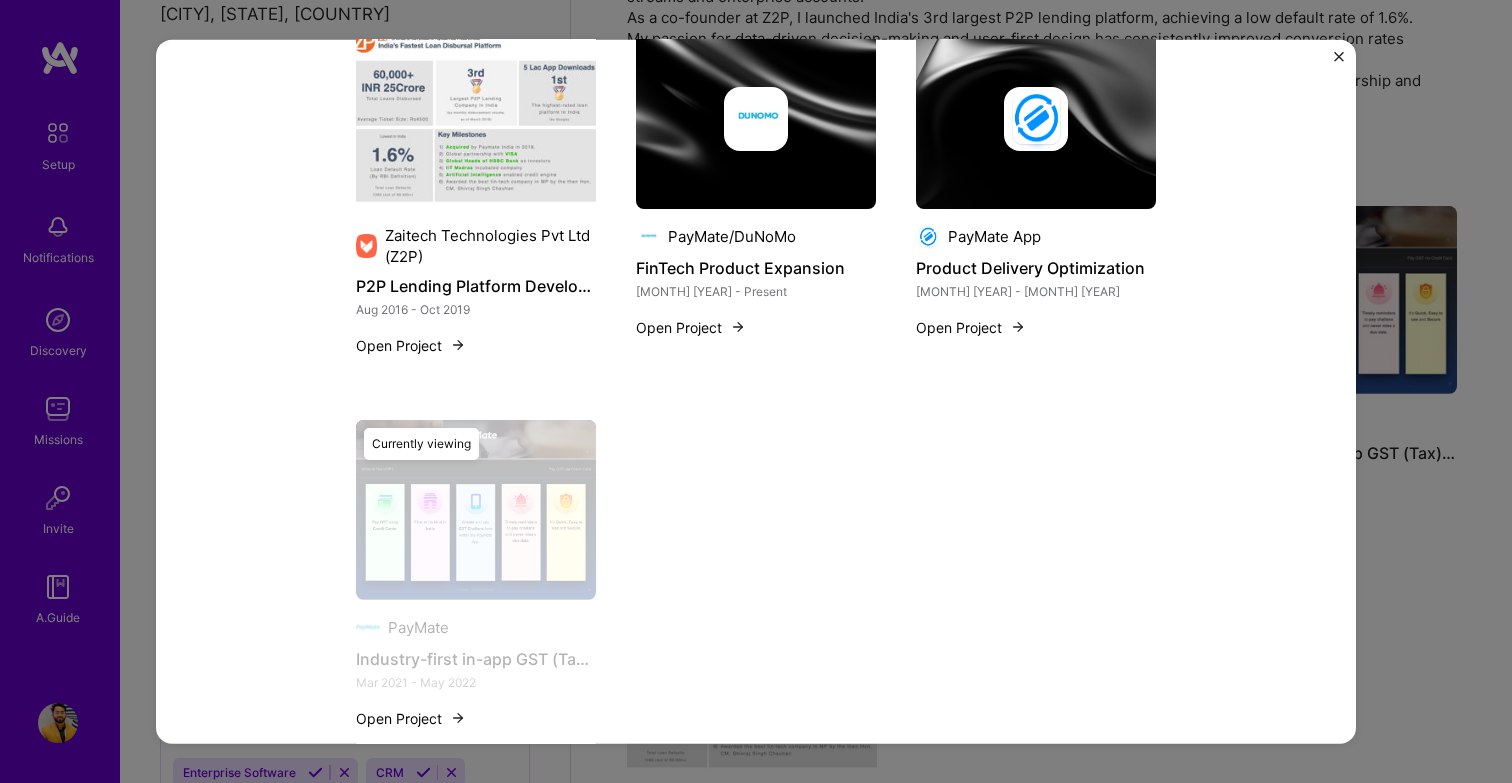 scroll, scrollTop: 2062, scrollLeft: 0, axis: vertical 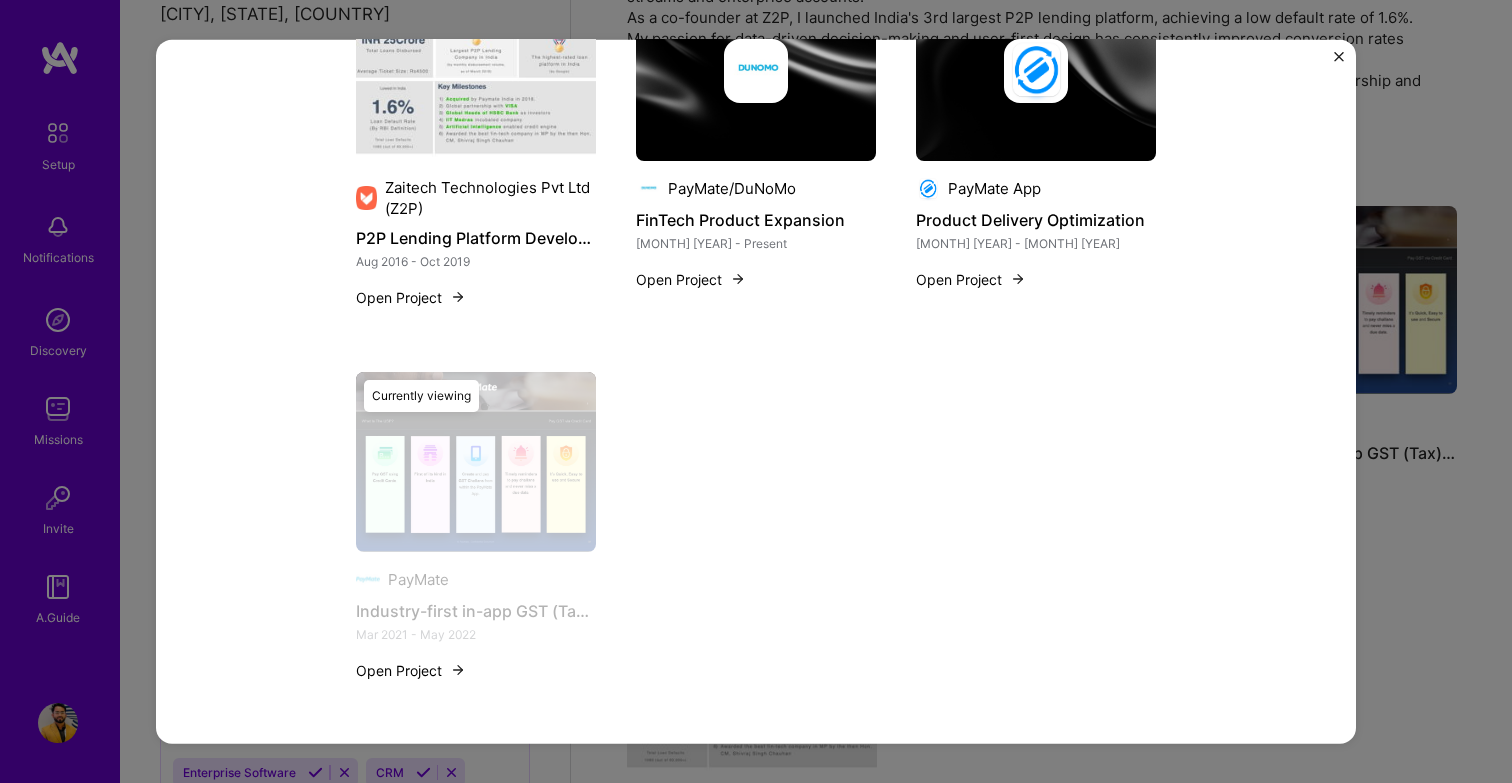 click on "Open Project" at bounding box center (411, 669) 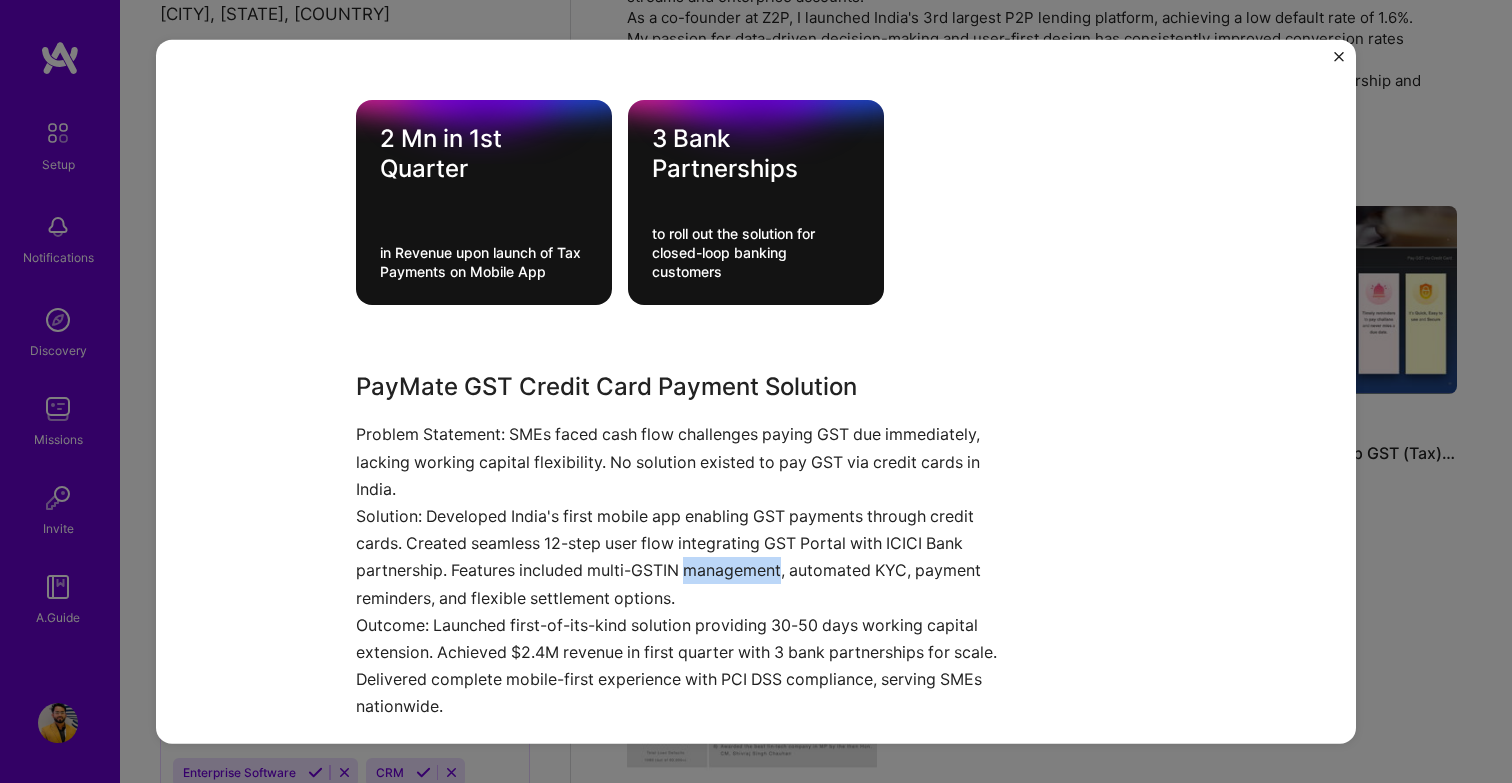 scroll, scrollTop: 924, scrollLeft: 0, axis: vertical 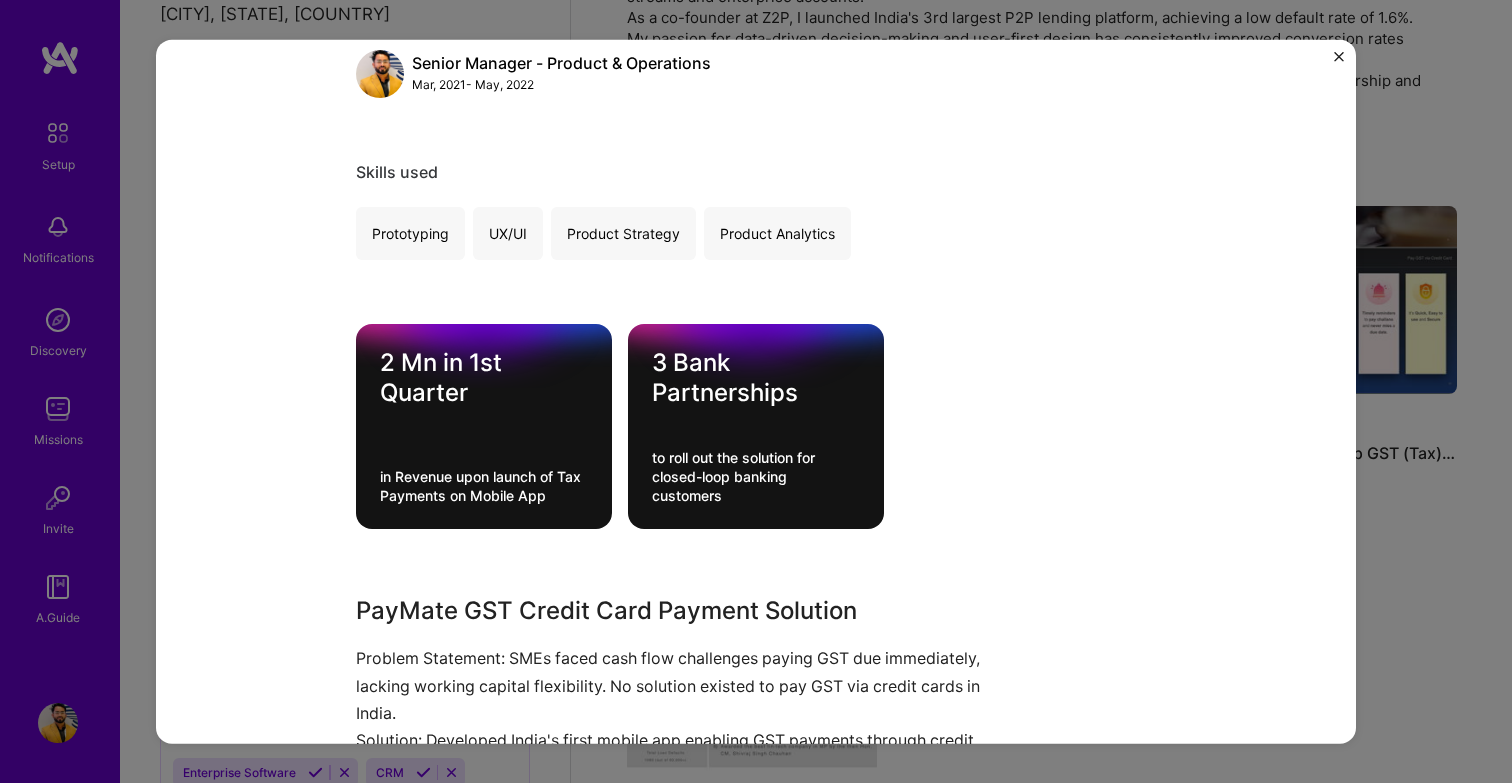 click on "2 Mn in 1st Quarter" at bounding box center (484, 378) 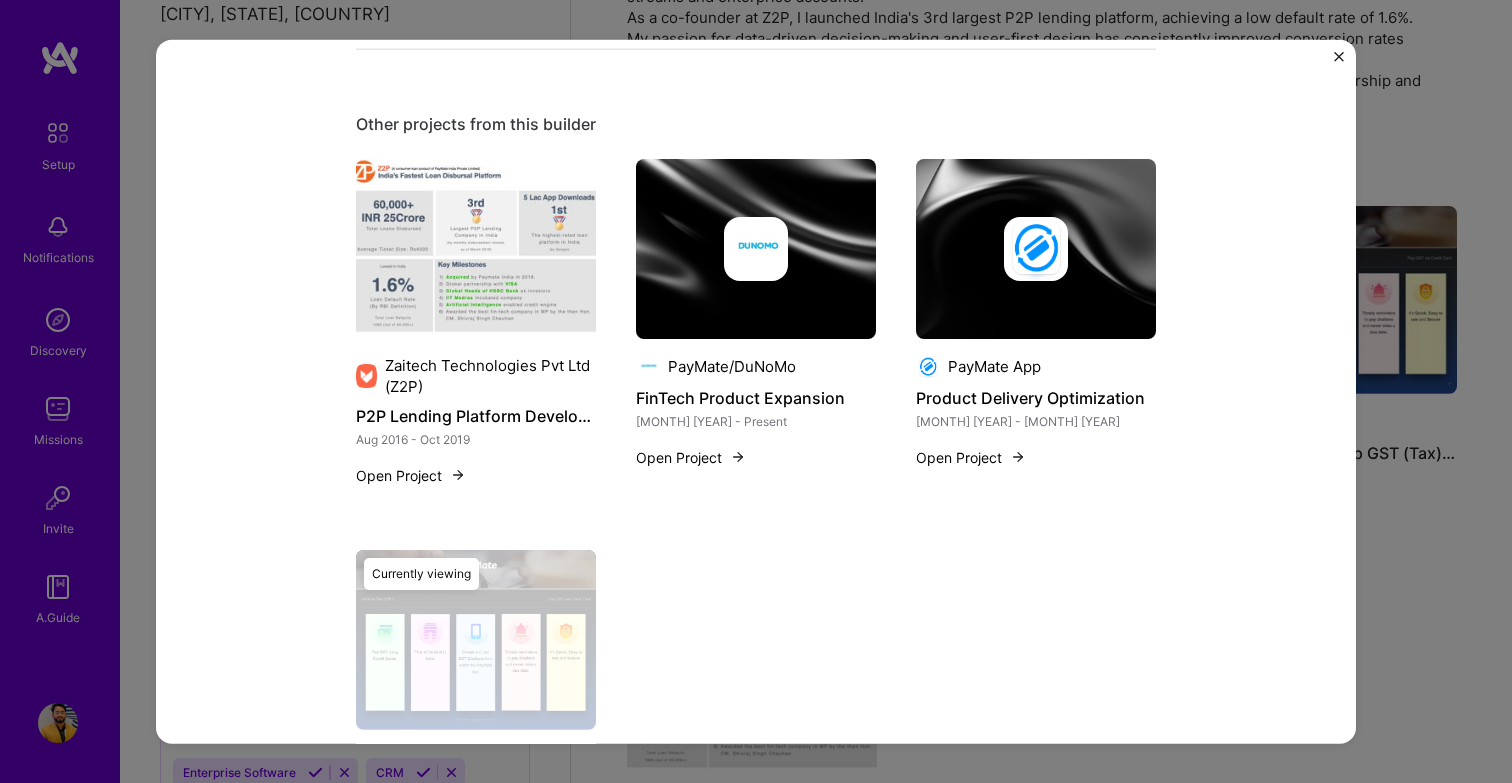 scroll, scrollTop: 2062, scrollLeft: 0, axis: vertical 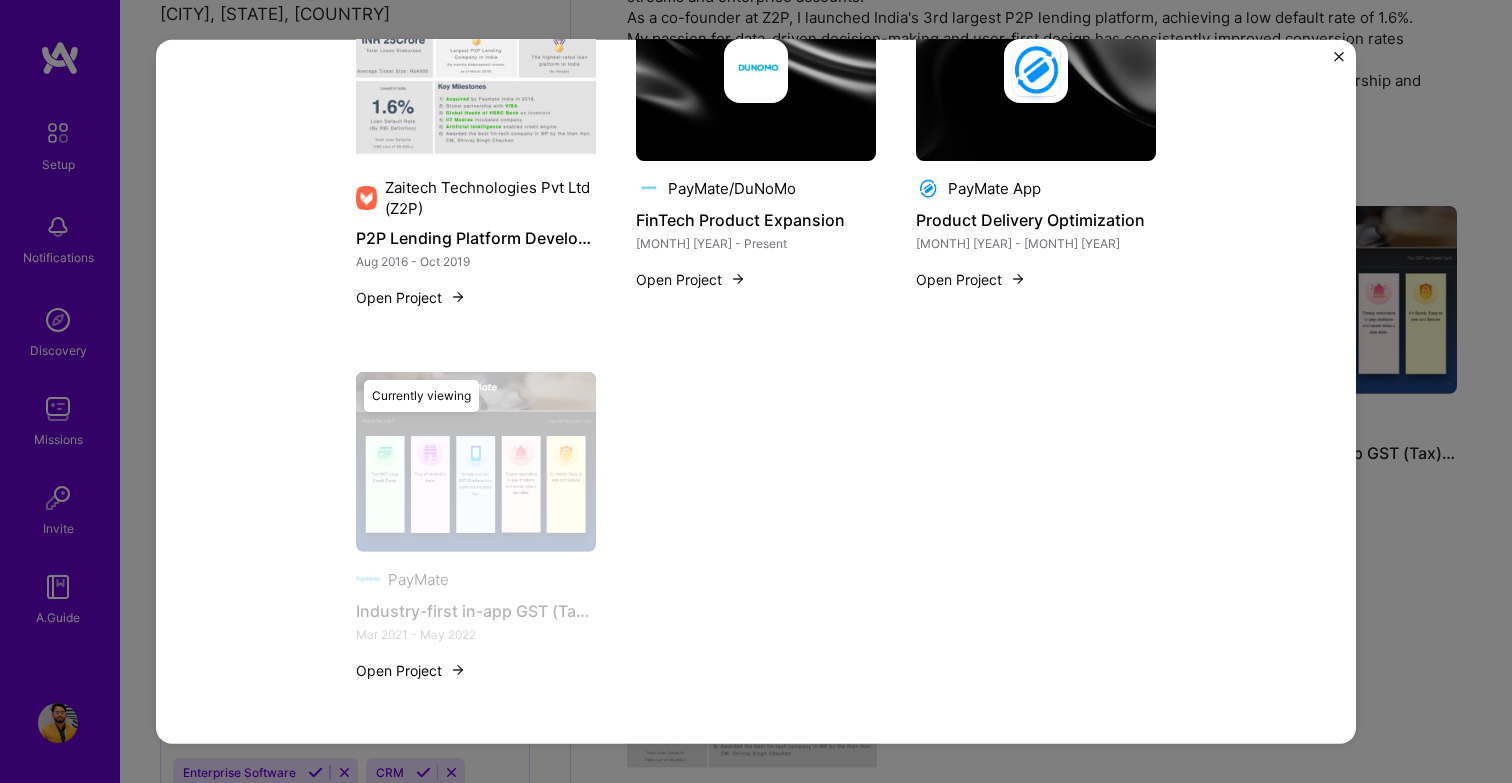 click on "Open Project" at bounding box center [411, 669] 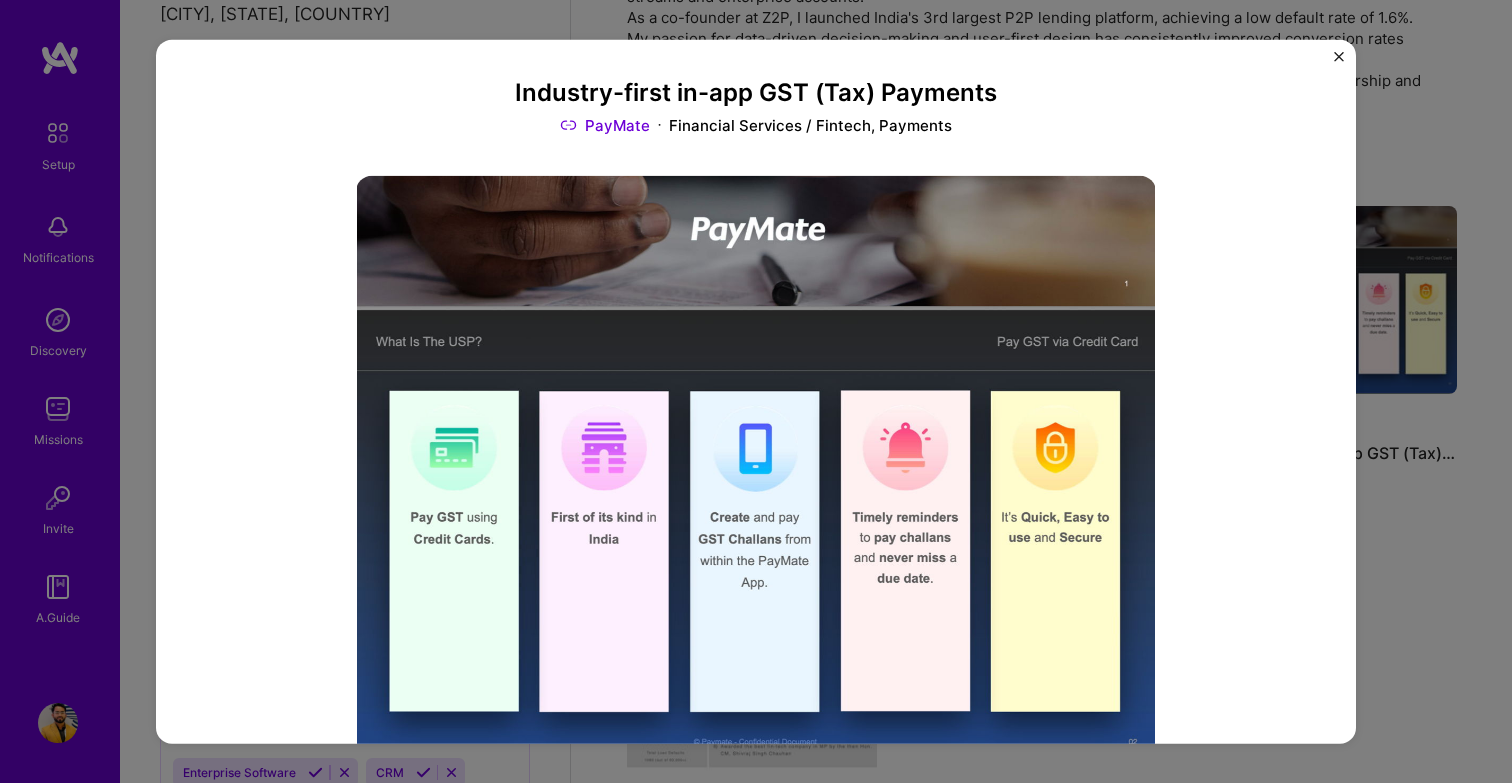 scroll, scrollTop: 0, scrollLeft: 0, axis: both 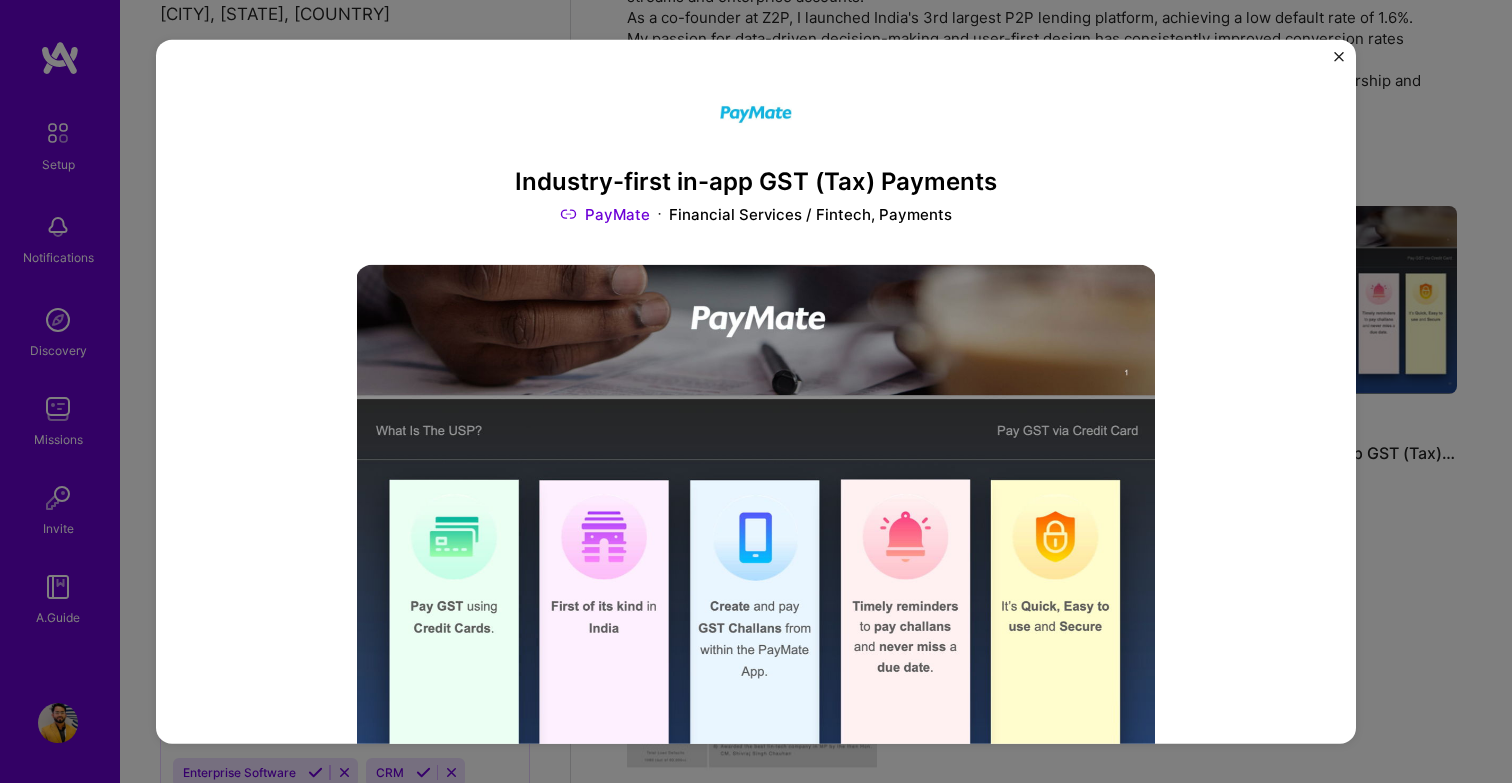 click at bounding box center [1339, 56] 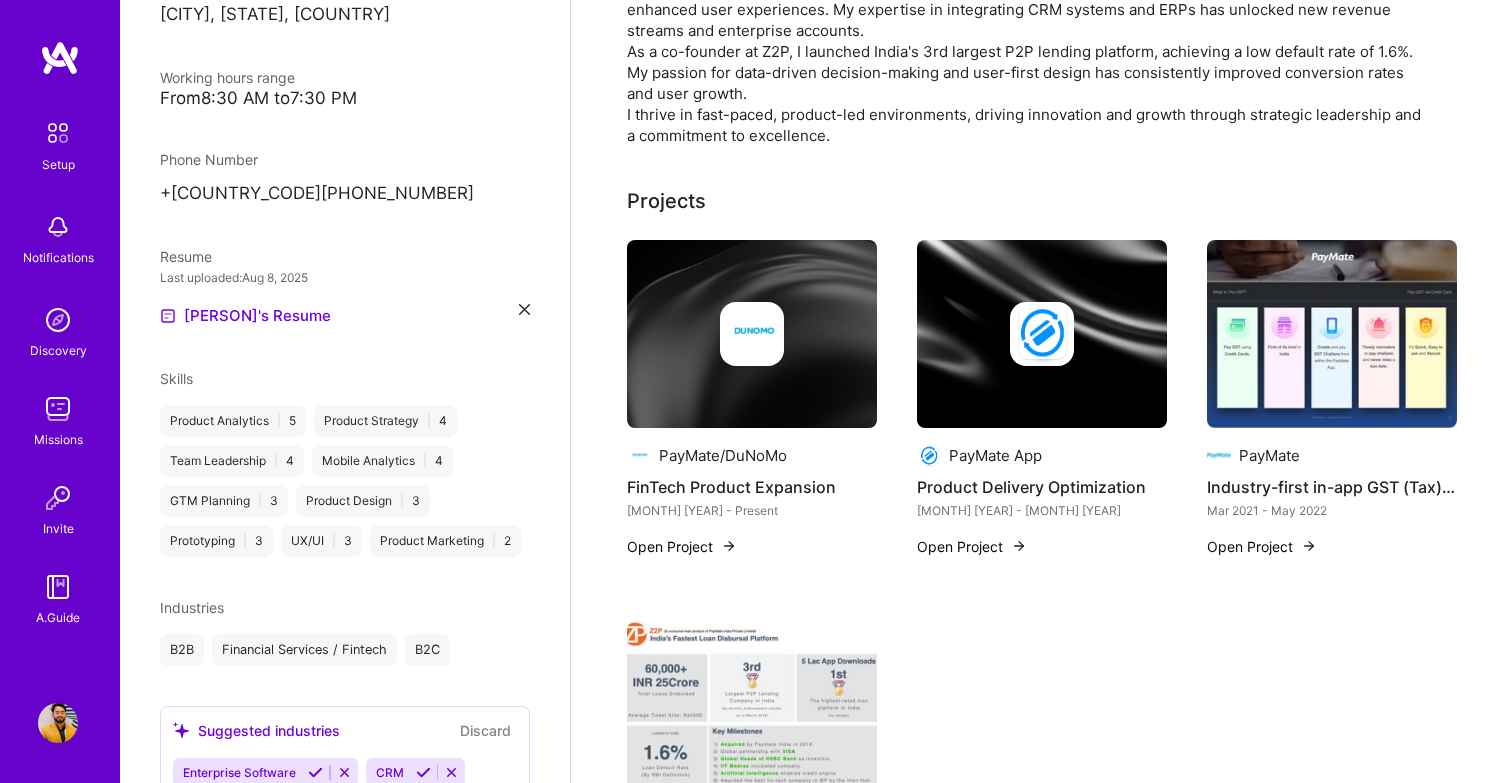 scroll, scrollTop: 711, scrollLeft: 0, axis: vertical 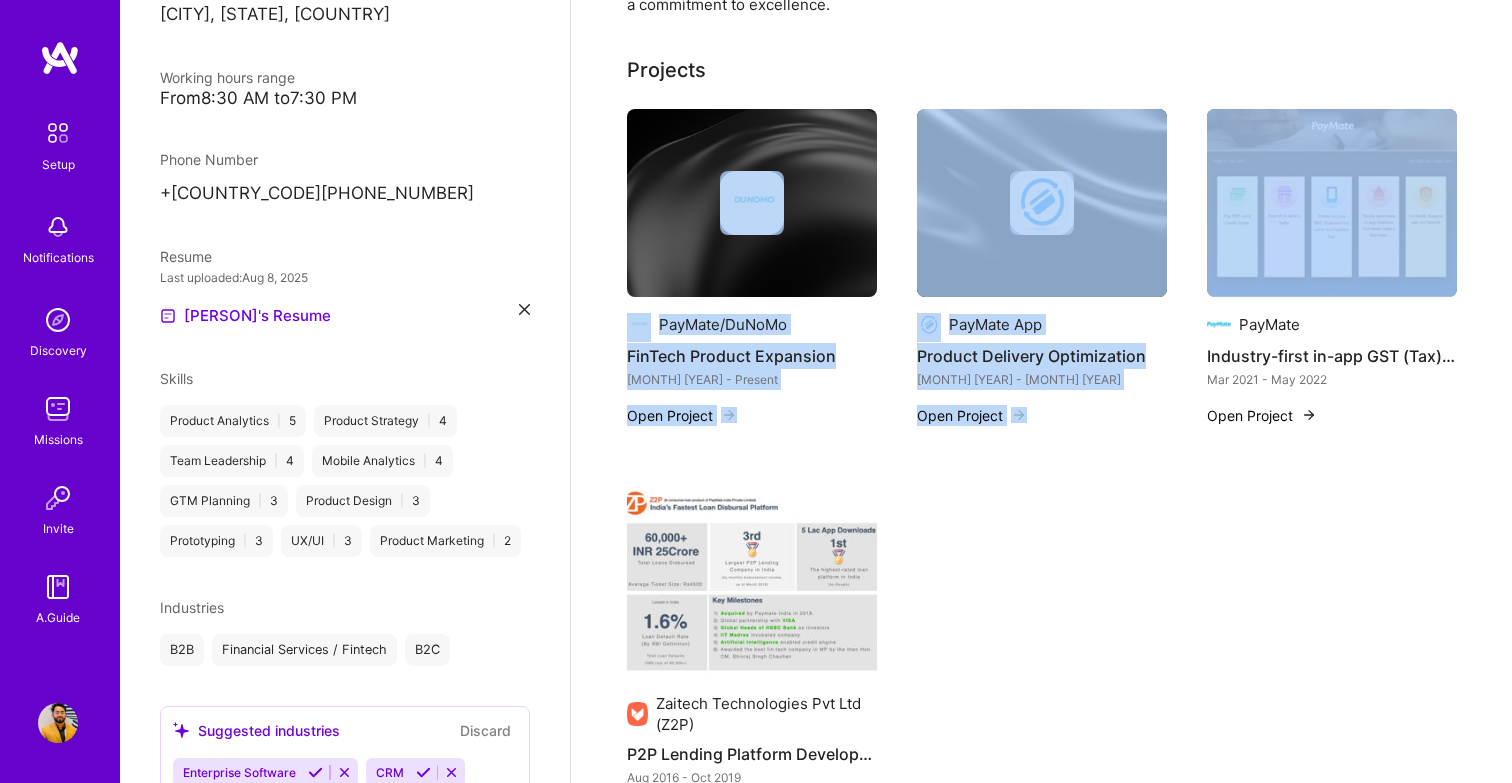drag, startPoint x: 779, startPoint y: 620, endPoint x: 1221, endPoint y: 216, distance: 598.8155 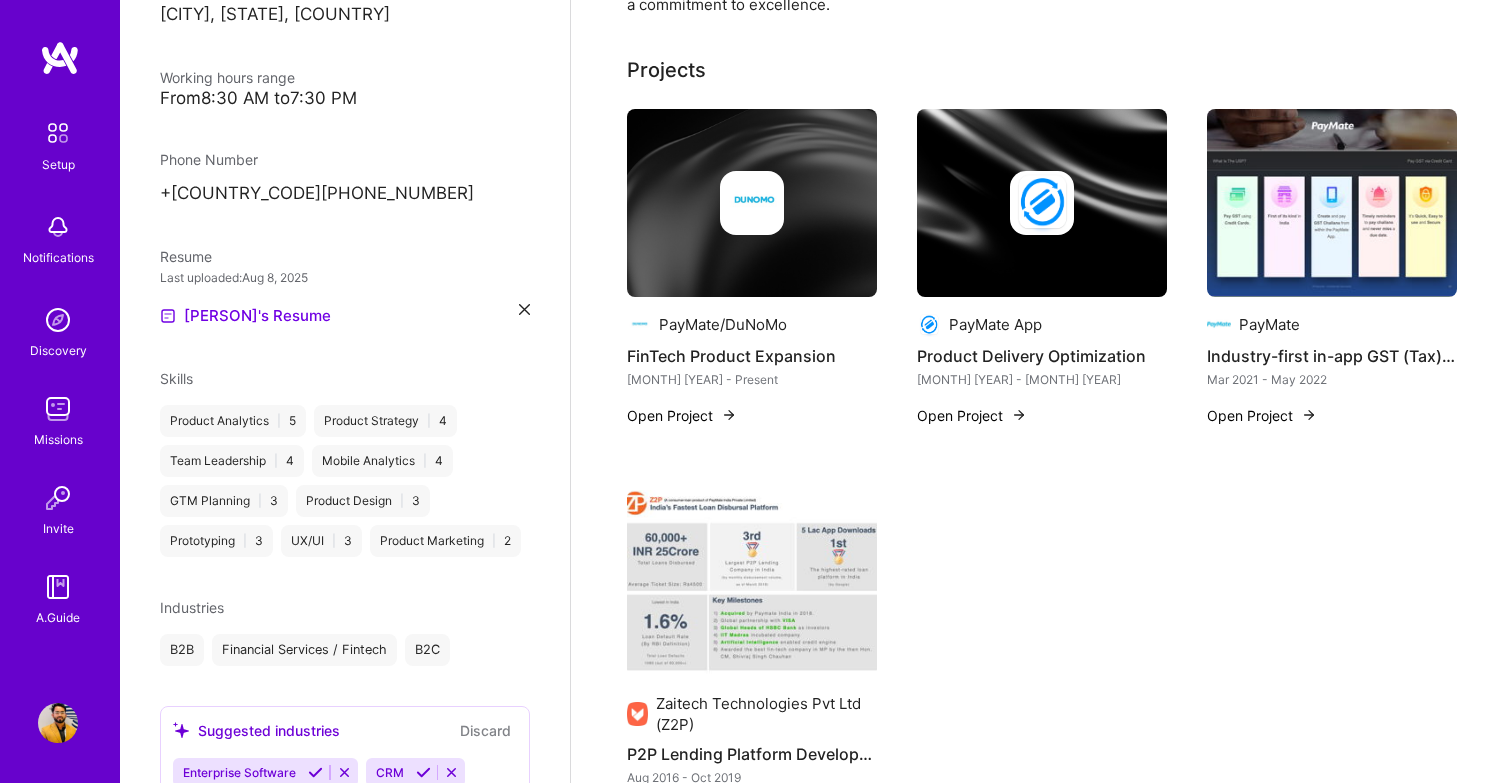 click on "Open Project" at bounding box center [682, 415] 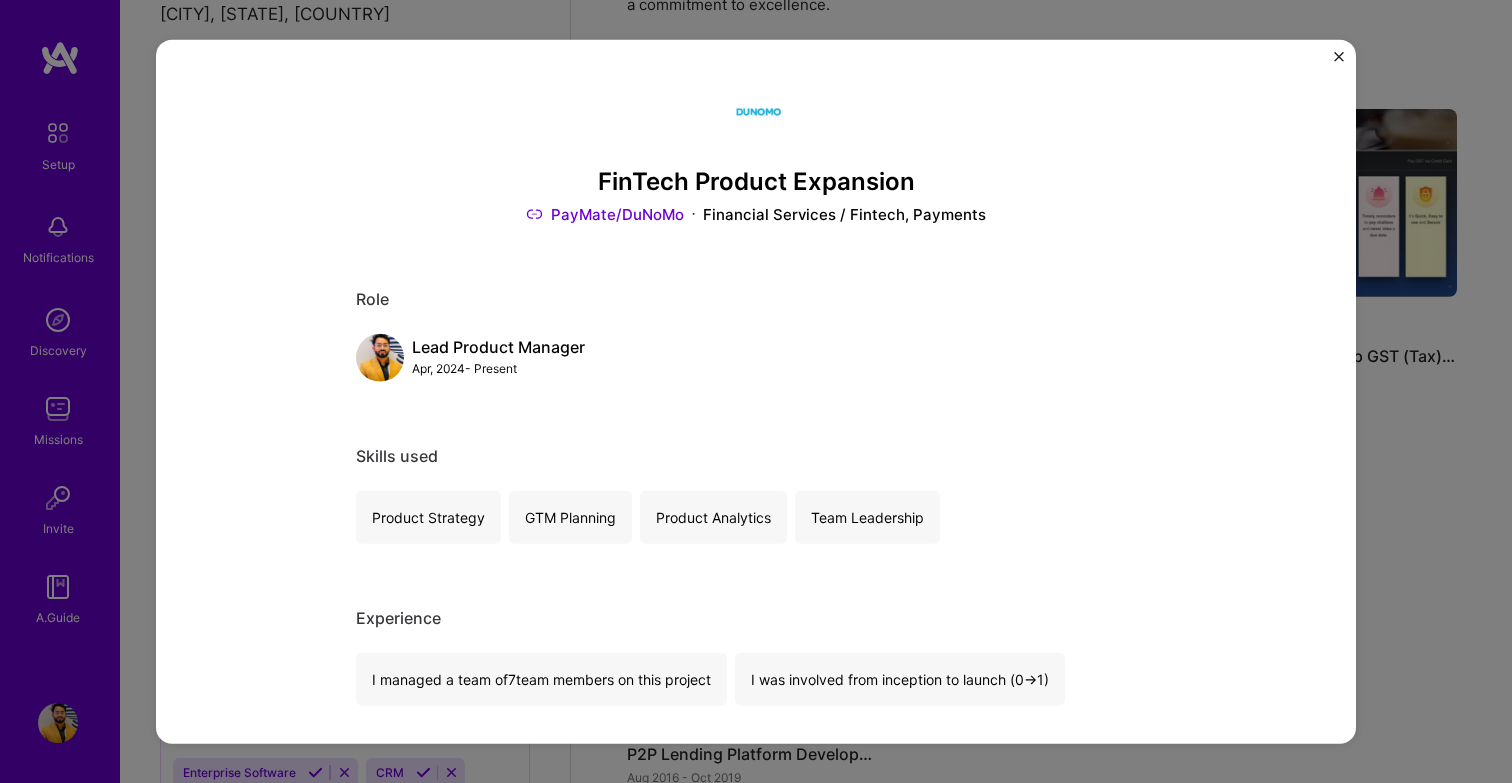 click on "FinTech Product Expansion" at bounding box center [756, 181] 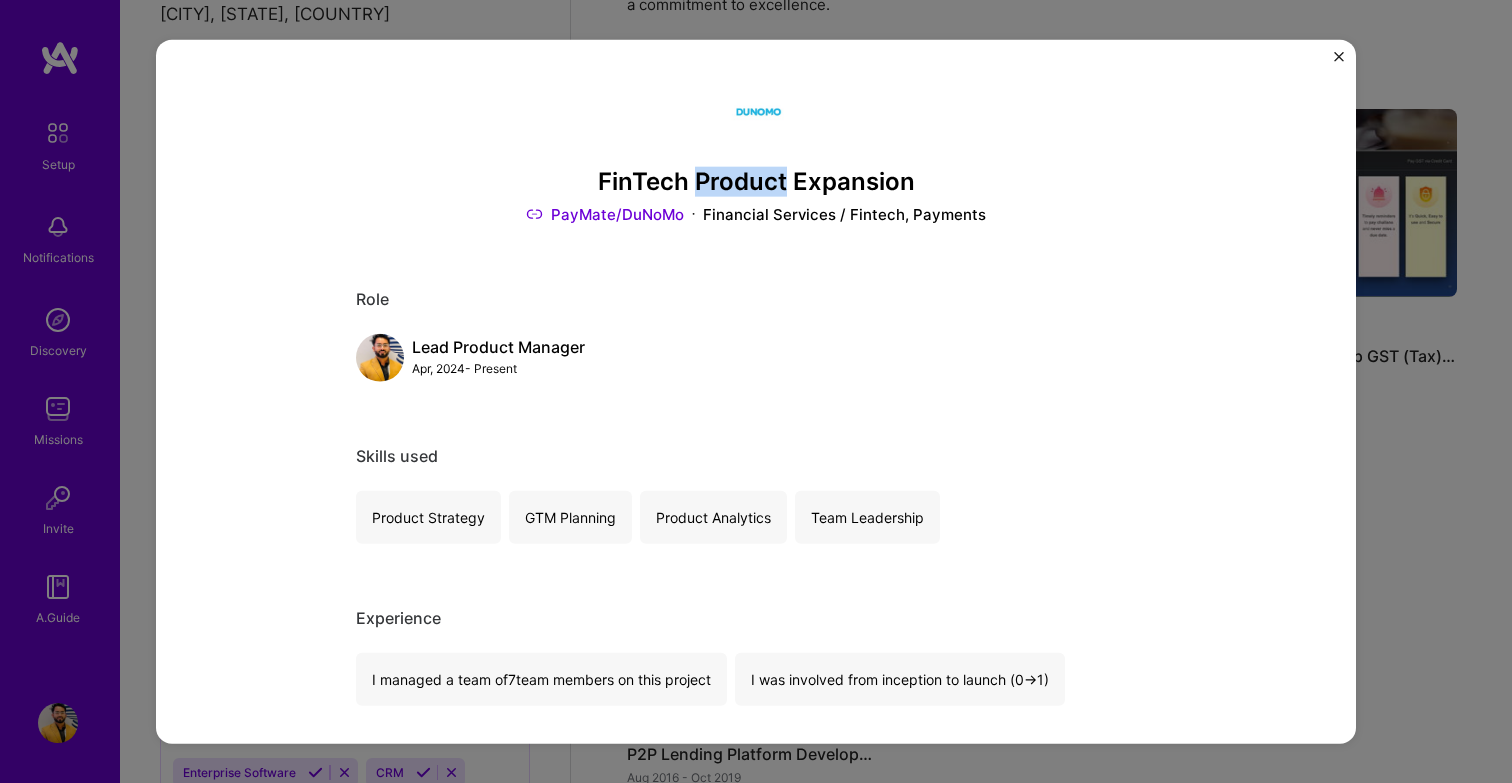click on "FinTech Product Expansion" at bounding box center [756, 181] 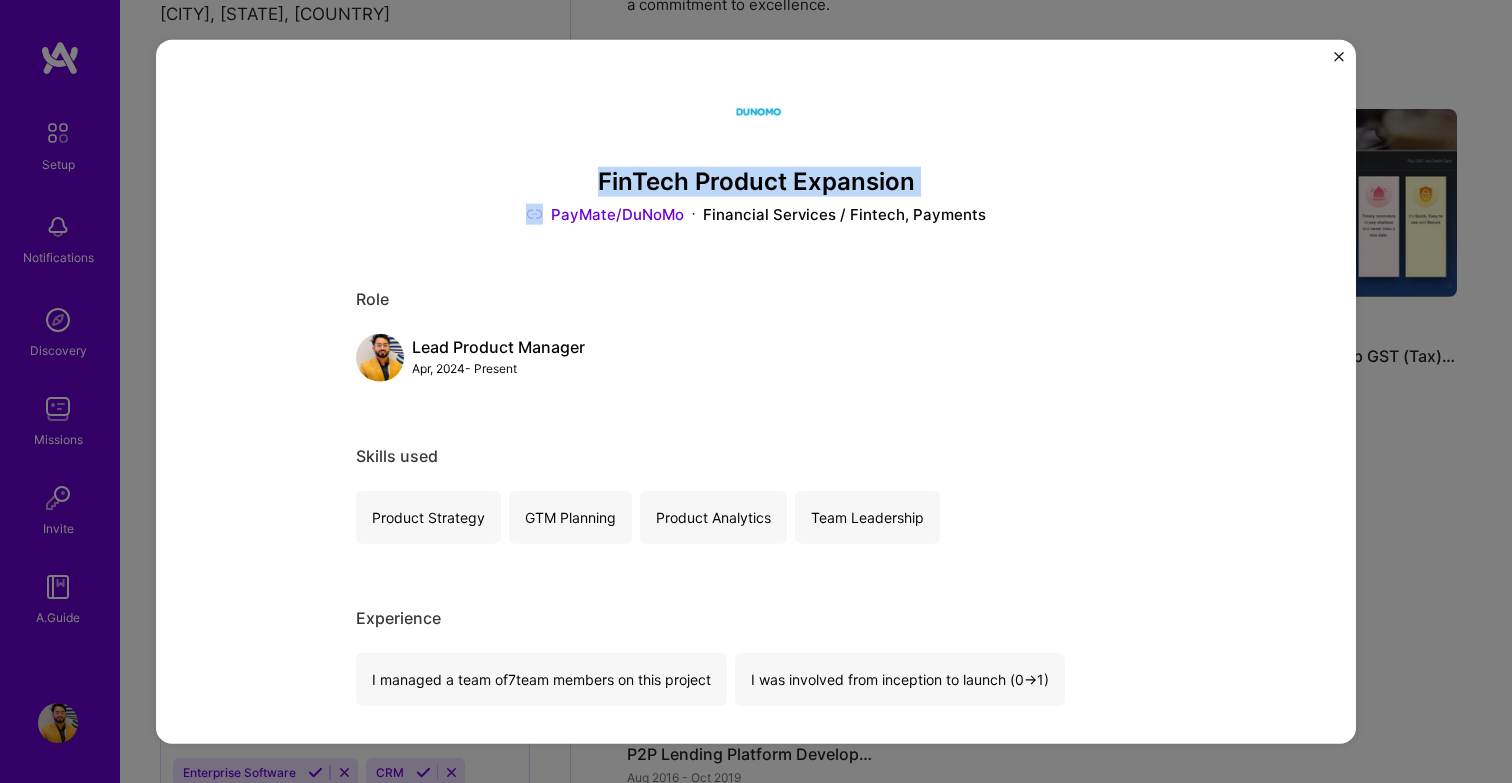 click on "FinTech Product Expansion" at bounding box center [756, 181] 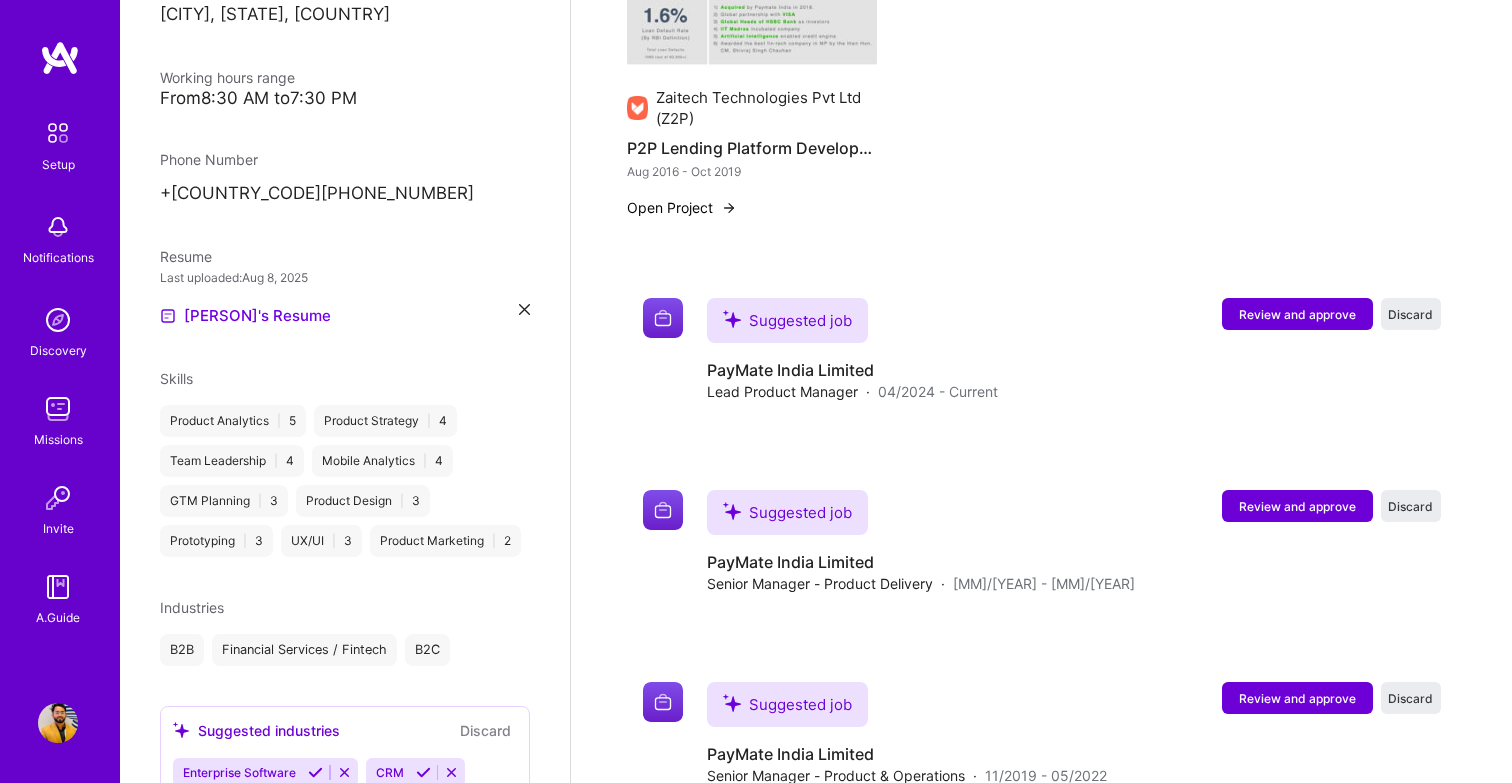 scroll, scrollTop: 1359, scrollLeft: 0, axis: vertical 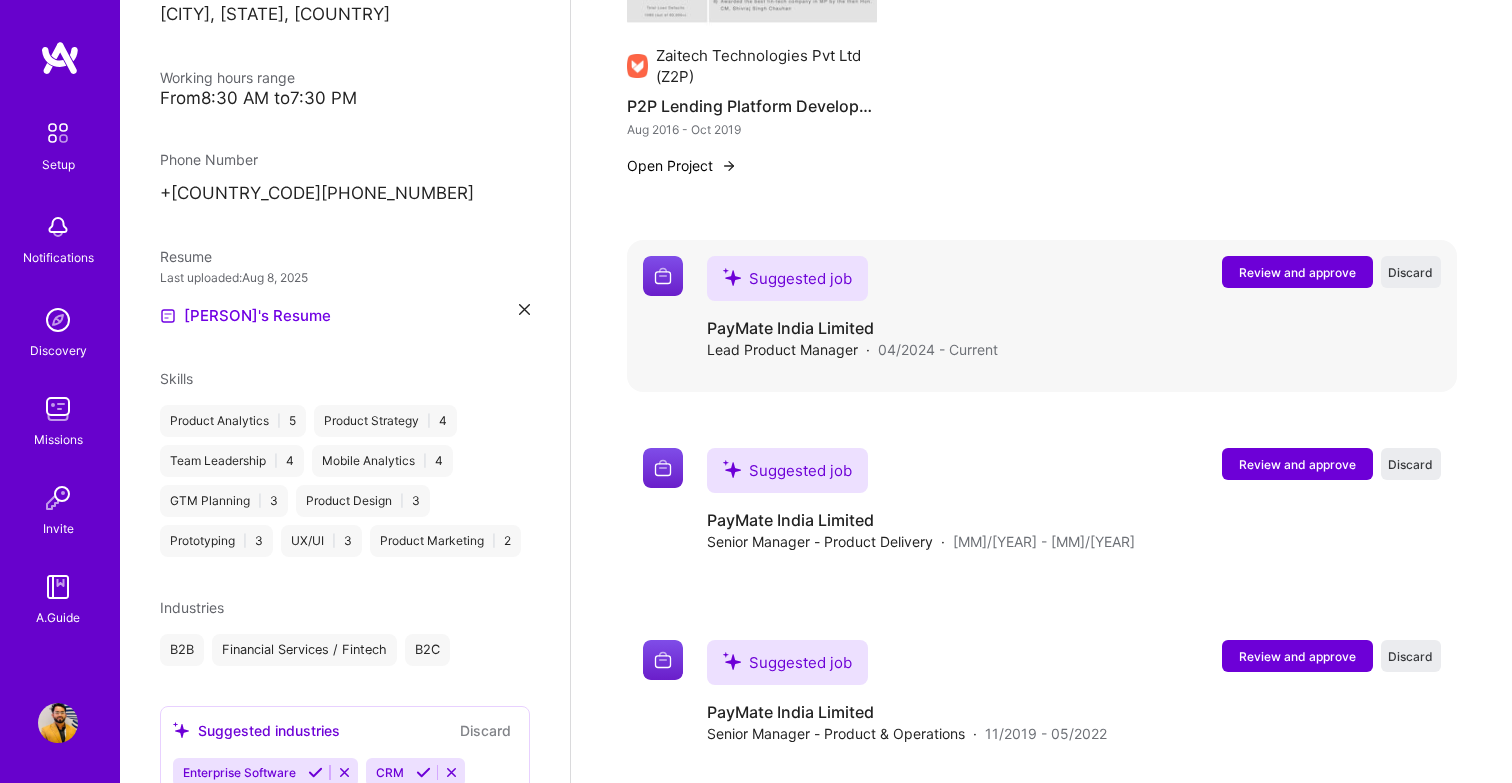 click on "Review and approve" at bounding box center (1297, 272) 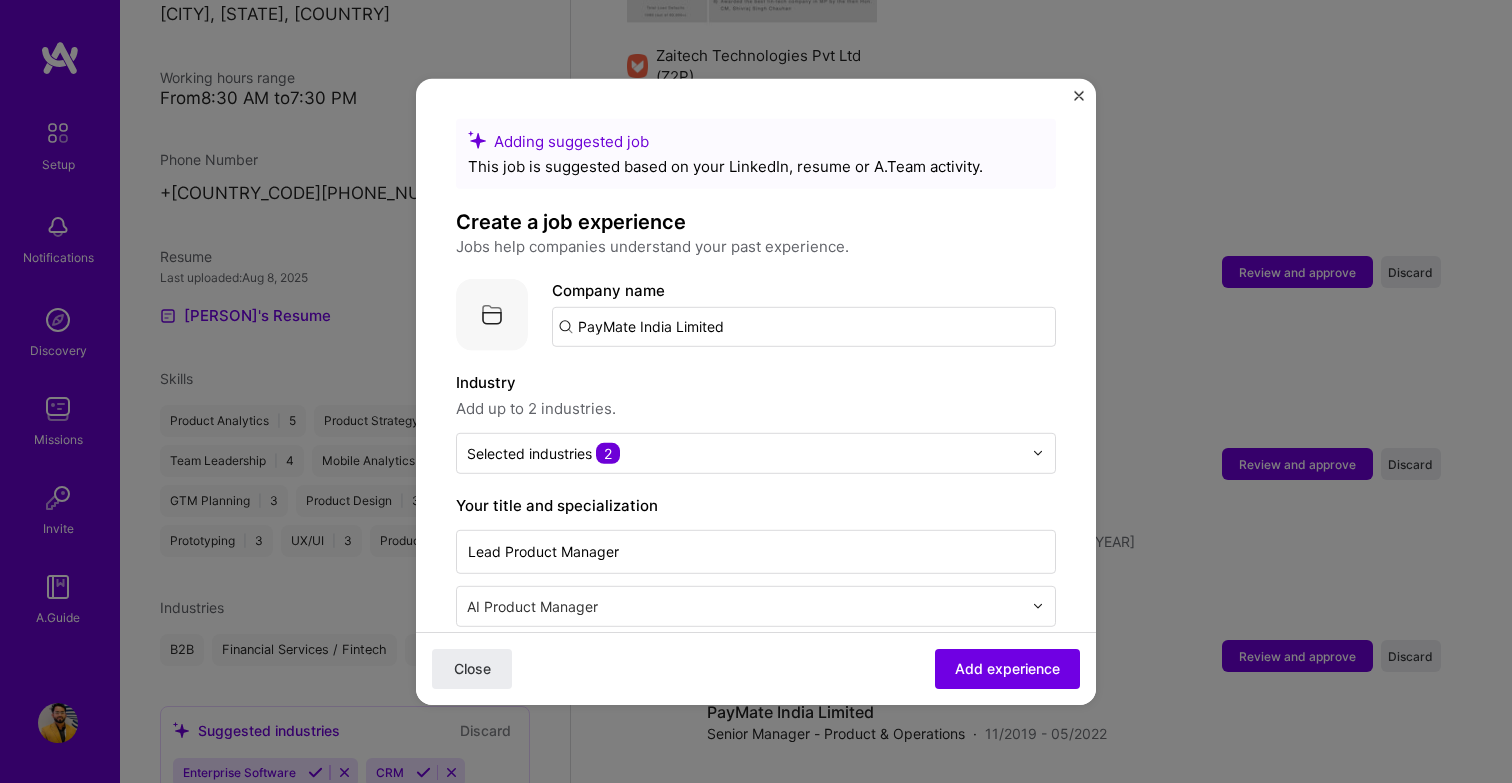 drag, startPoint x: 740, startPoint y: 324, endPoint x: 636, endPoint y: 322, distance: 104.019226 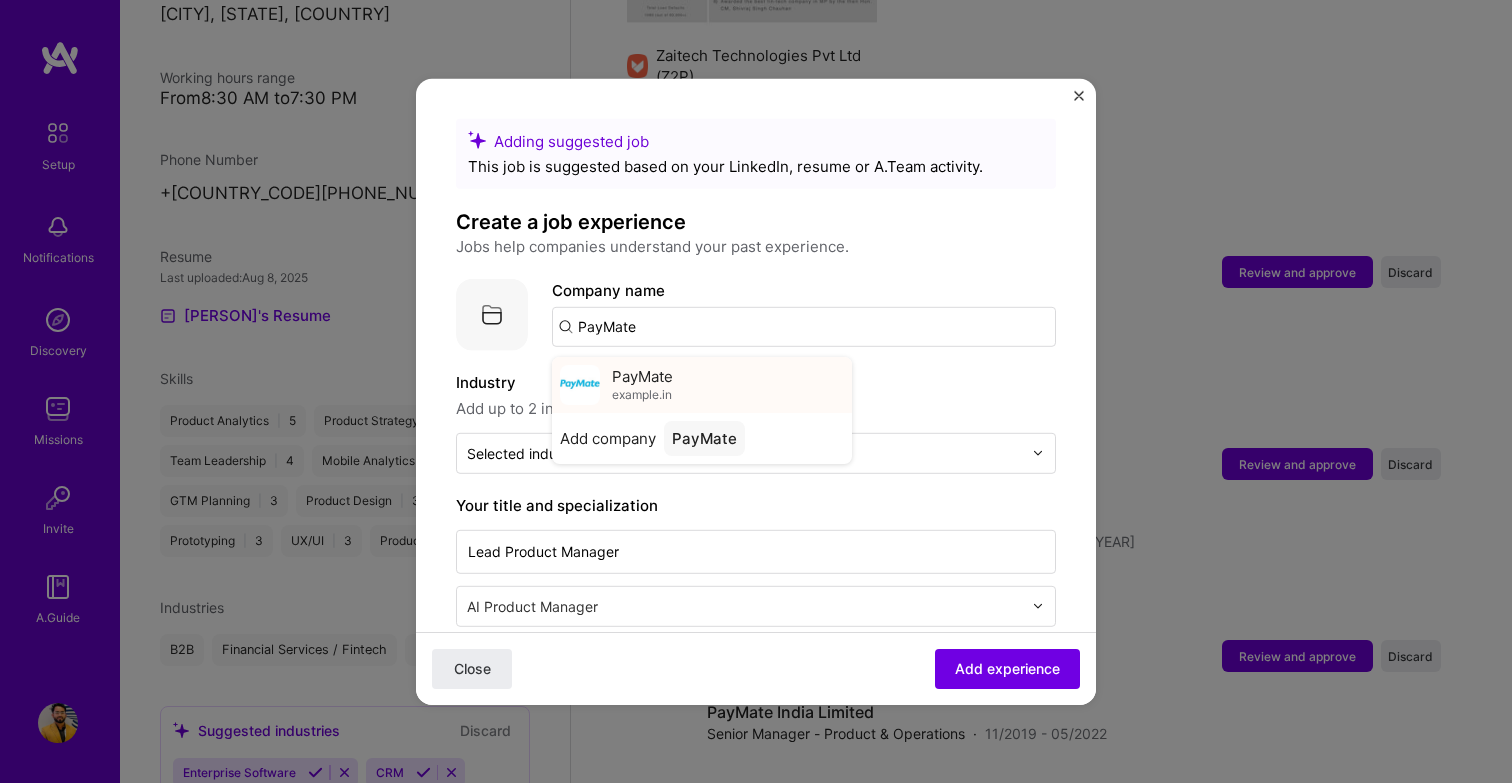 click on "PayMate example.in" at bounding box center (702, 384) 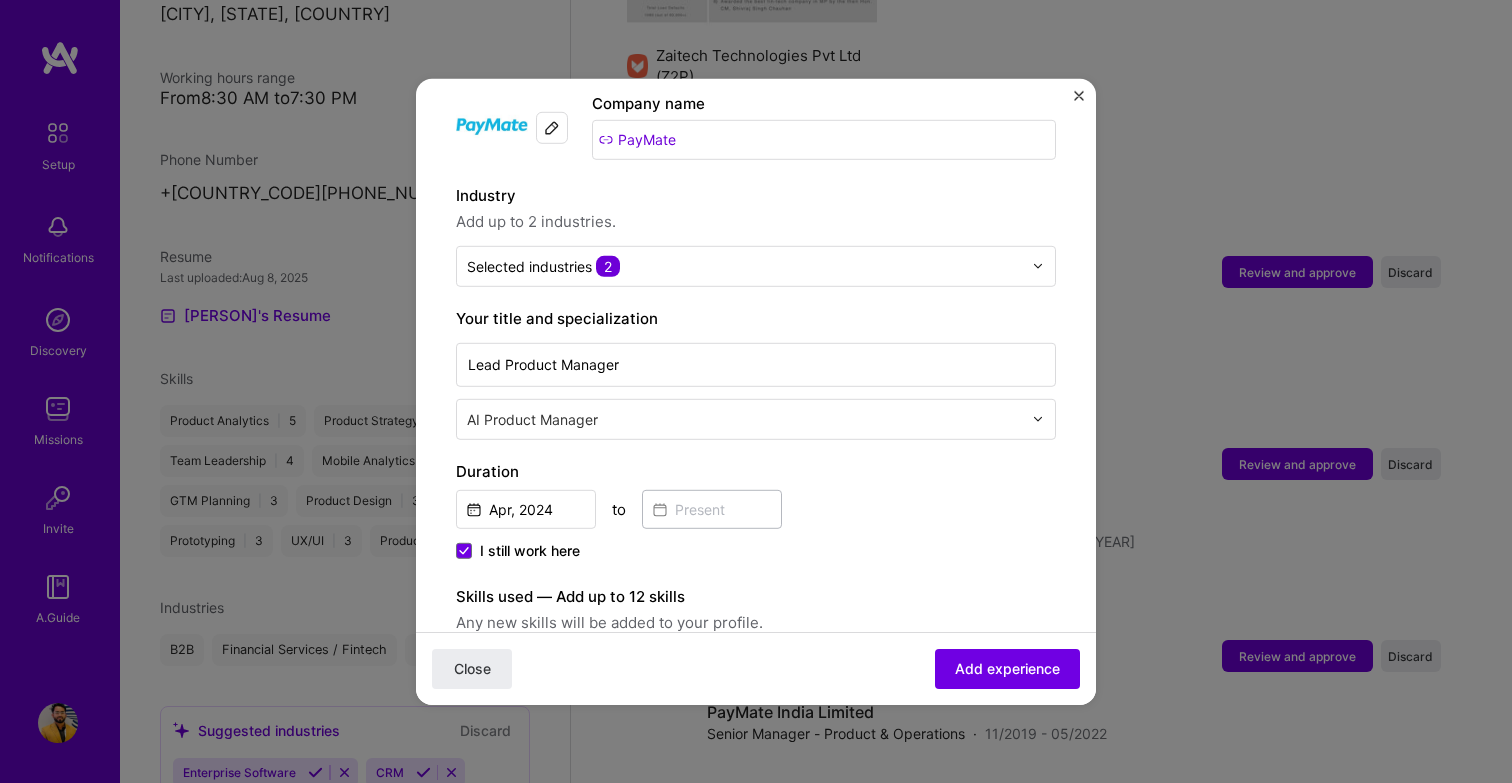 scroll, scrollTop: 215, scrollLeft: 0, axis: vertical 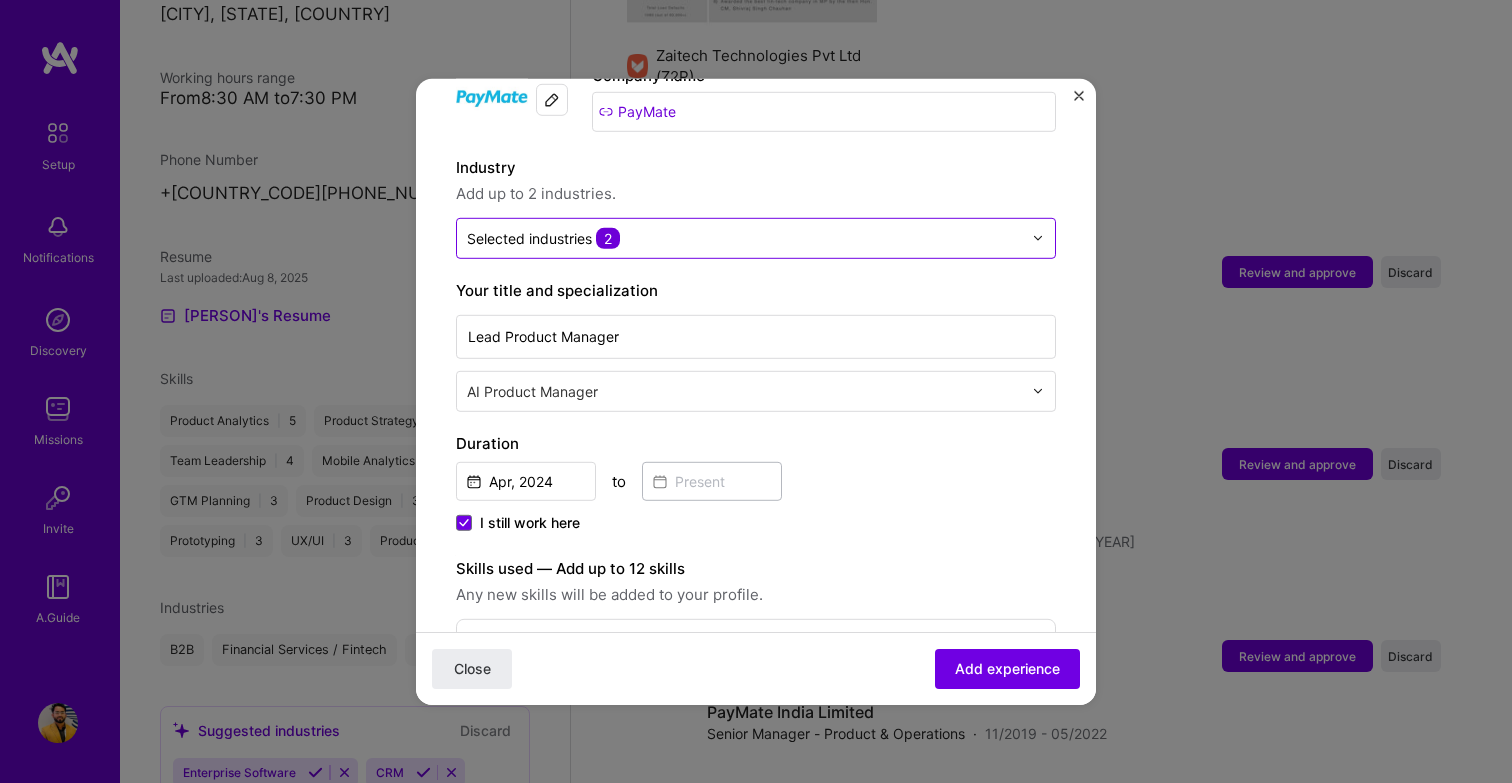 click at bounding box center (744, 237) 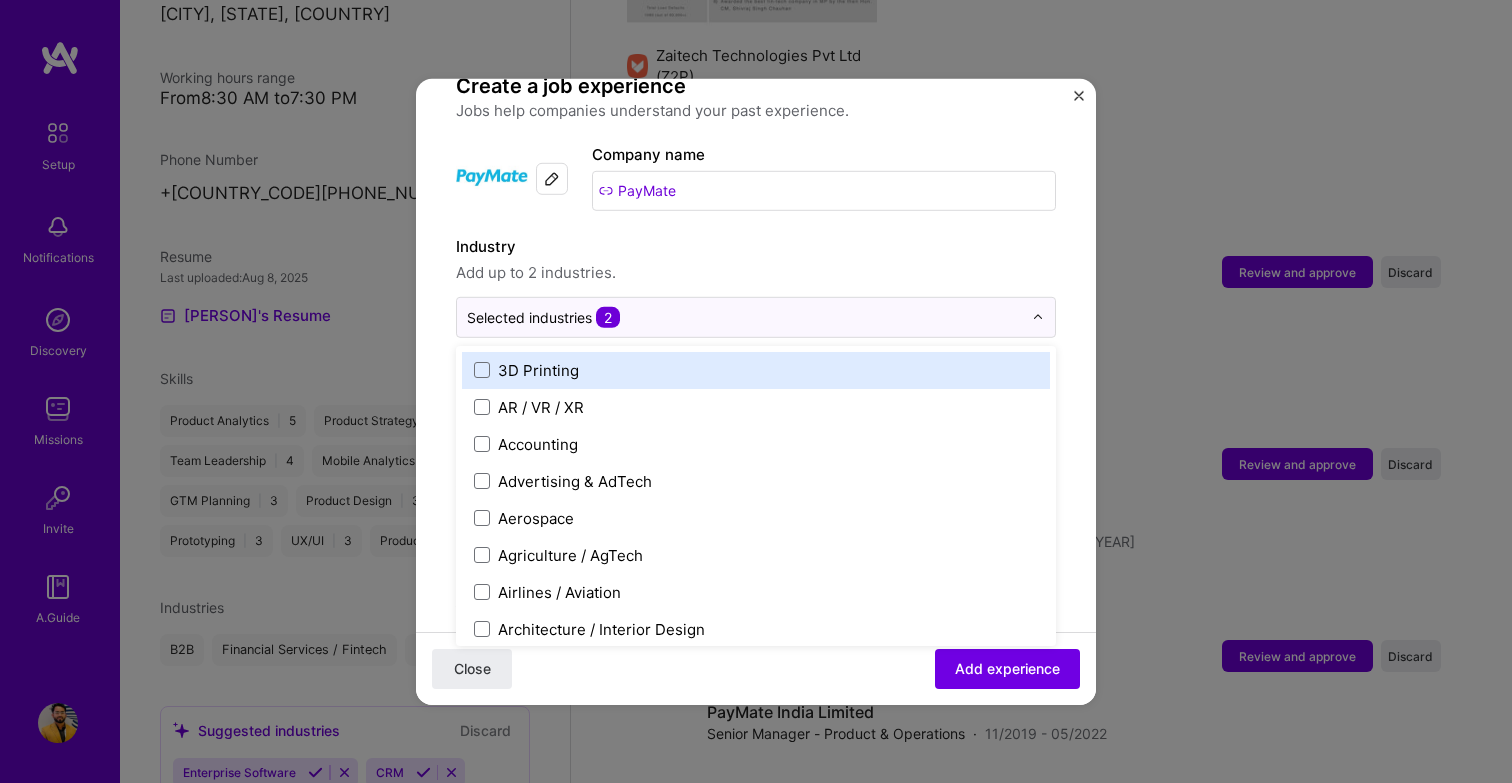 scroll, scrollTop: 126, scrollLeft: 0, axis: vertical 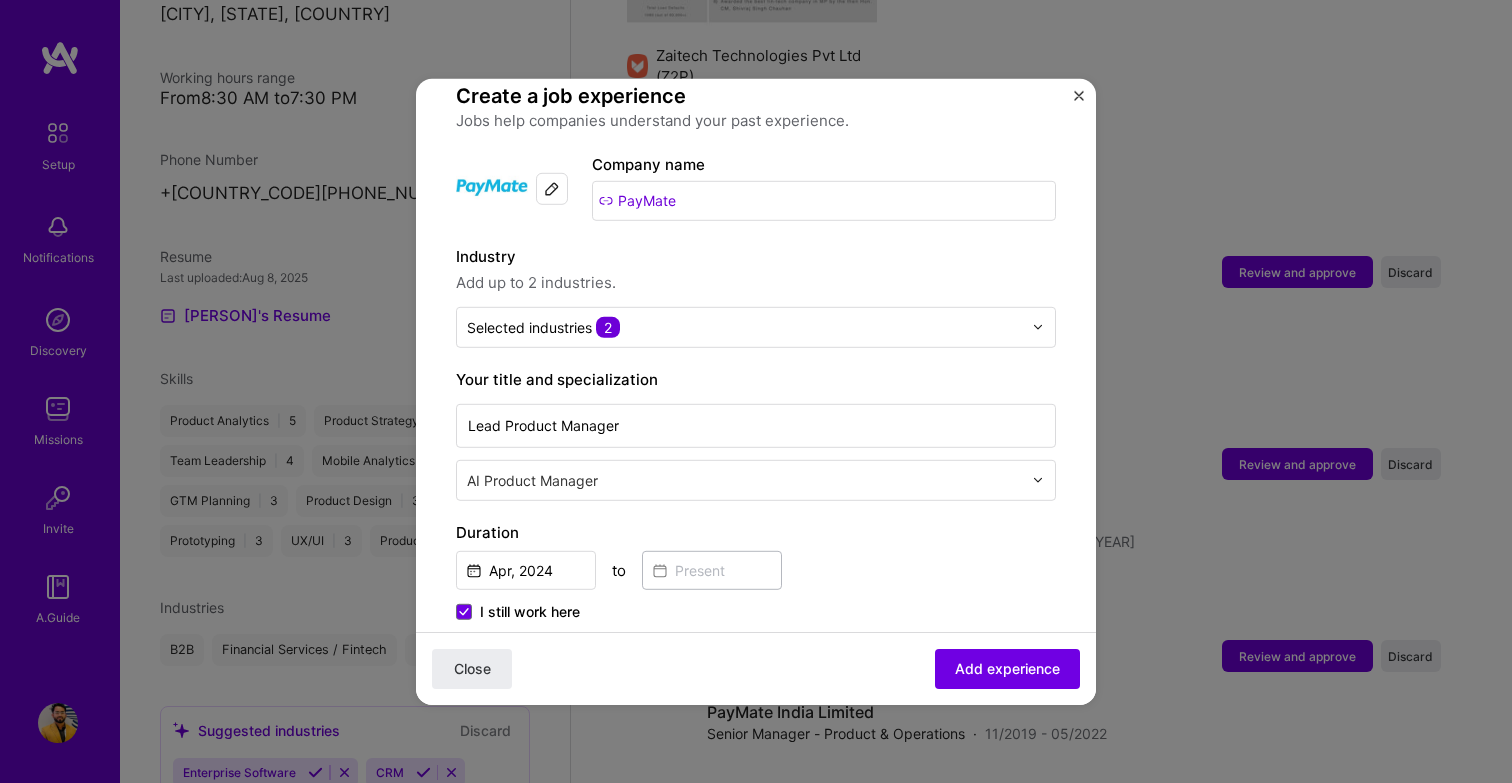 click on "PayMate" at bounding box center [824, 200] 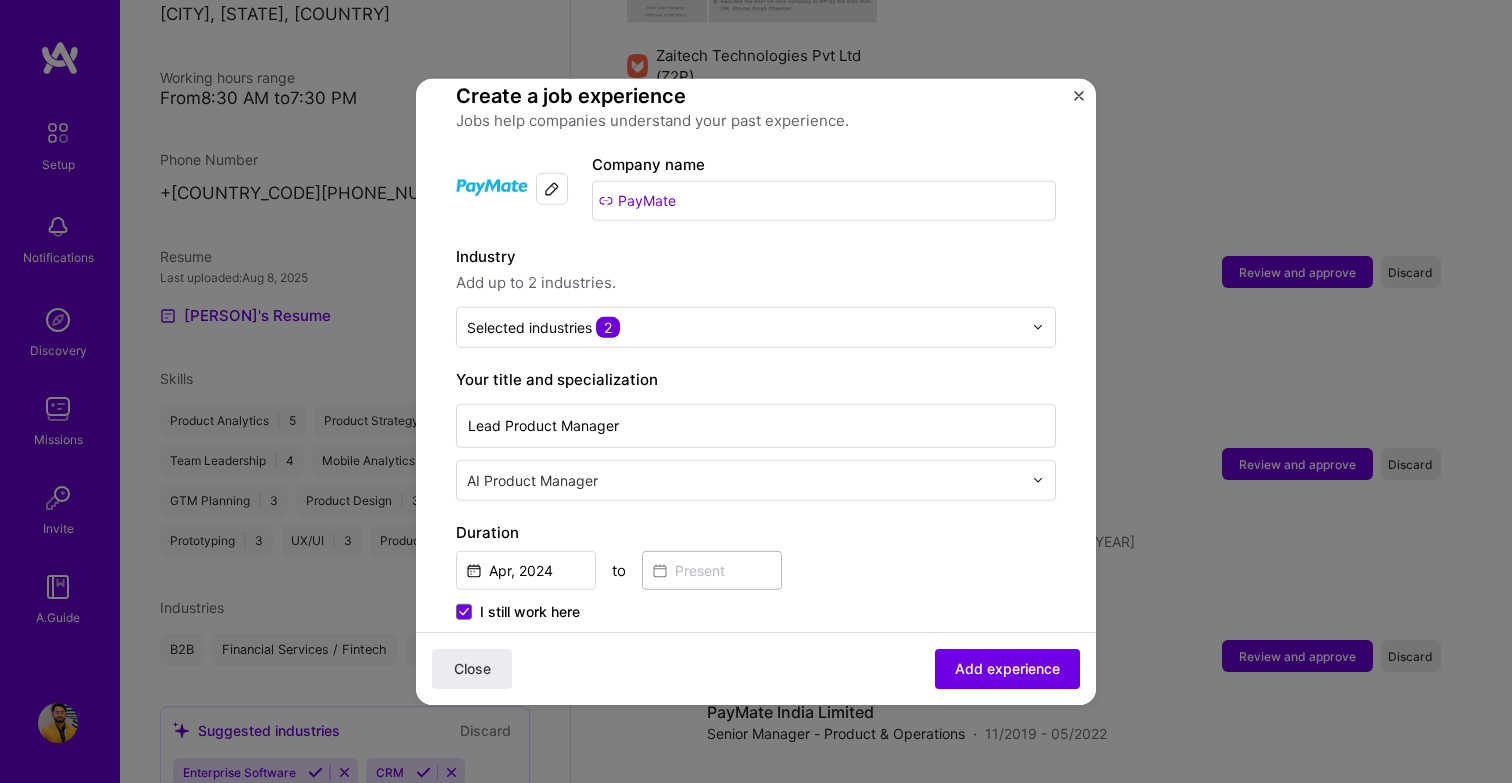 click on "PayMate" at bounding box center [824, 200] 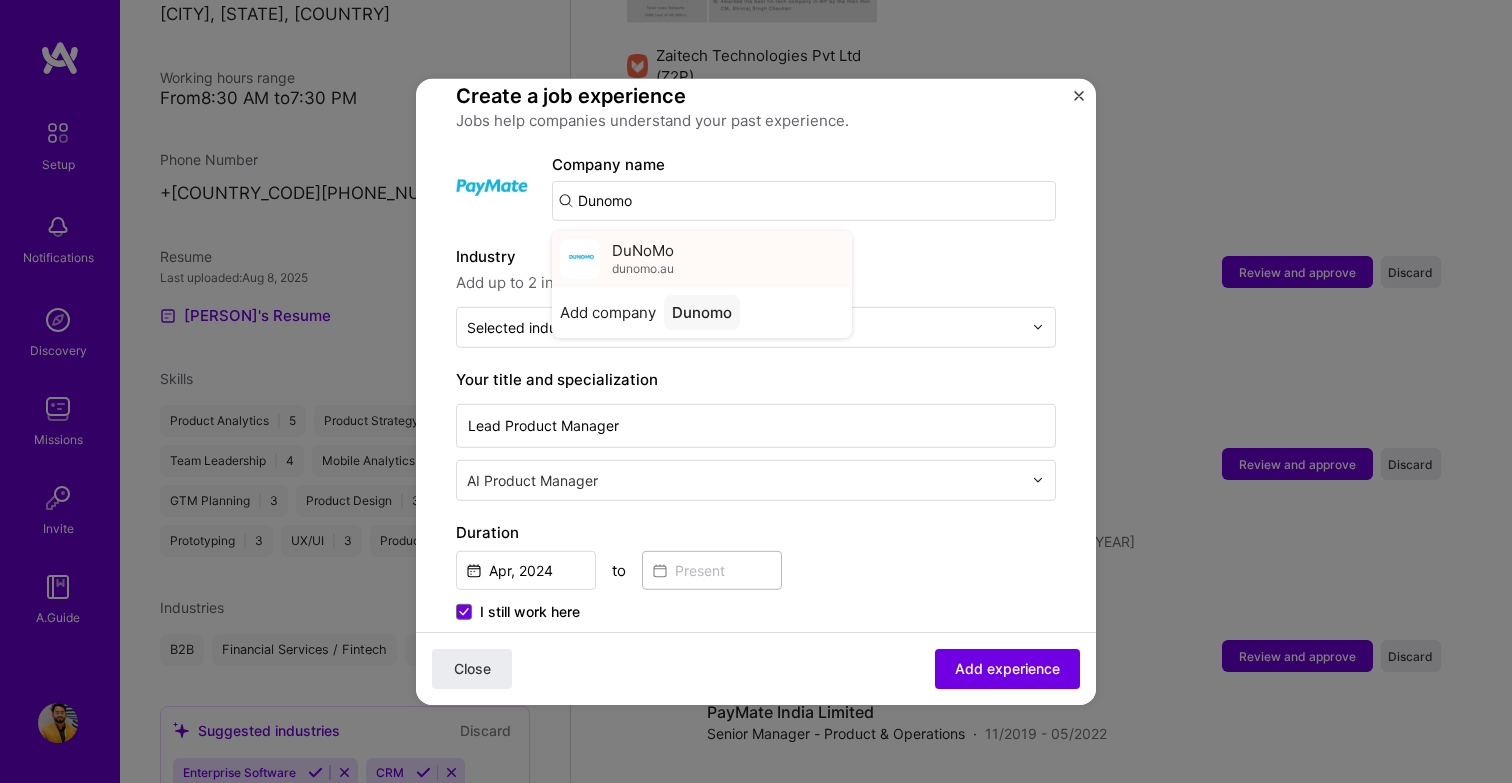 click on "Dunomo/example.com" at bounding box center [702, 258] 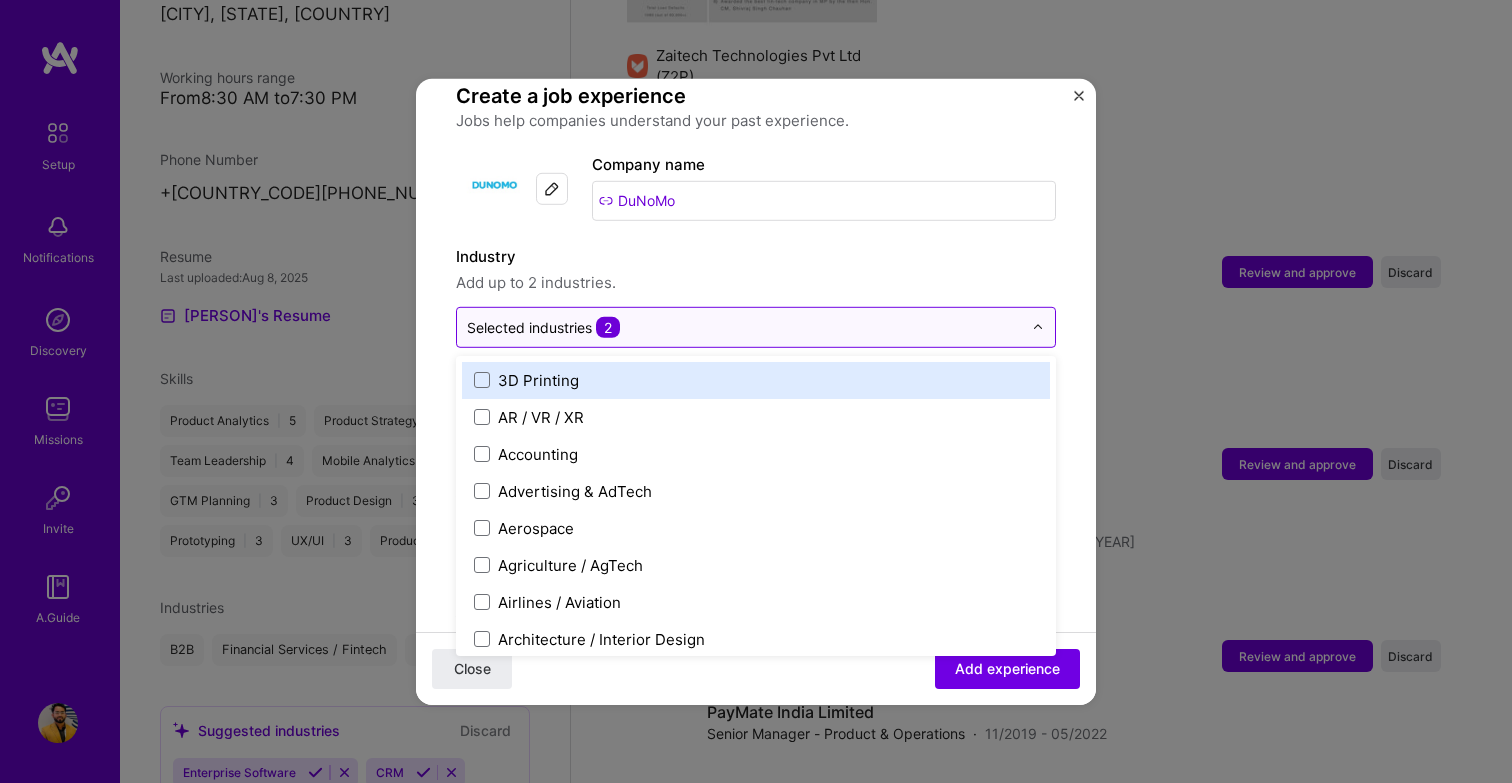 click at bounding box center [744, 326] 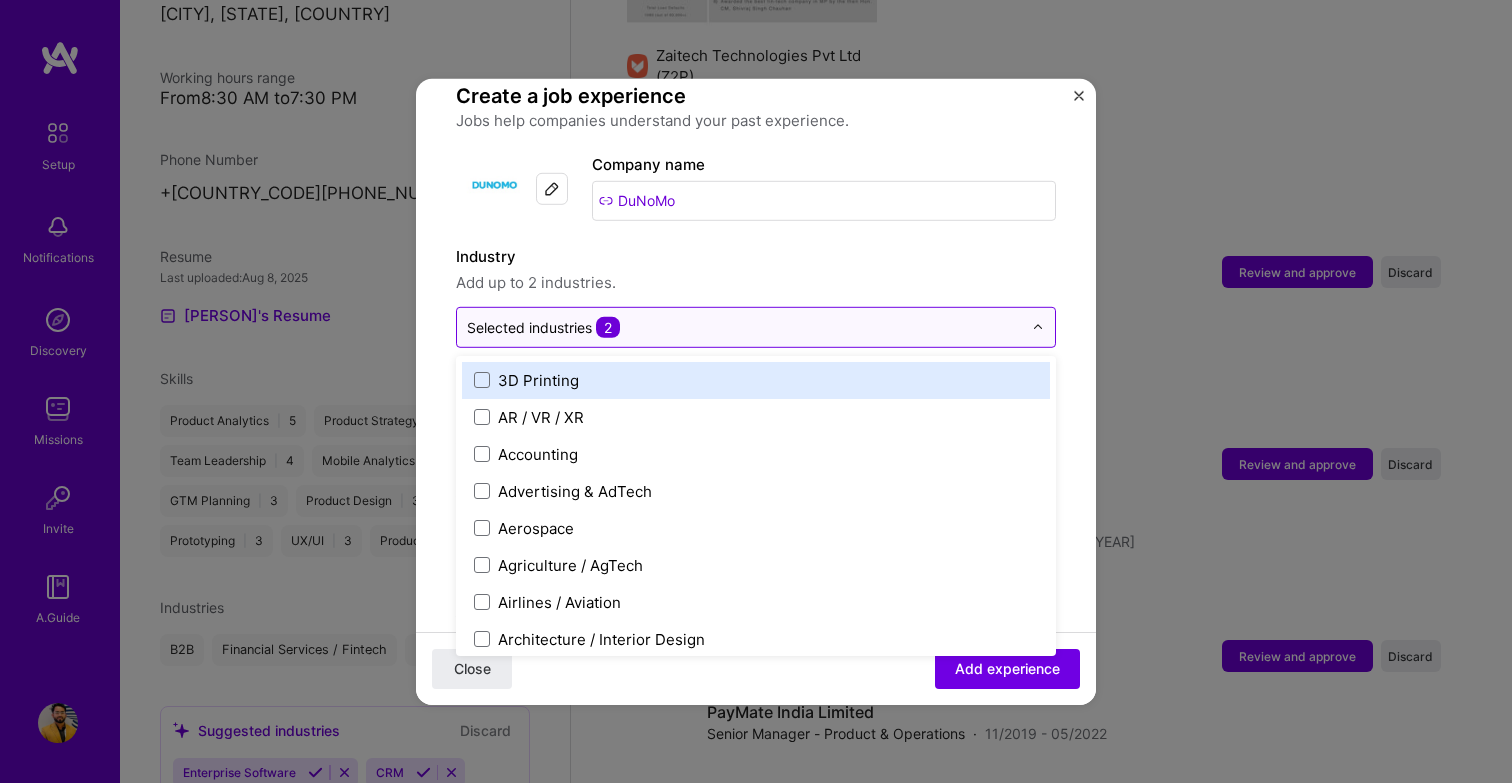 click at bounding box center (744, 326) 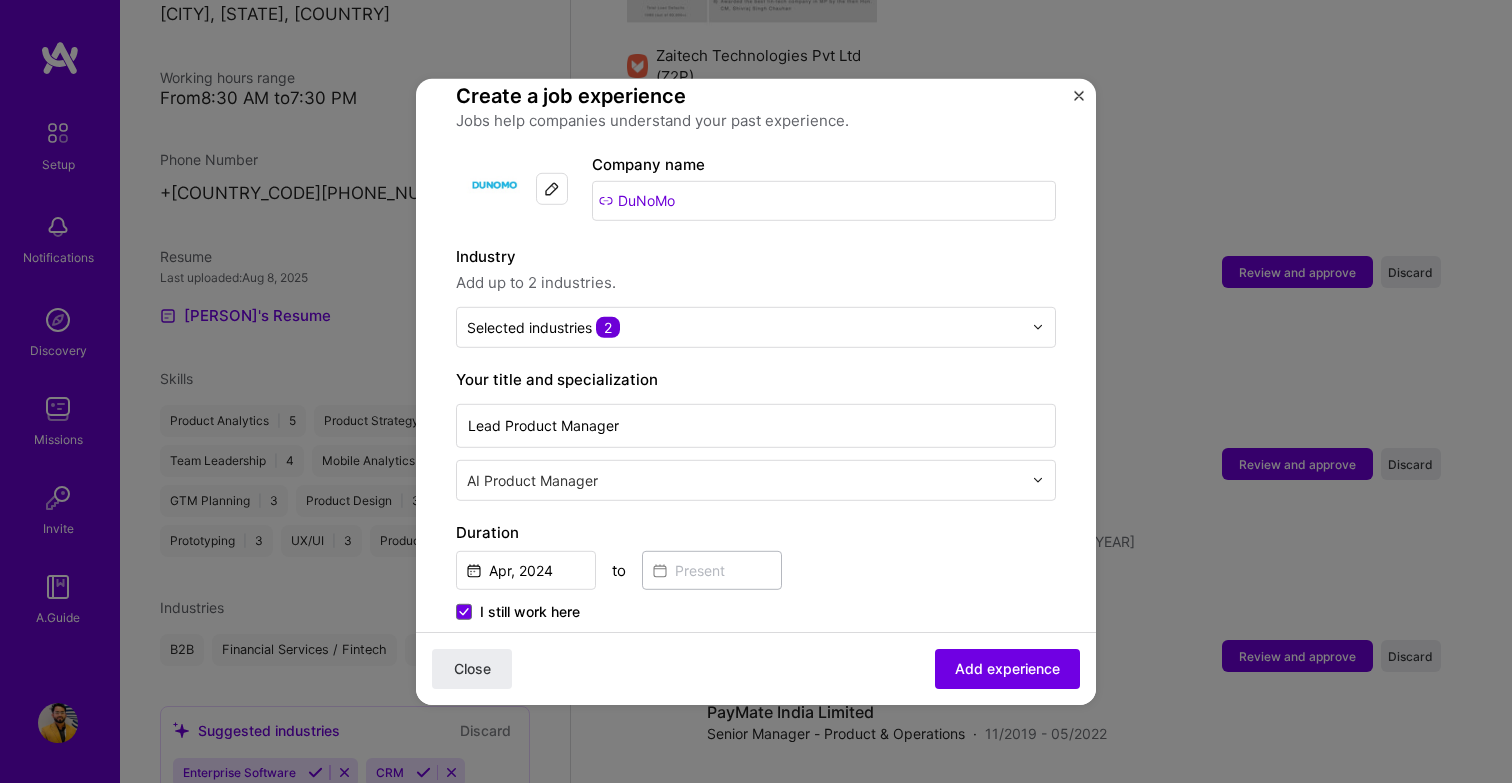 click on "Add up to 2 industries." at bounding box center [756, 282] 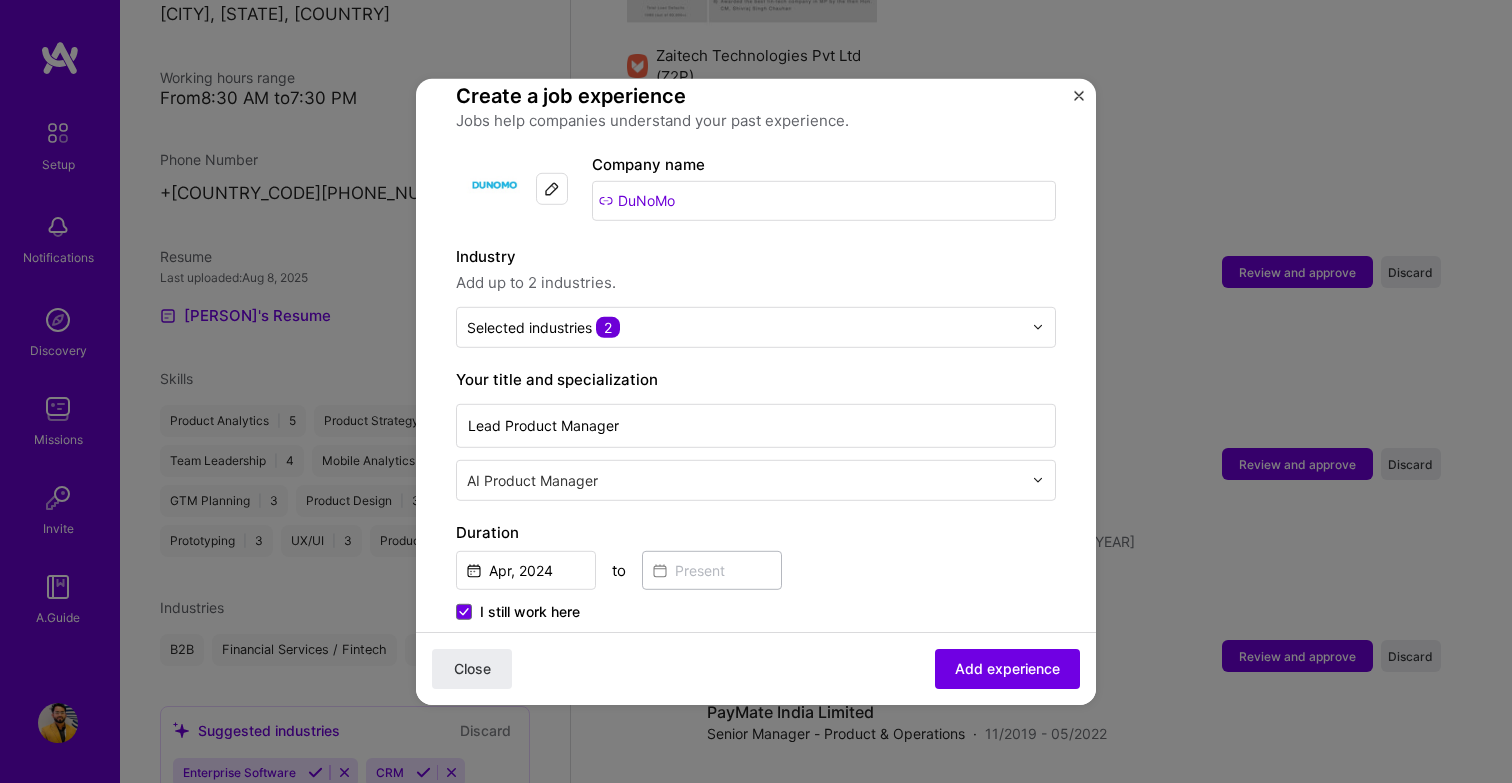 click on "Company name DuNoMo" at bounding box center [824, 186] 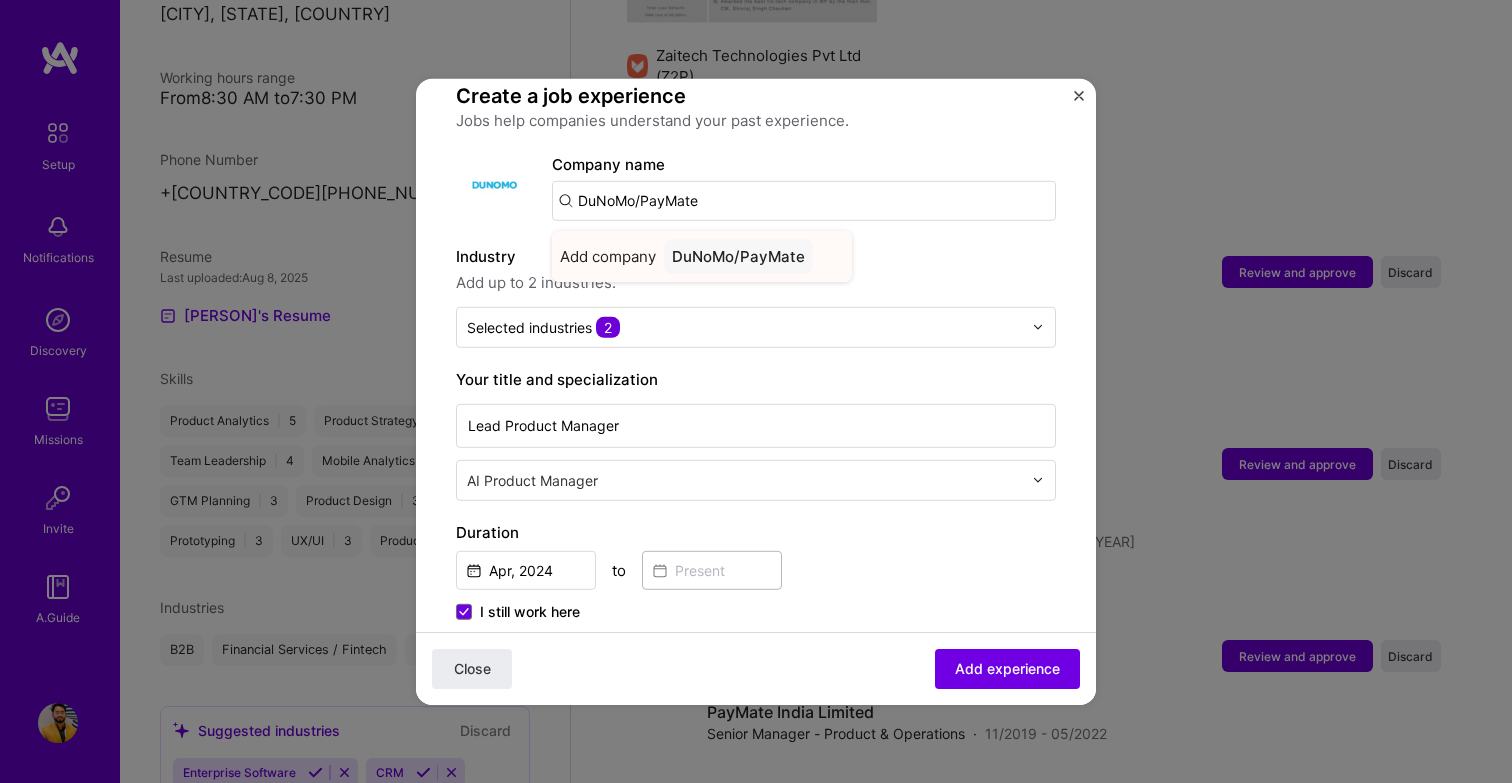 type on "DuNoMo/PayMate" 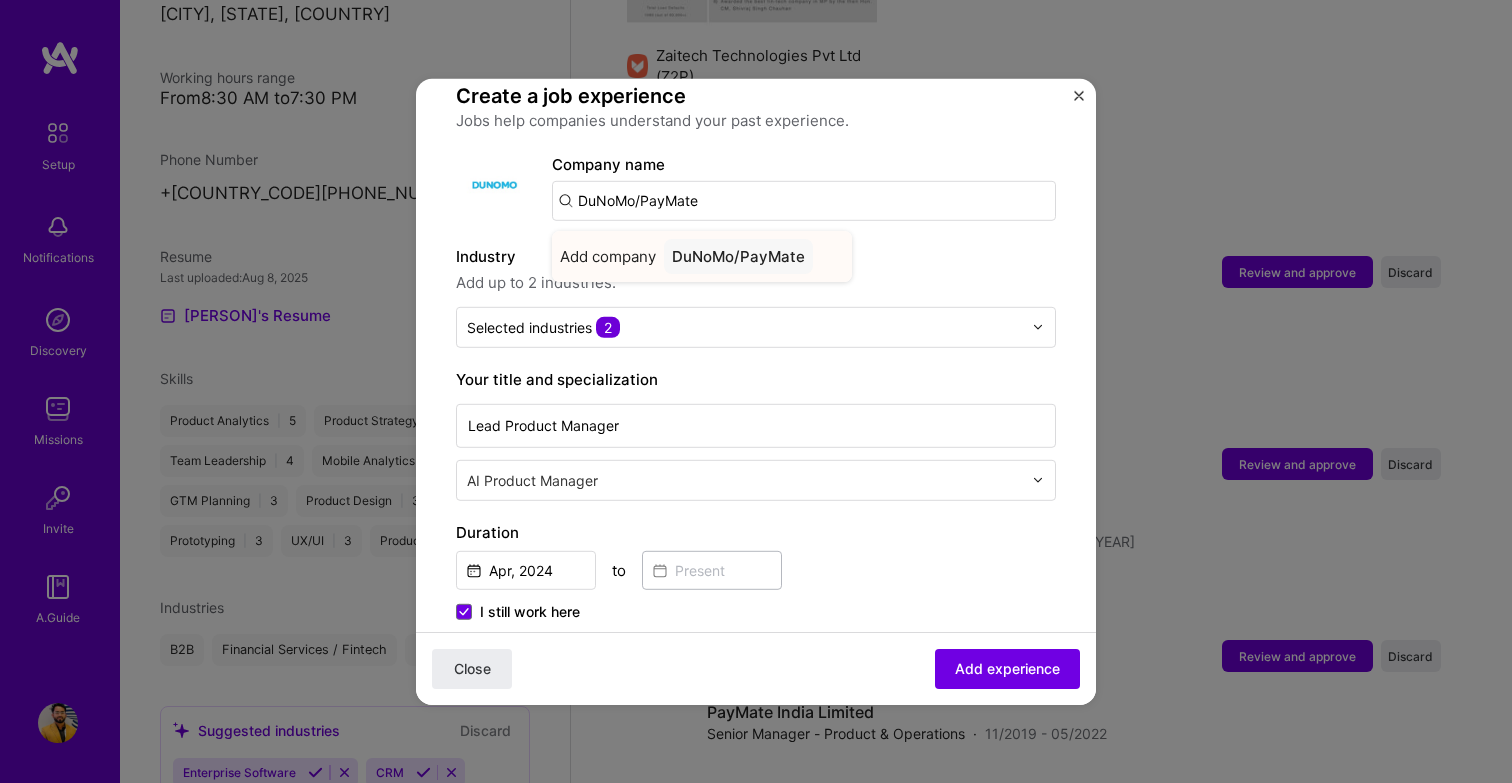 click on "DuNoMo/PayMate" at bounding box center [738, 255] 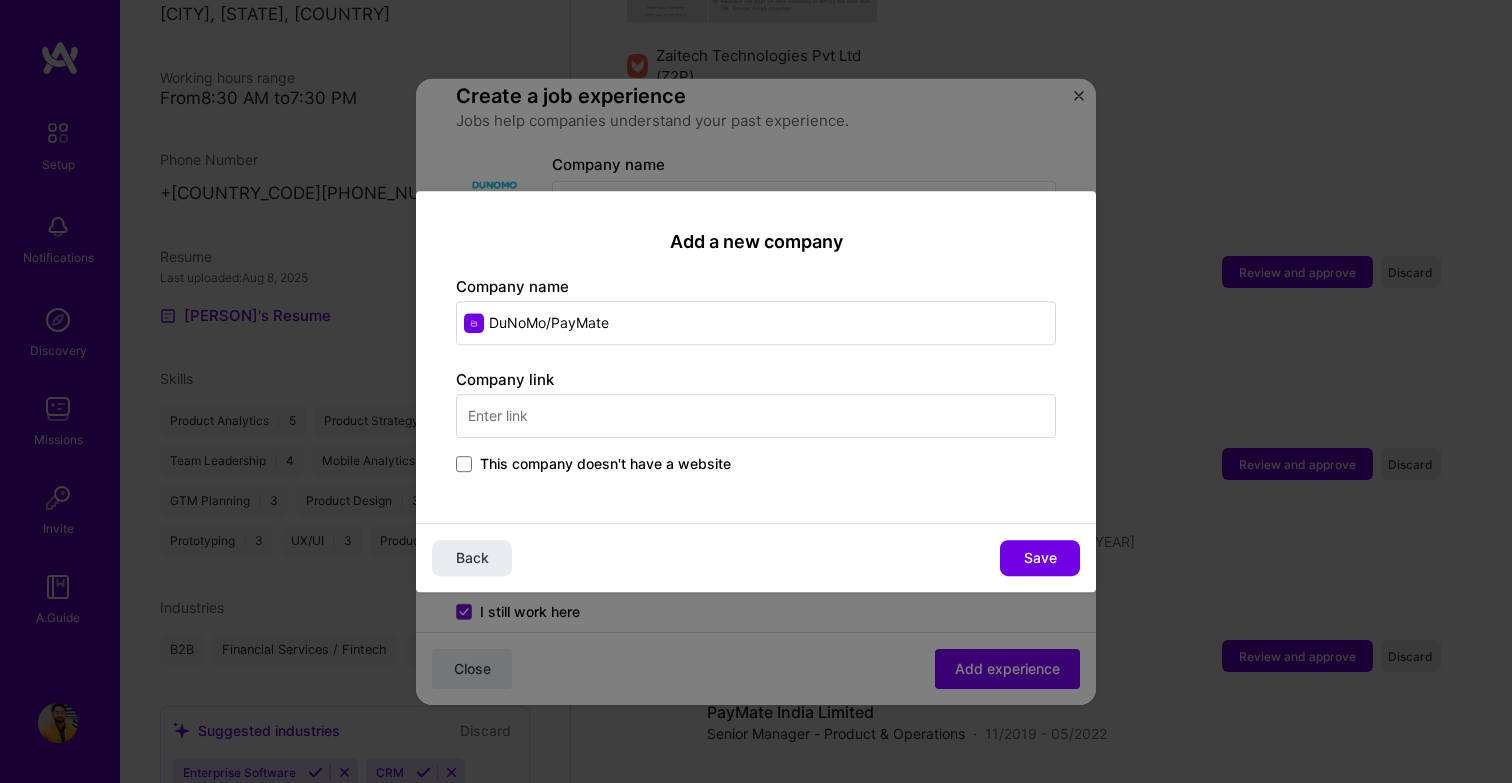click at bounding box center (756, 416) 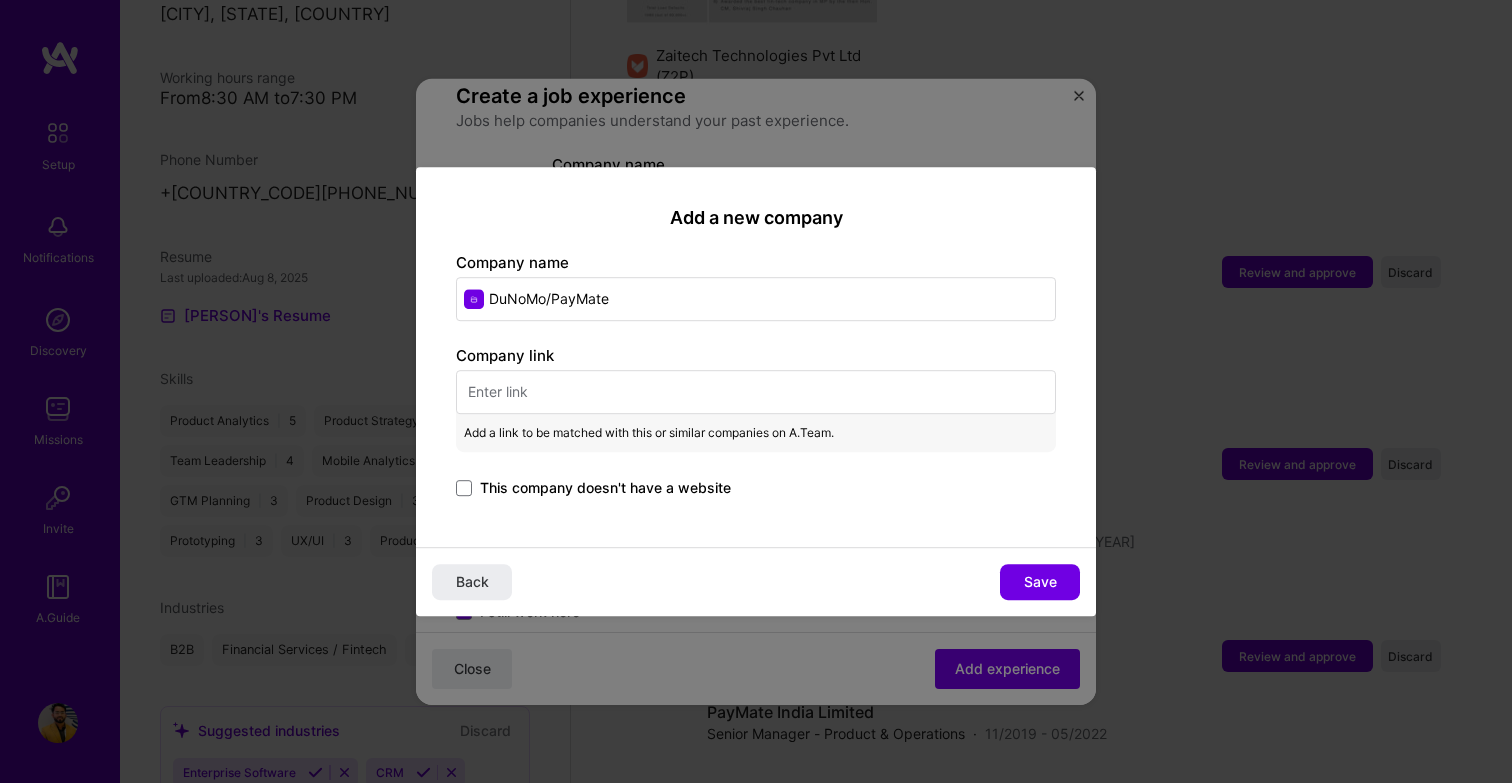 click at bounding box center (756, 392) 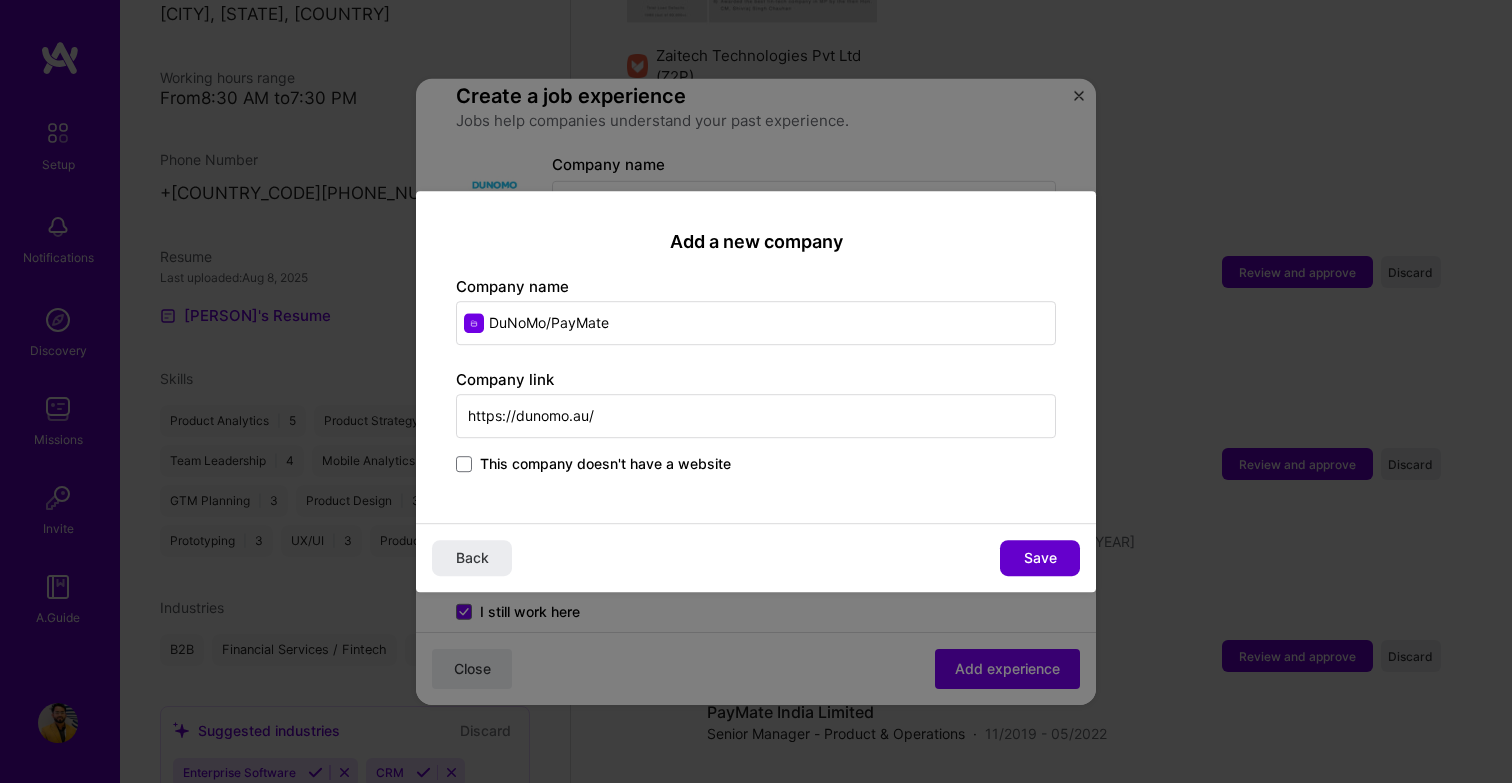 type on "https://dunomo.au/" 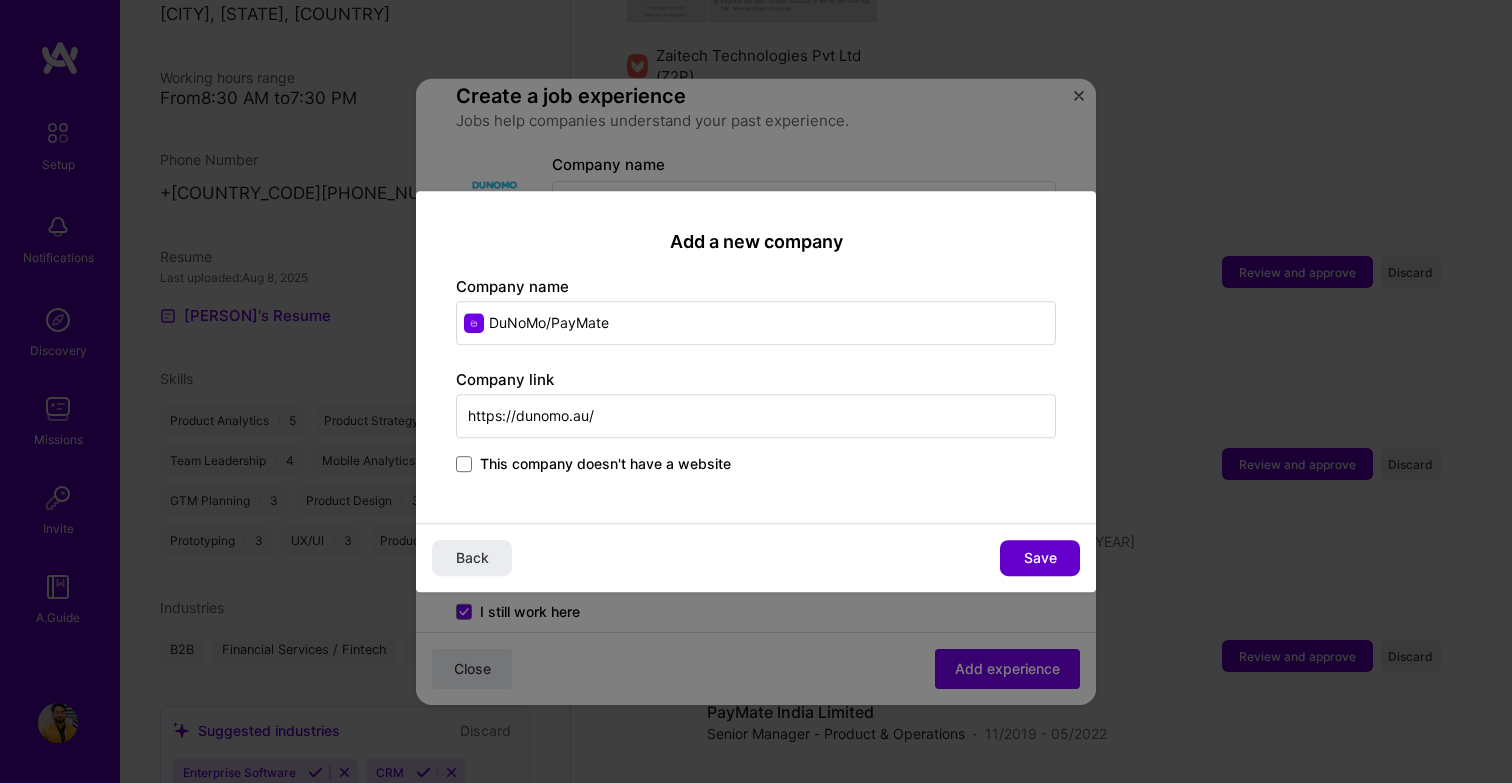 click on "Save" at bounding box center (1040, 558) 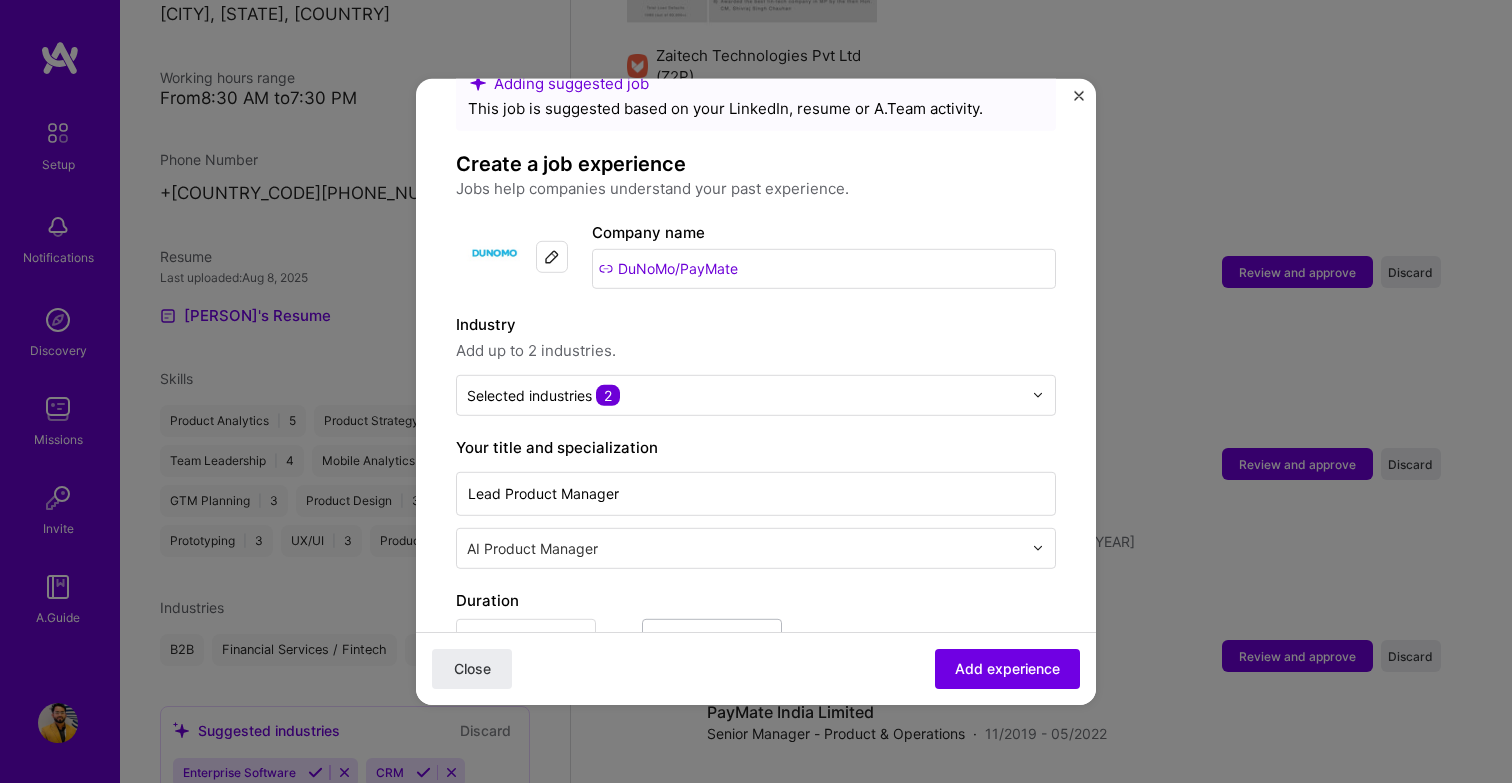 scroll, scrollTop: 54, scrollLeft: 0, axis: vertical 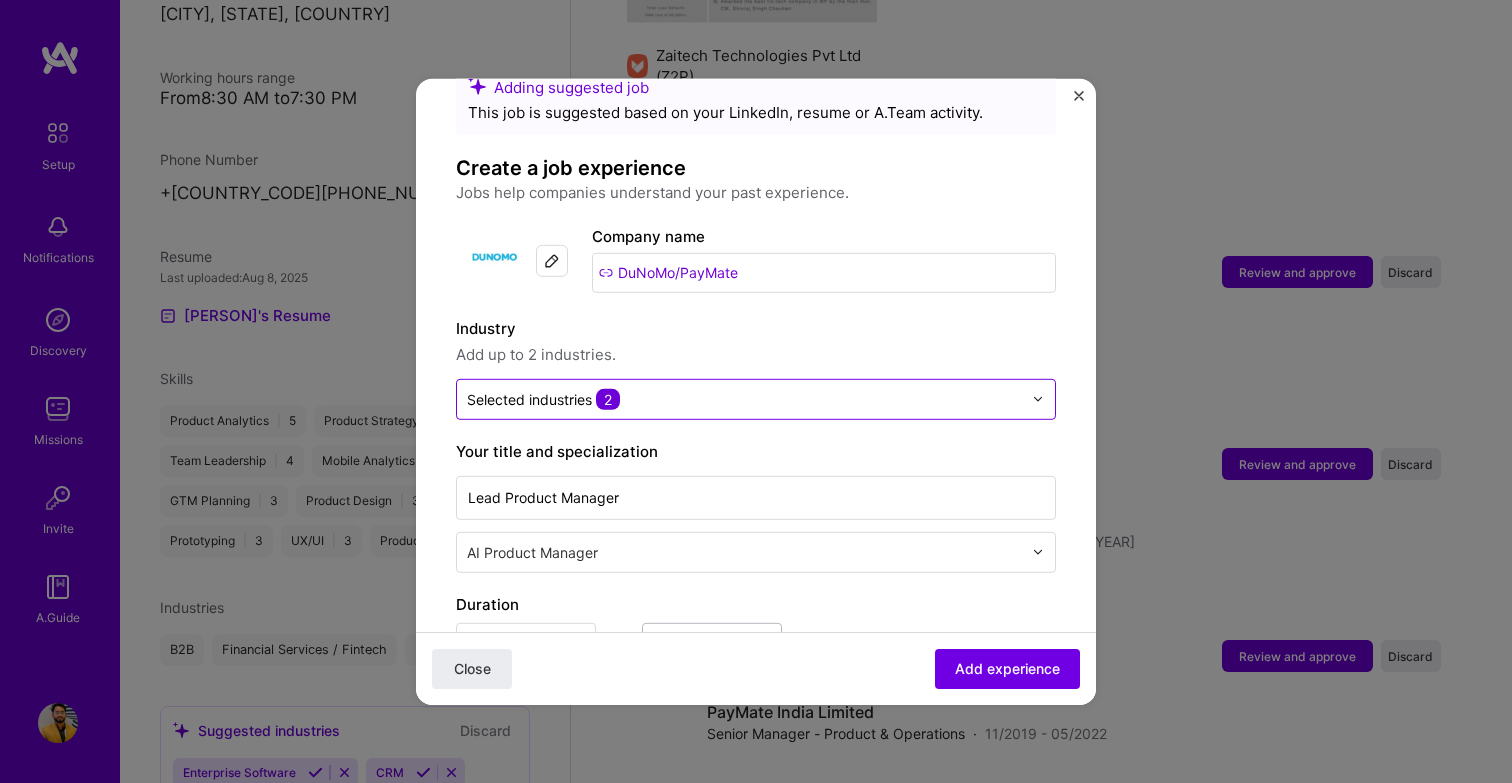 click on "Selected industries 2" at bounding box center [756, 398] 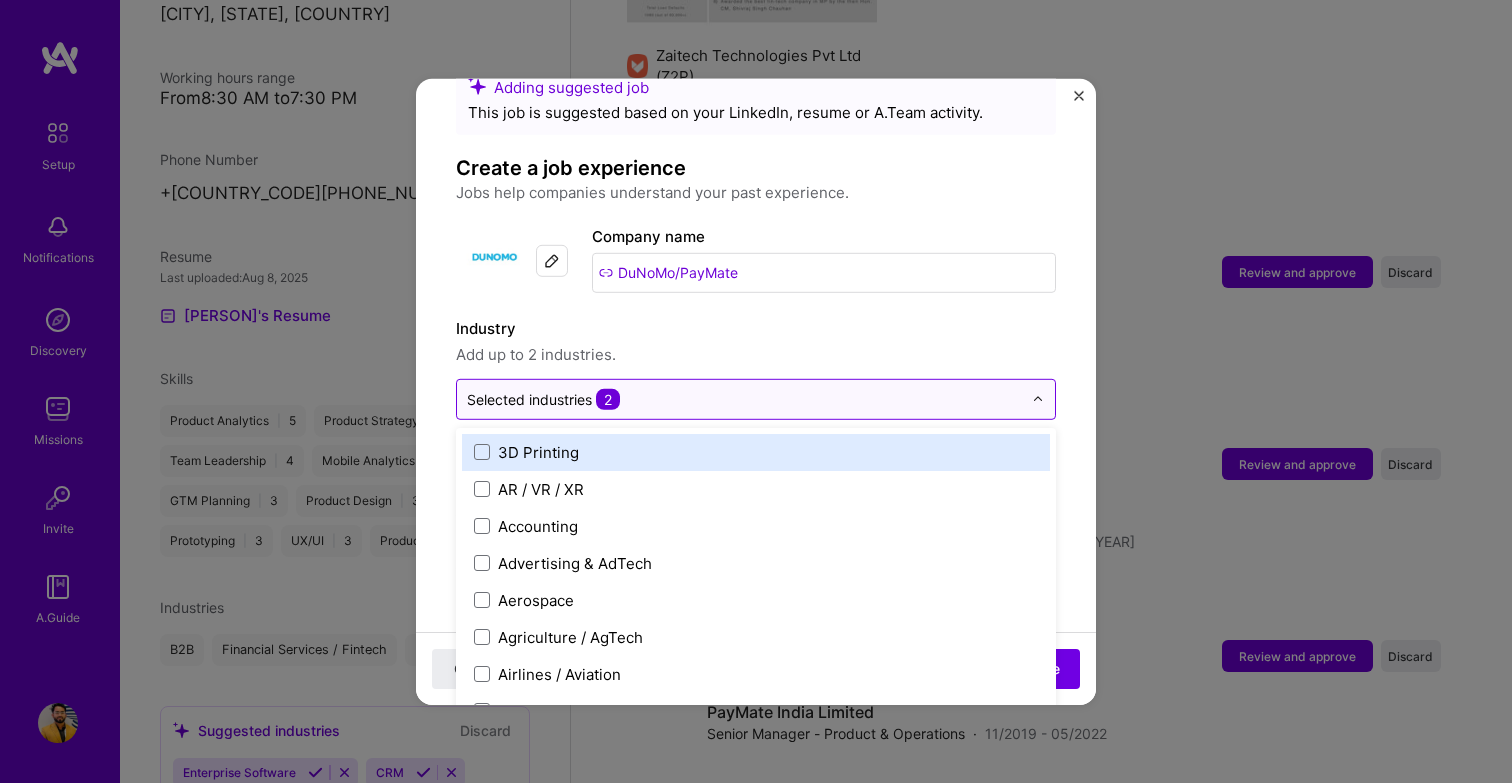 click on "Selected industries 2" at bounding box center [756, 398] 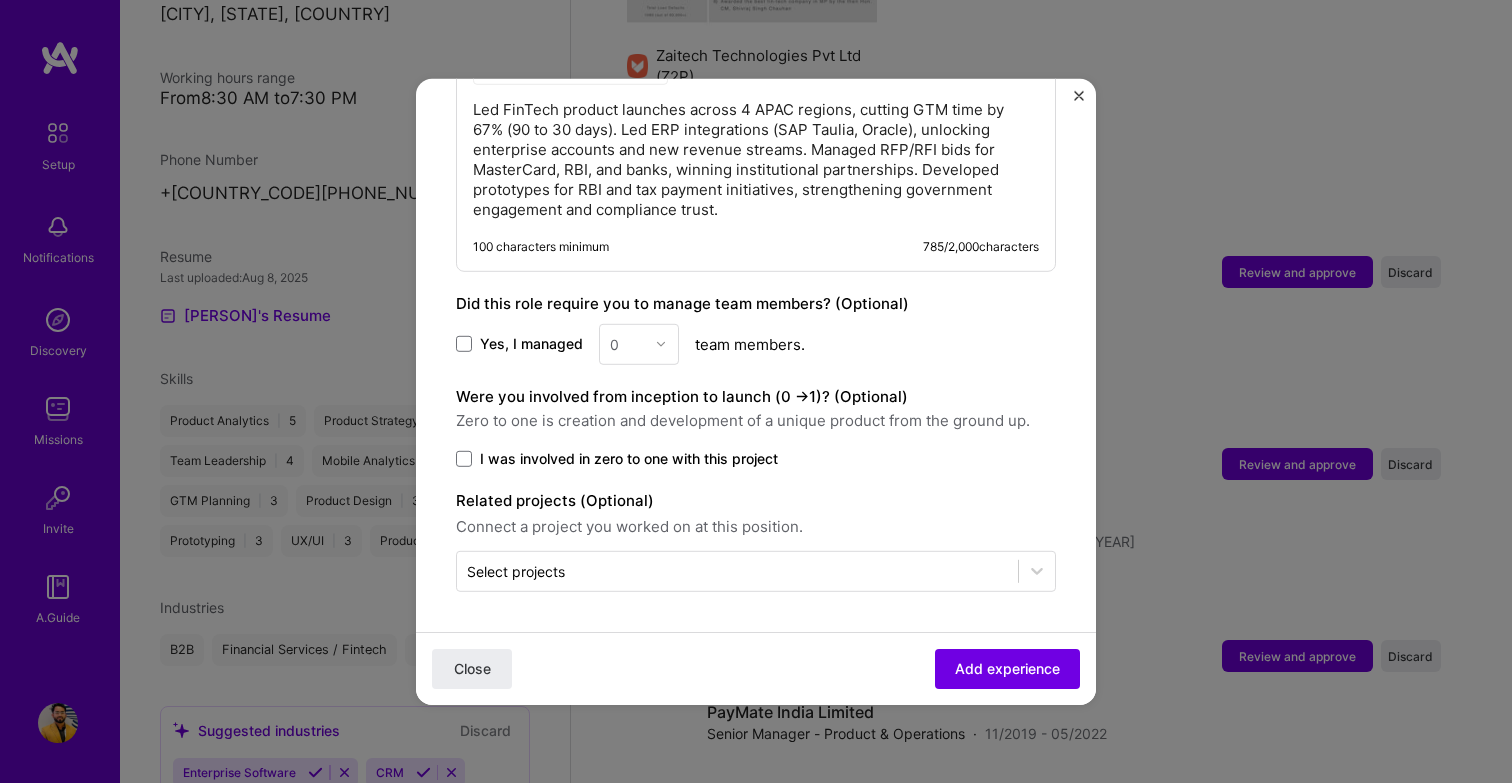 scroll, scrollTop: 763, scrollLeft: 0, axis: vertical 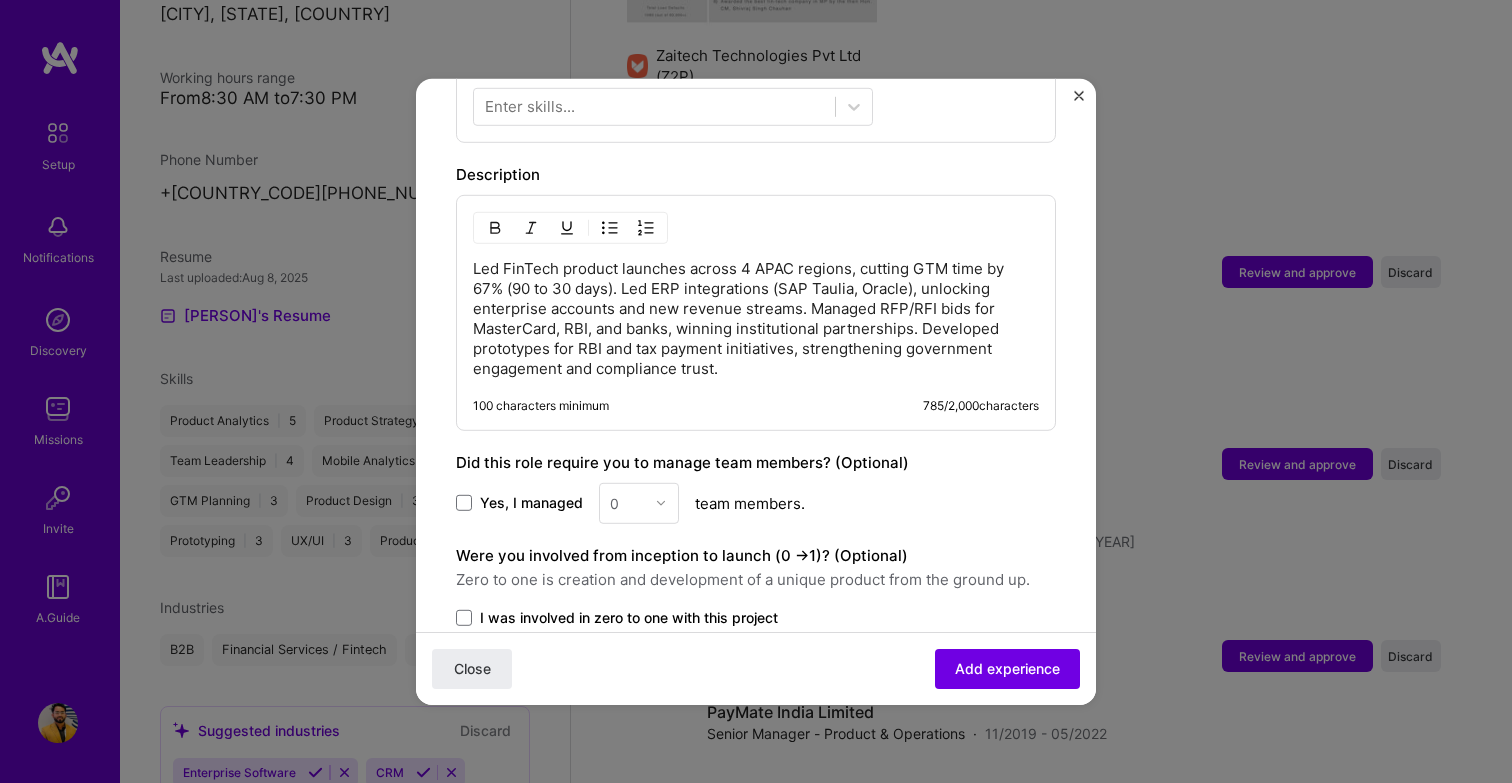 click at bounding box center (610, 227) 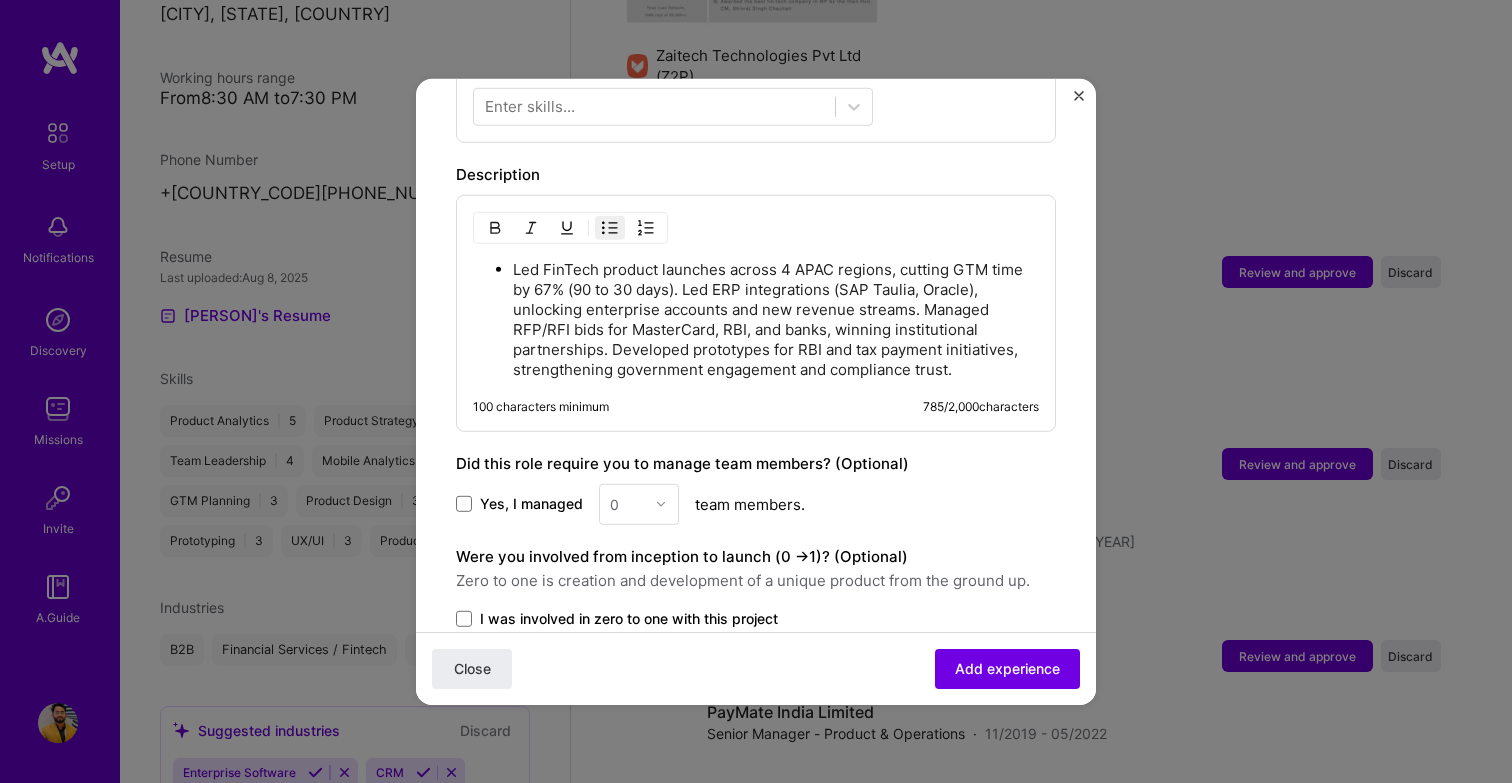 click on "Led FinTech product launches across 4 APAC regions, cutting GTM time by 67% (90 to 30 days). Led ERP integrations (SAP Taulia, Oracle), unlocking enterprise accounts and new revenue streams. Managed RFP/RFI bids for MasterCard, RBI, and banks, winning institutional partnerships. Developed prototypes for RBI and tax payment initiatives, strengthening government engagement and compliance trust." at bounding box center (776, 319) 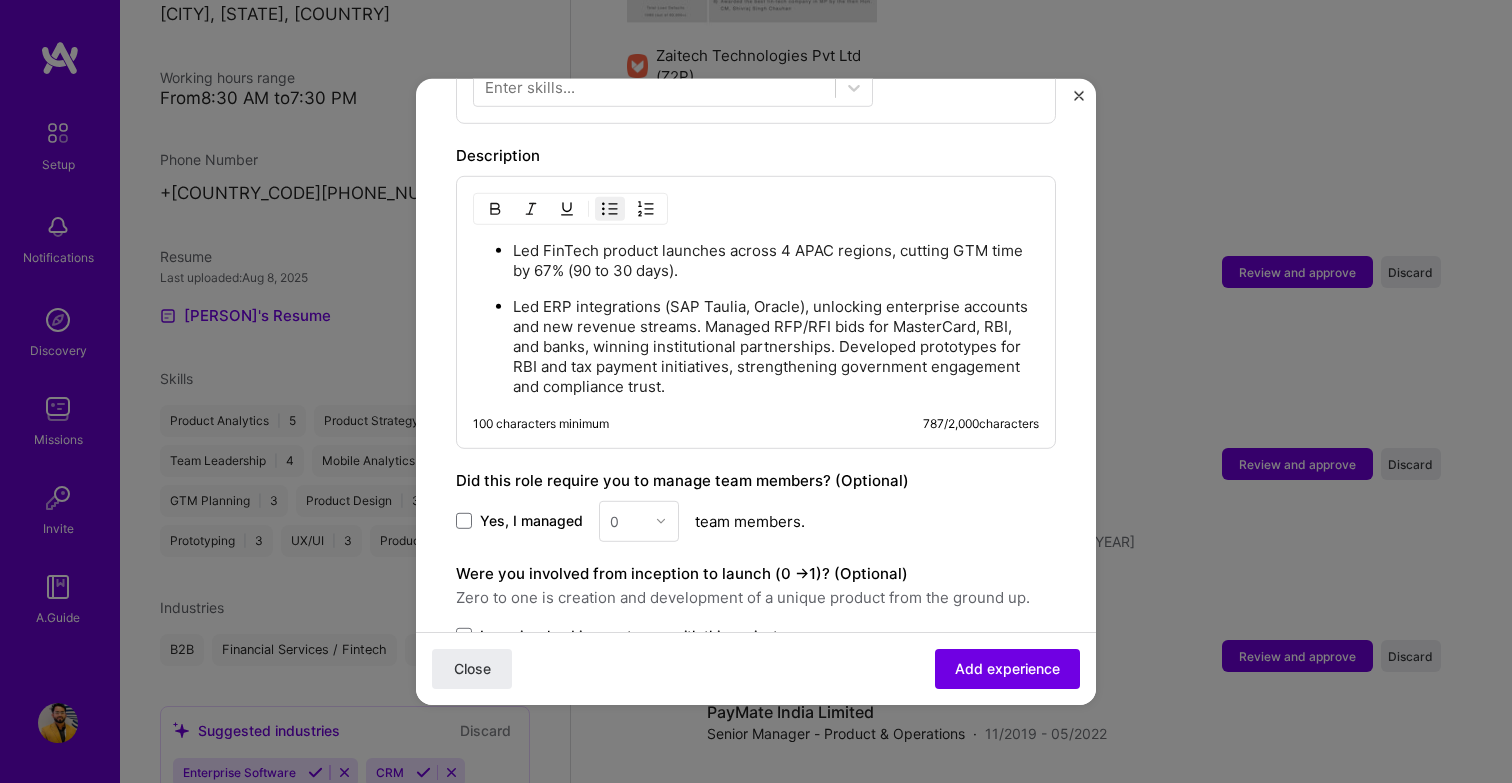 scroll, scrollTop: 788, scrollLeft: 0, axis: vertical 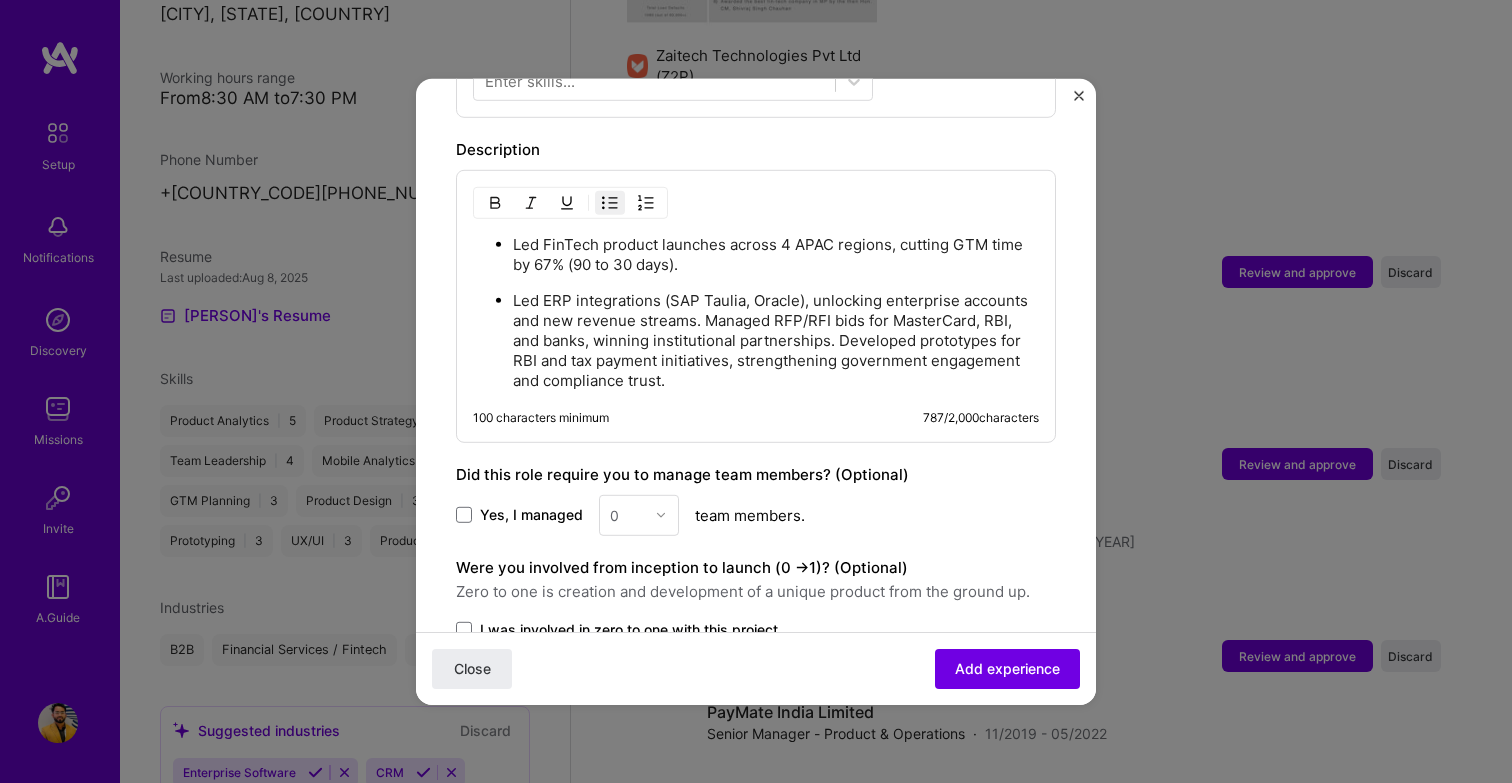 click on "Led ERP integrations (SAP Taulia, Oracle), unlocking enterprise accounts and new revenue streams. Managed RFP/RFI bids for MasterCard, RBI, and banks, winning institutional partnerships. Developed prototypes for RBI and tax payment initiatives, strengthening government engagement and compliance trust." at bounding box center [776, 340] 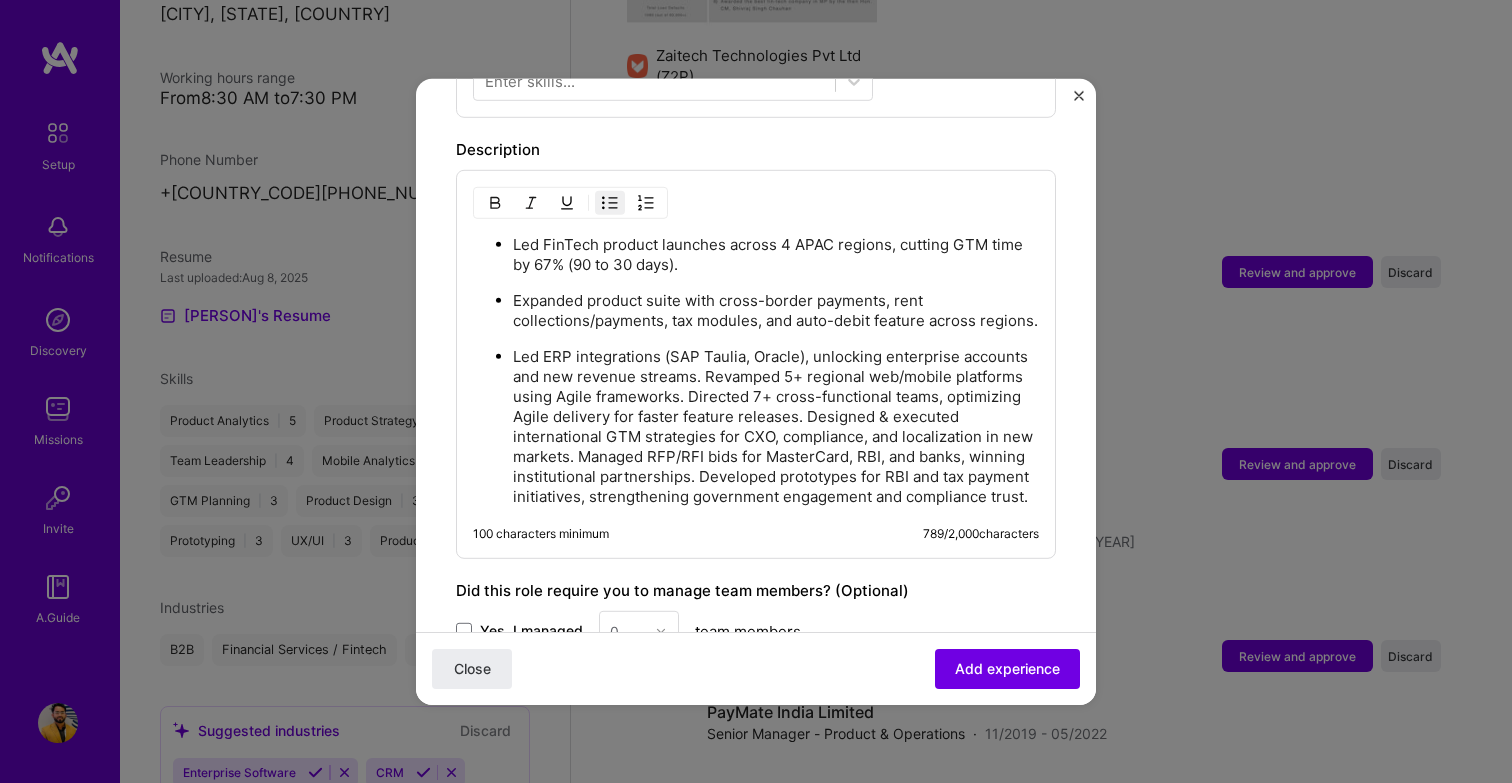 click on "Led ERP integrations (SAP Taulia, Oracle), unlocking enterprise accounts and new revenue streams. Revamped 5+ regional web/mobile platforms using Agile frameworks. Directed 7+ cross-functional teams, optimizing Agile delivery for faster feature releases. Designed & executed international GTM strategies for CXO, compliance, and localization in new markets. Managed RFP/RFI bids for MasterCard, RBI, and banks, winning institutional partnerships. Developed prototypes for RBI and tax payment initiatives, strengthening government engagement and compliance trust." at bounding box center (776, 426) 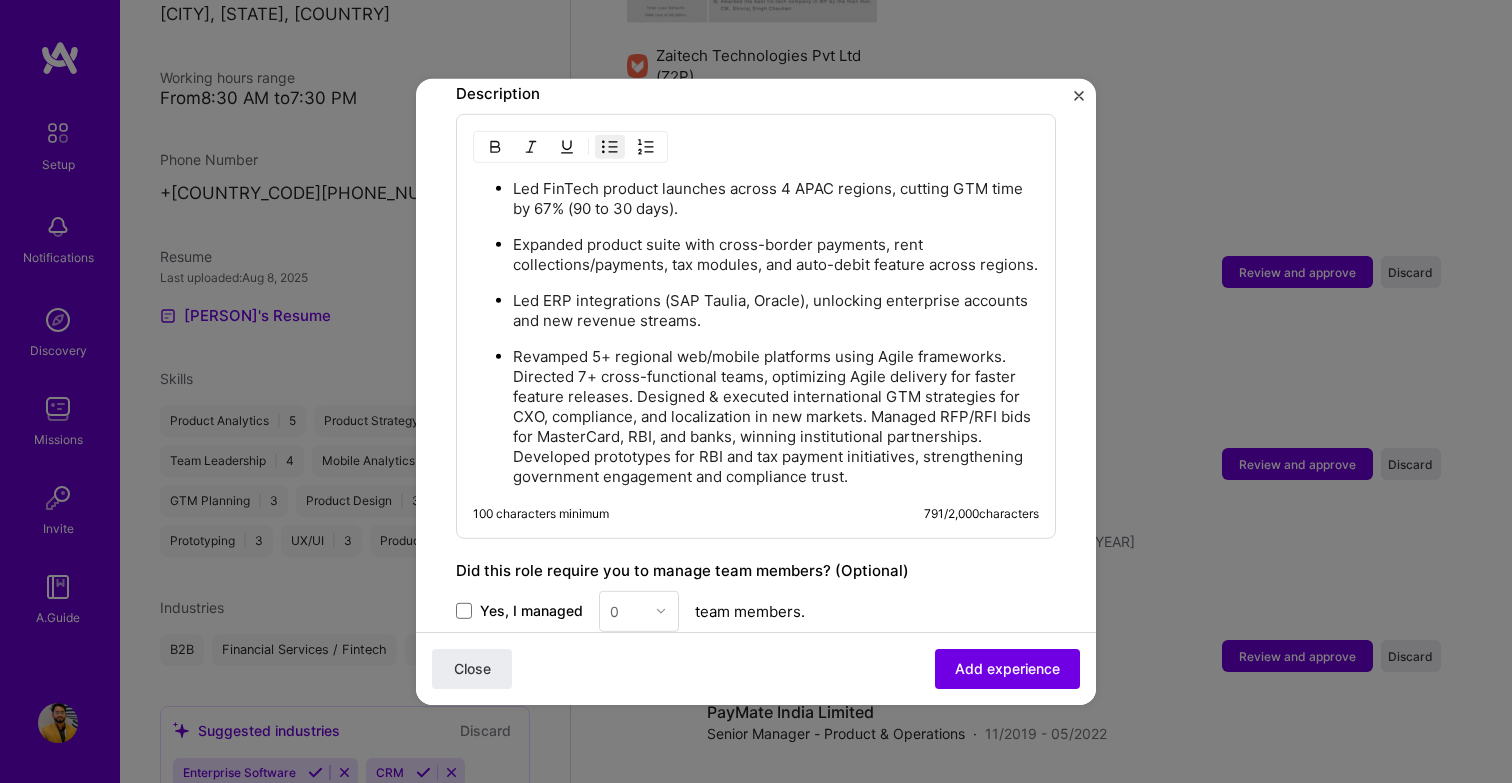 scroll, scrollTop: 846, scrollLeft: 0, axis: vertical 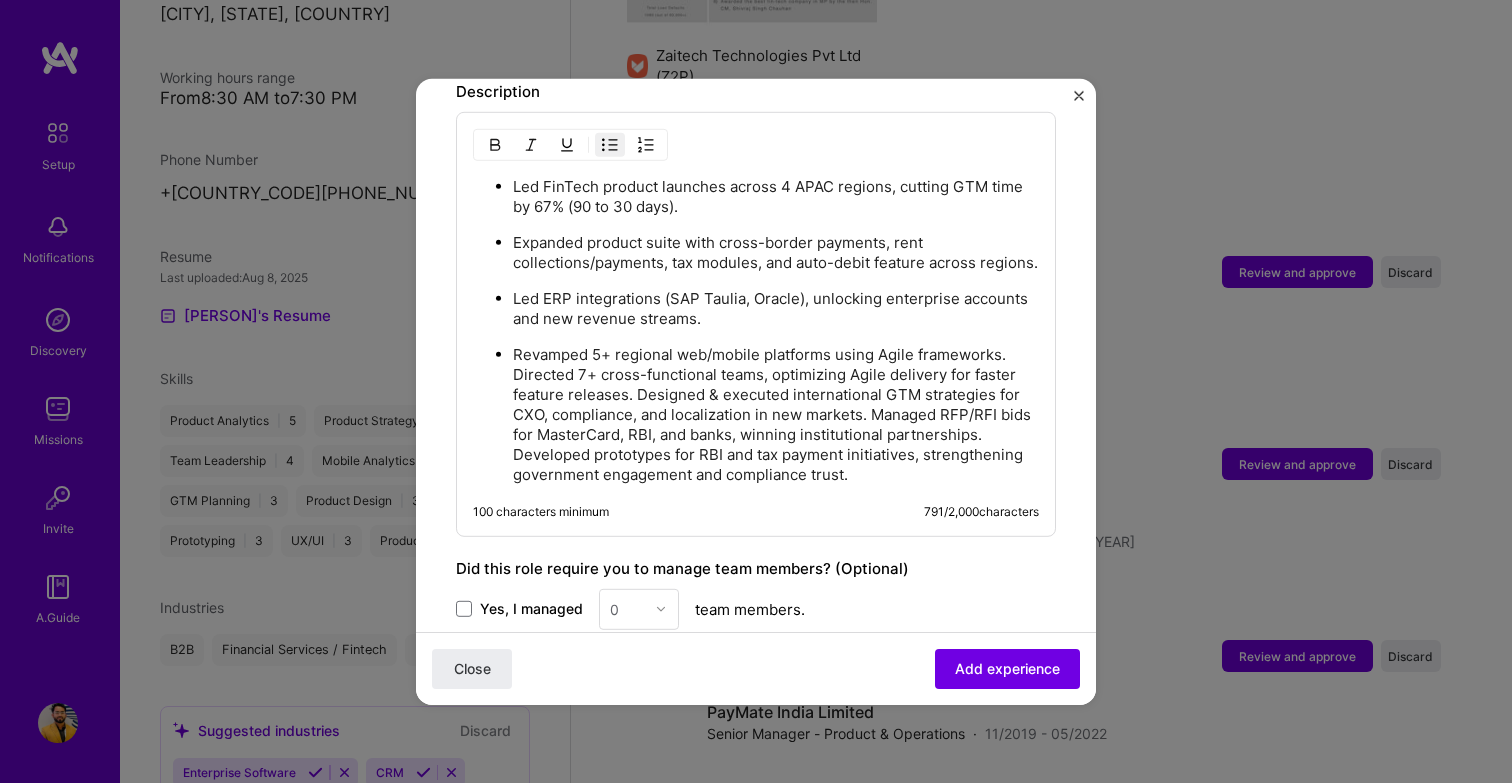 click on "Led FinTech product launches across 4 APAC regions, cutting GTM time by 67% (90 to 30 days).  Expanded product suite with cross-border payments, rent collections/payments, tax modules, and auto-debit feature across regions.  Led ERP integrations (SAP Taulia, Oracle), unlocking enterprise accounts and new revenue streams.  Managed RFP/RFI bids for MasterCard, RBI, and banks, winning institutional partnerships. Developed prototypes for RBI and tax payment initiatives, strengthening government engagement and compliance trust." at bounding box center (756, 329) 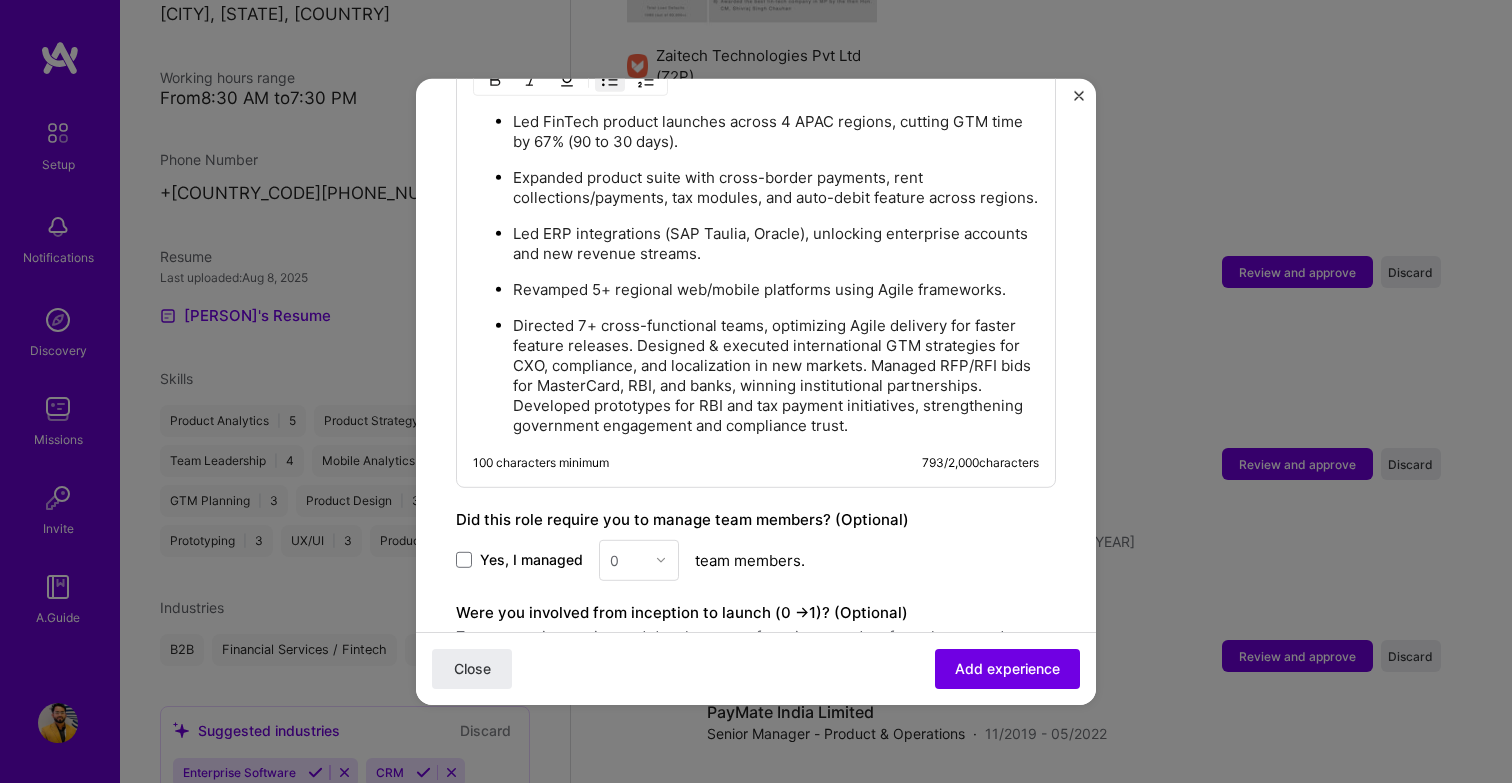 scroll, scrollTop: 928, scrollLeft: 0, axis: vertical 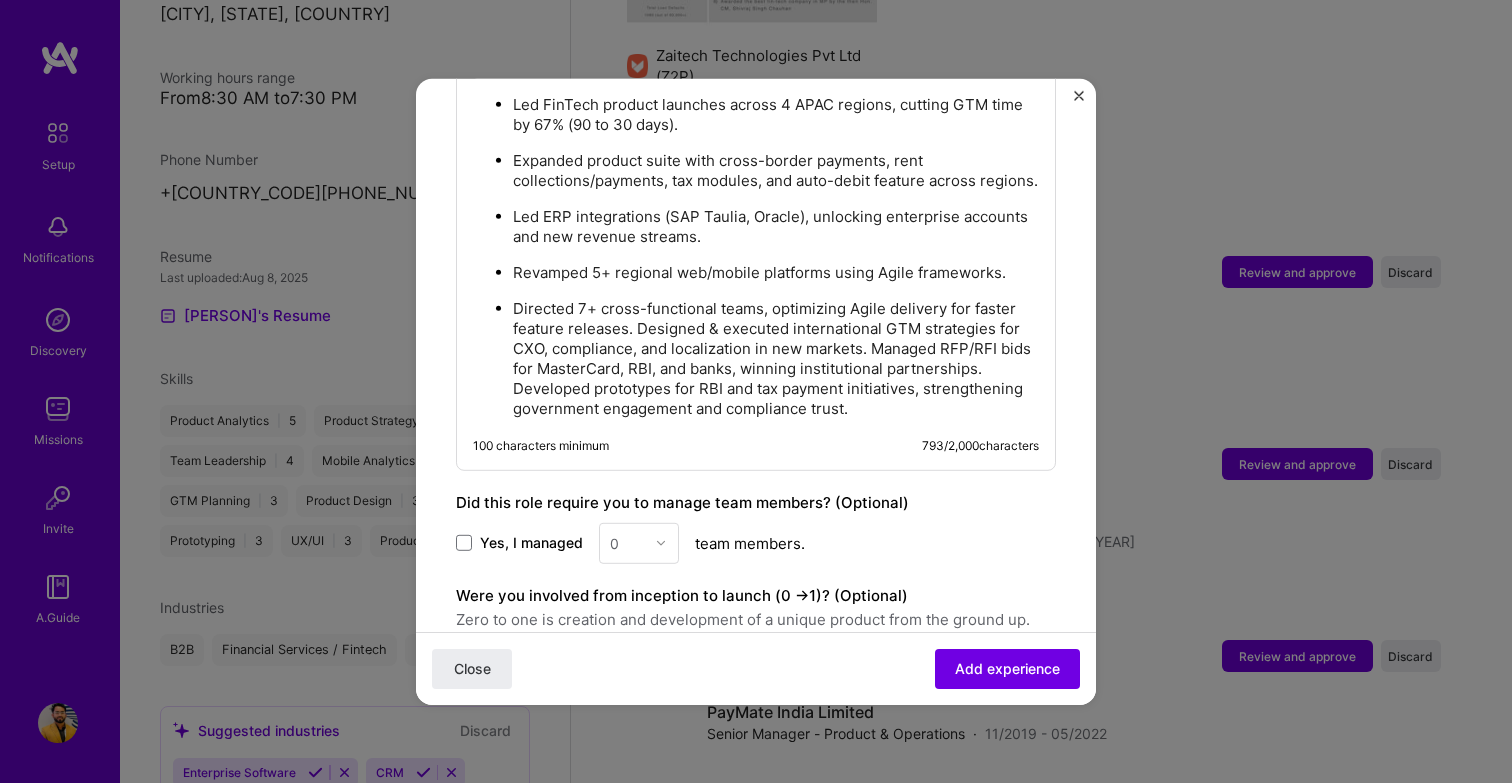 click on "Directed 7+ cross-functional teams, optimizing Agile delivery for faster feature releases. Designed & executed international GTM strategies for CXO, compliance, and localization in new markets. Managed RFP/RFI bids for MasterCard, RBI, and banks, winning institutional partnerships. Developed prototypes for RBI and tax payment initiatives, strengthening government engagement and compliance trust." at bounding box center [776, 358] 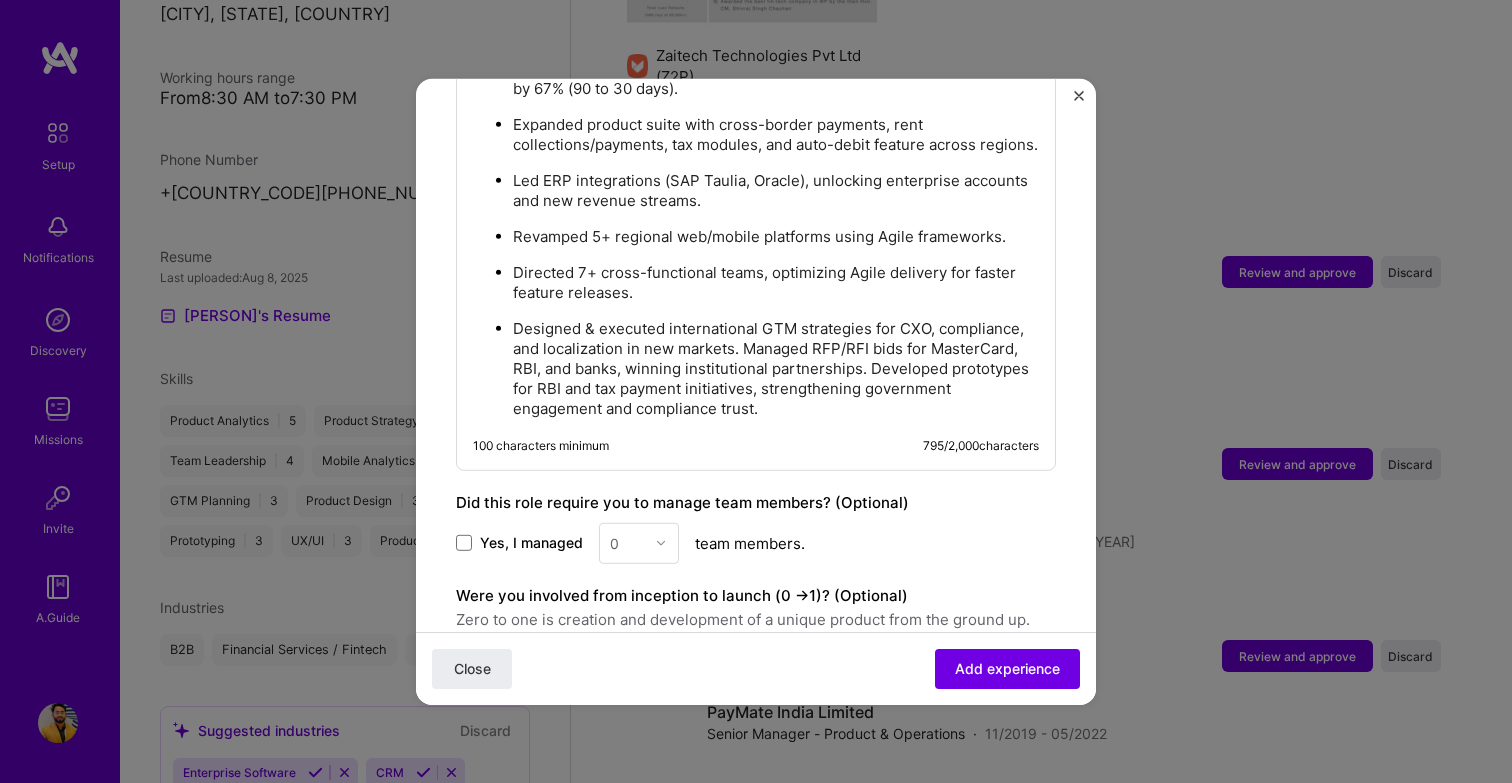 scroll, scrollTop: 972, scrollLeft: 0, axis: vertical 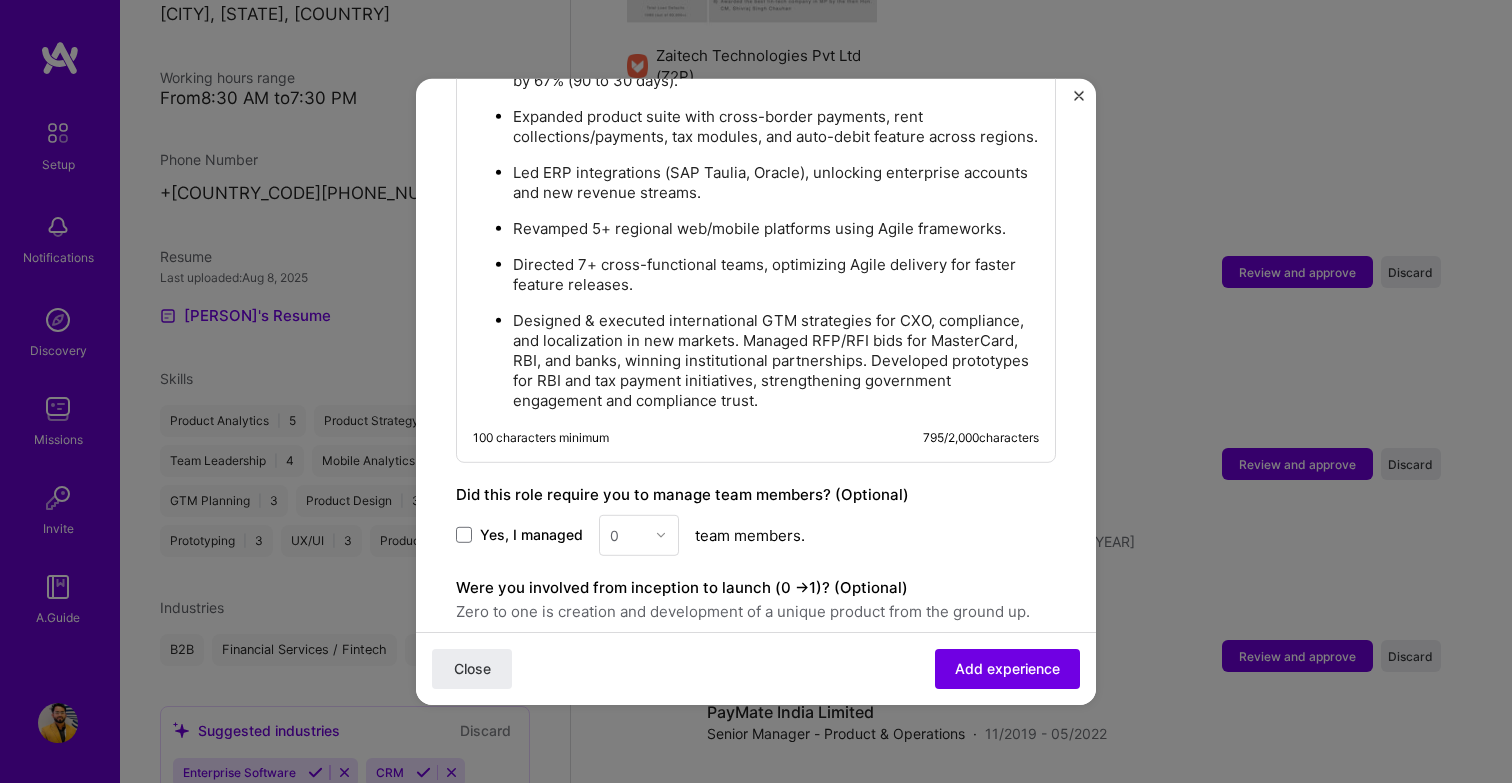 click on "Designed & executed international GTM strategies for CXO, compliance, and localization in new markets. Managed RFP/RFI bids for MasterCard, RBI, and banks, winning institutional partnerships. Developed prototypes for RBI and tax payment initiatives, strengthening government engagement and compliance trust." at bounding box center [776, 360] 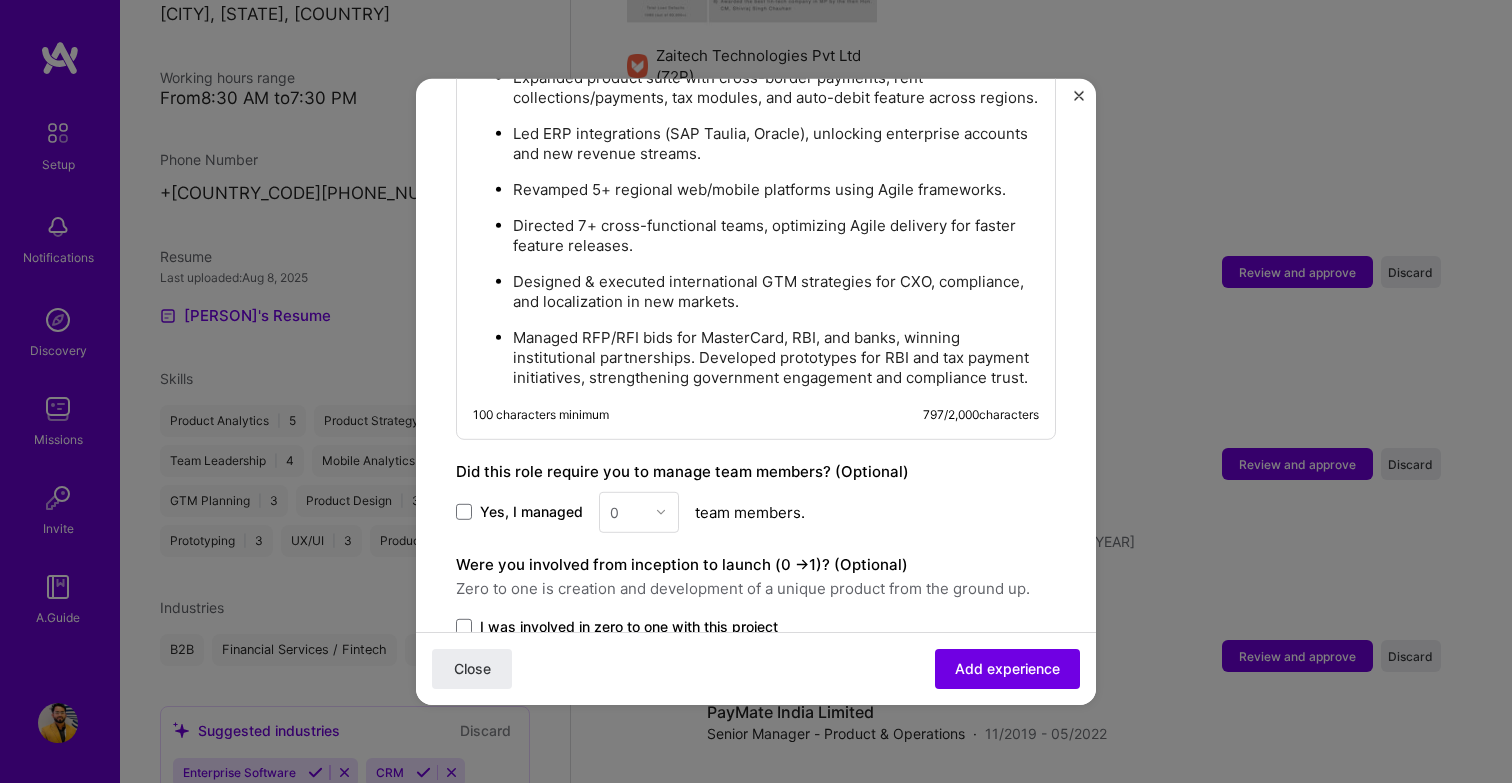 scroll, scrollTop: 1037, scrollLeft: 0, axis: vertical 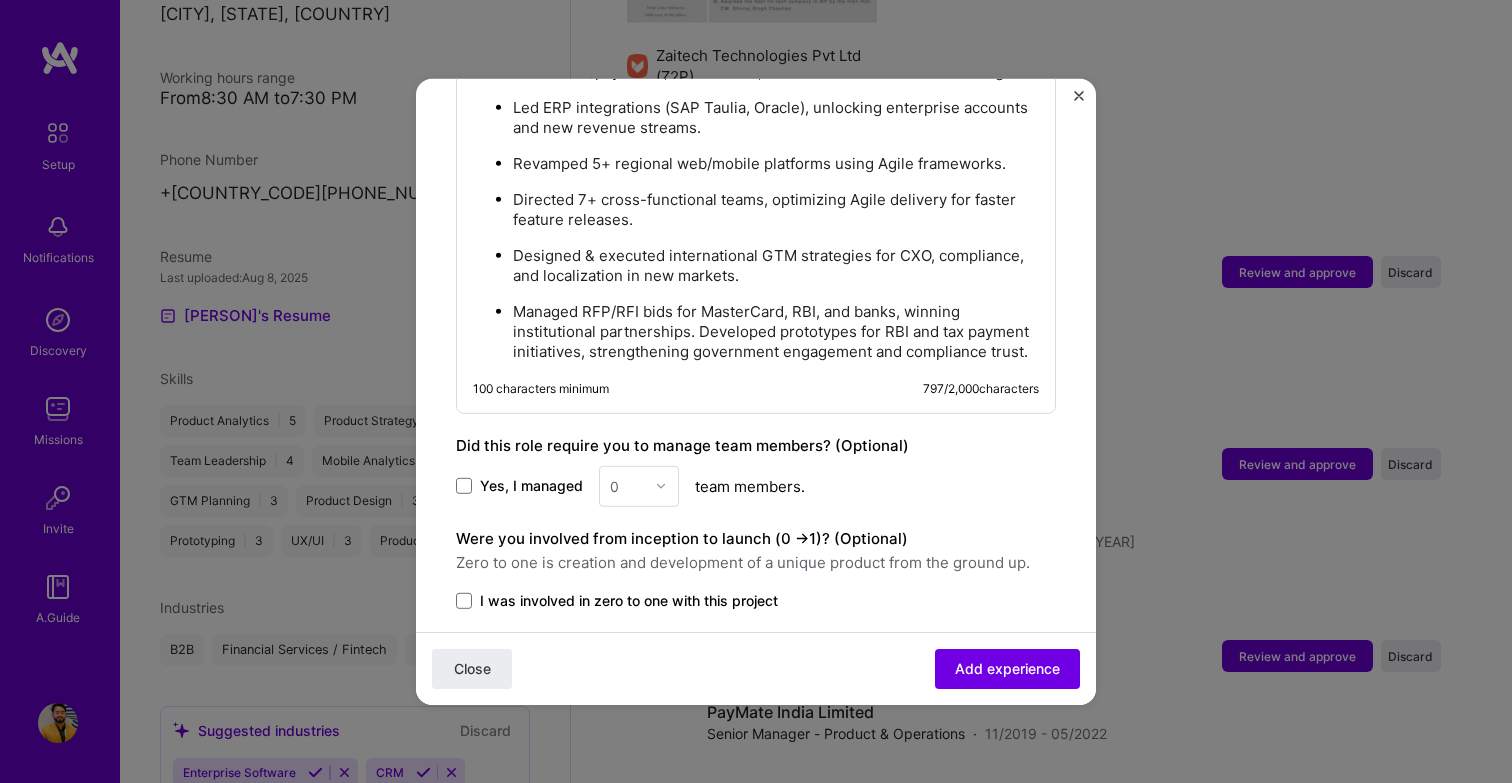 click on "Managed RFP/RFI bids for MasterCard, RBI, and banks, winning institutional partnerships. Developed prototypes for RBI and tax payment initiatives, strengthening government engagement and compliance trust." at bounding box center [776, 331] 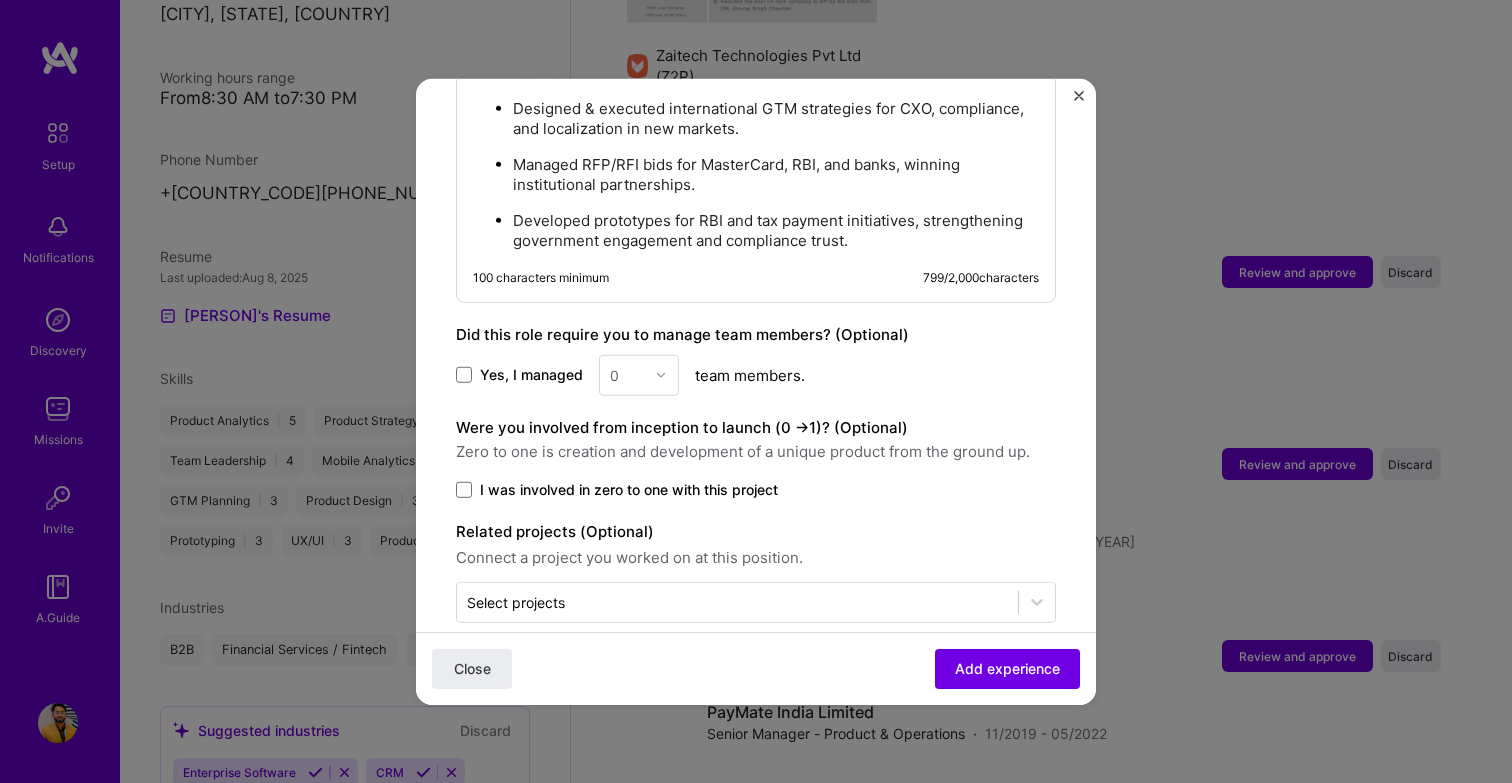 scroll, scrollTop: 1230, scrollLeft: 0, axis: vertical 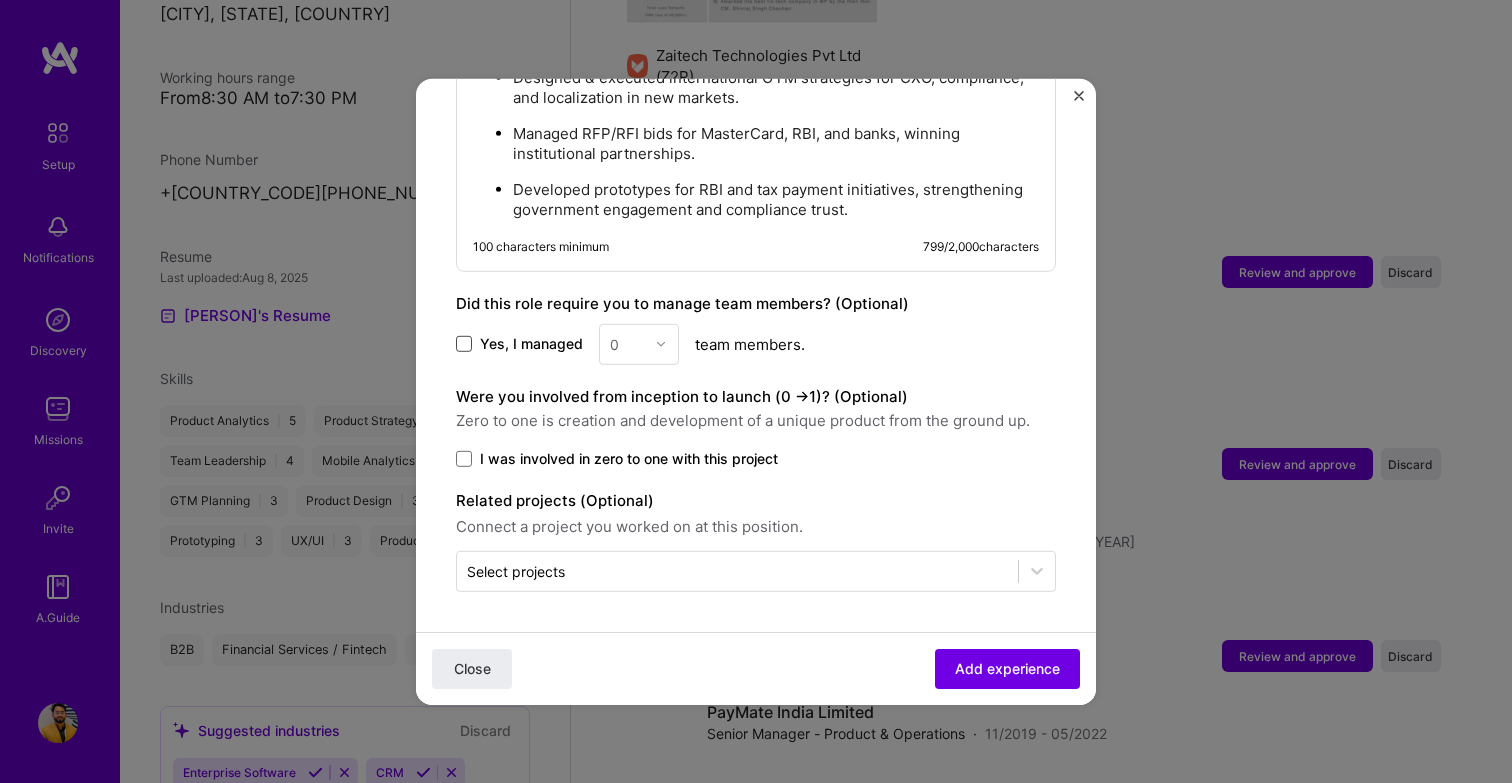 click at bounding box center (464, 344) 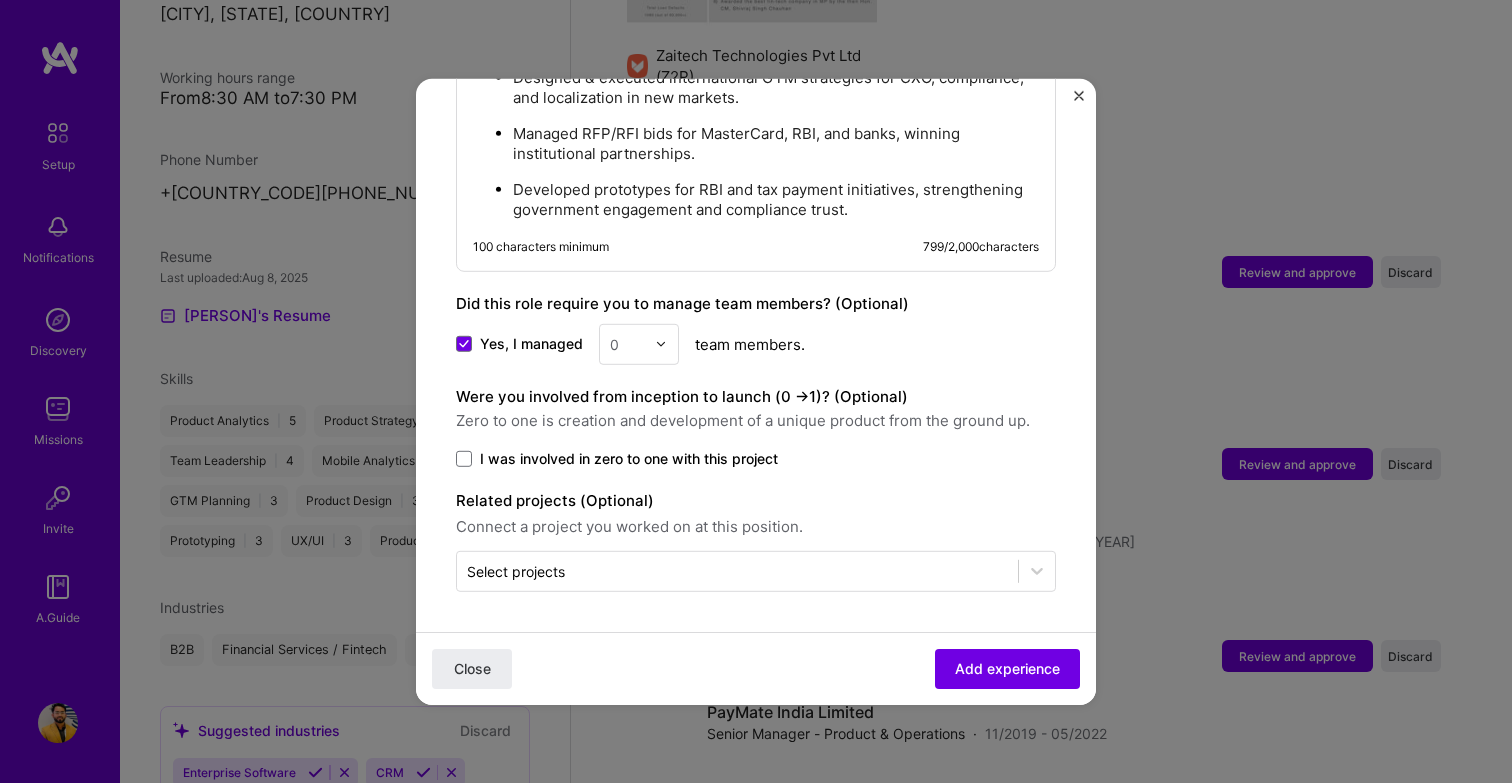 click on "Yes, I managed 0 team members." at bounding box center (756, 343) 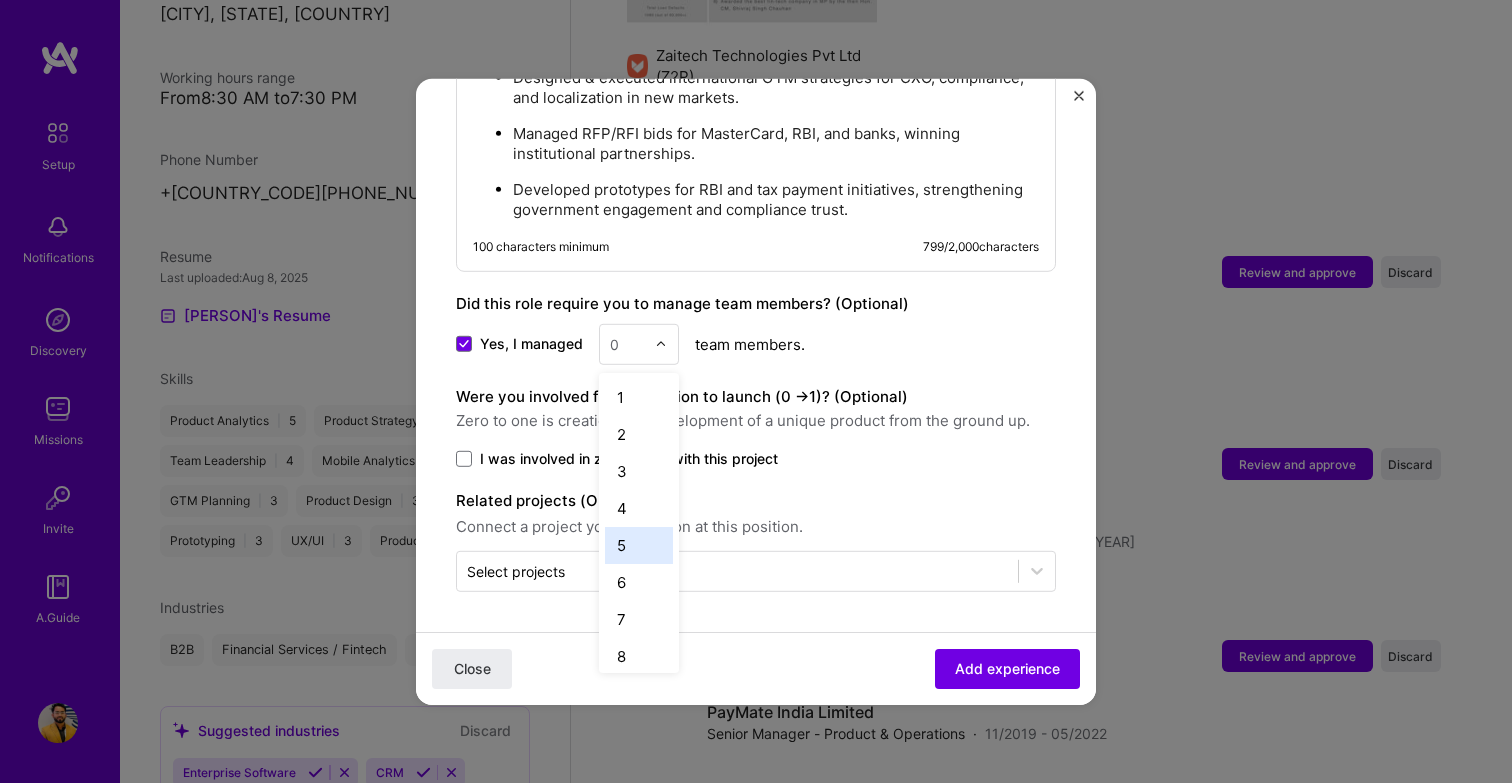 click on "5" at bounding box center (639, 544) 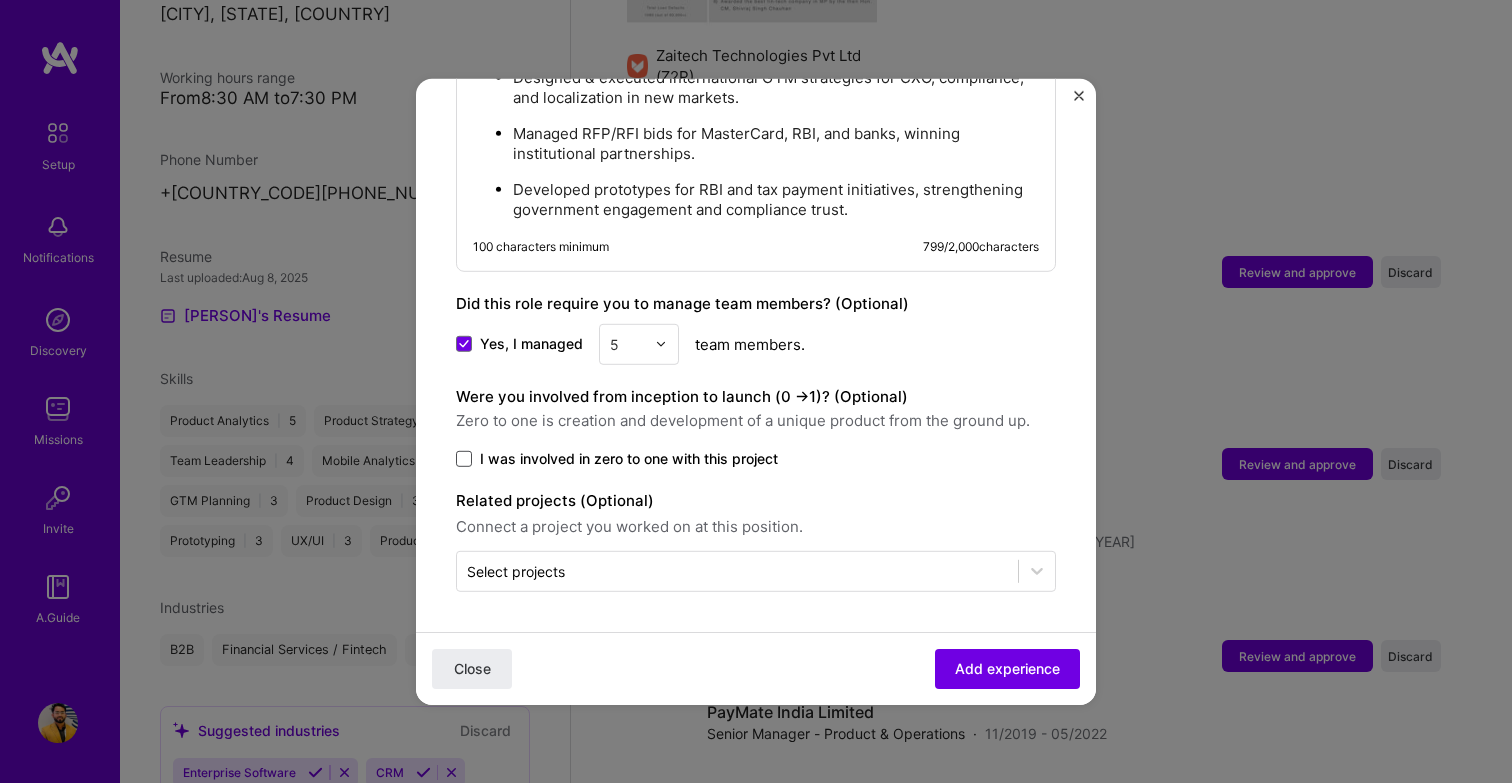 click at bounding box center [464, 458] 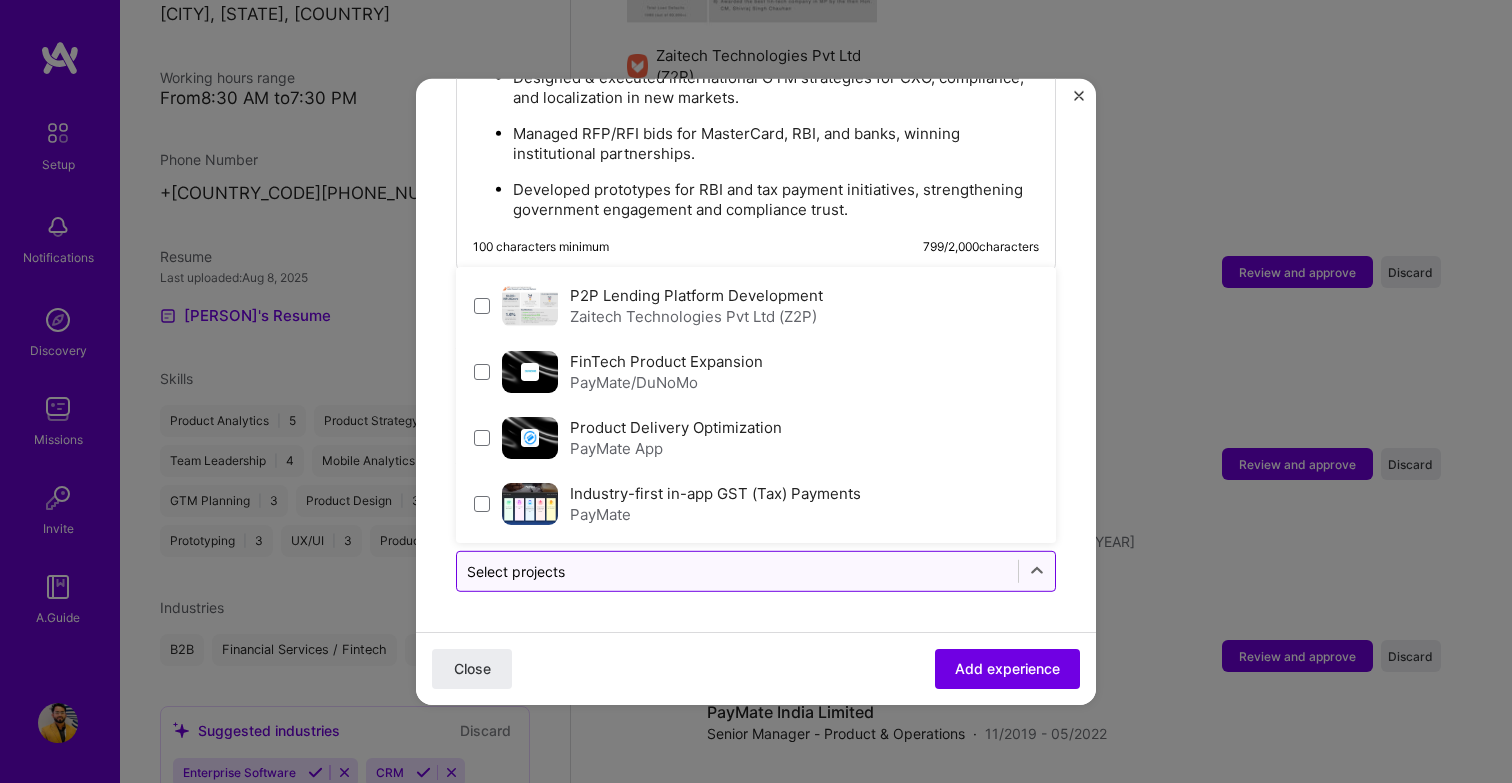 click at bounding box center (737, 570) 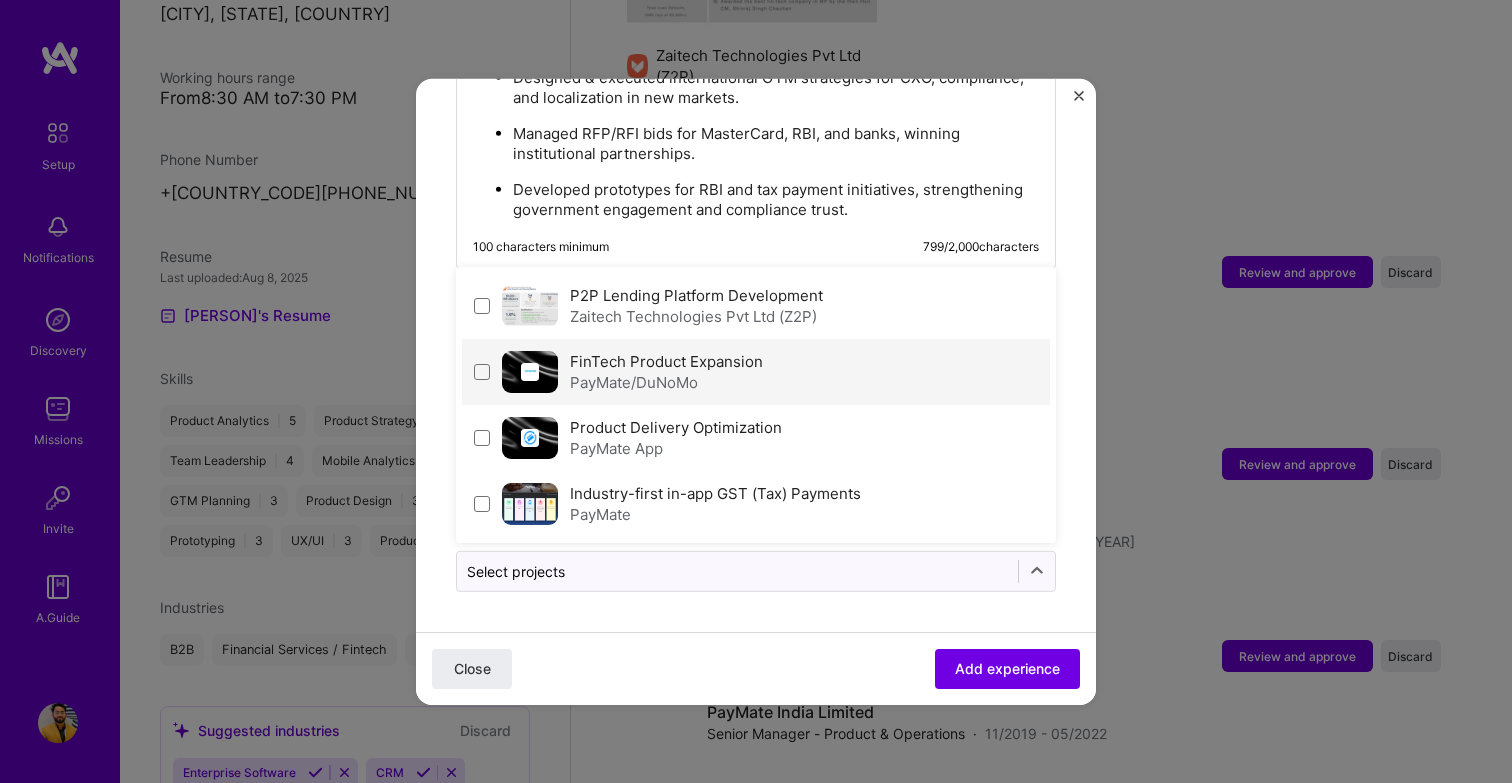 click on "PayMate/DuNoMo" at bounding box center [666, 381] 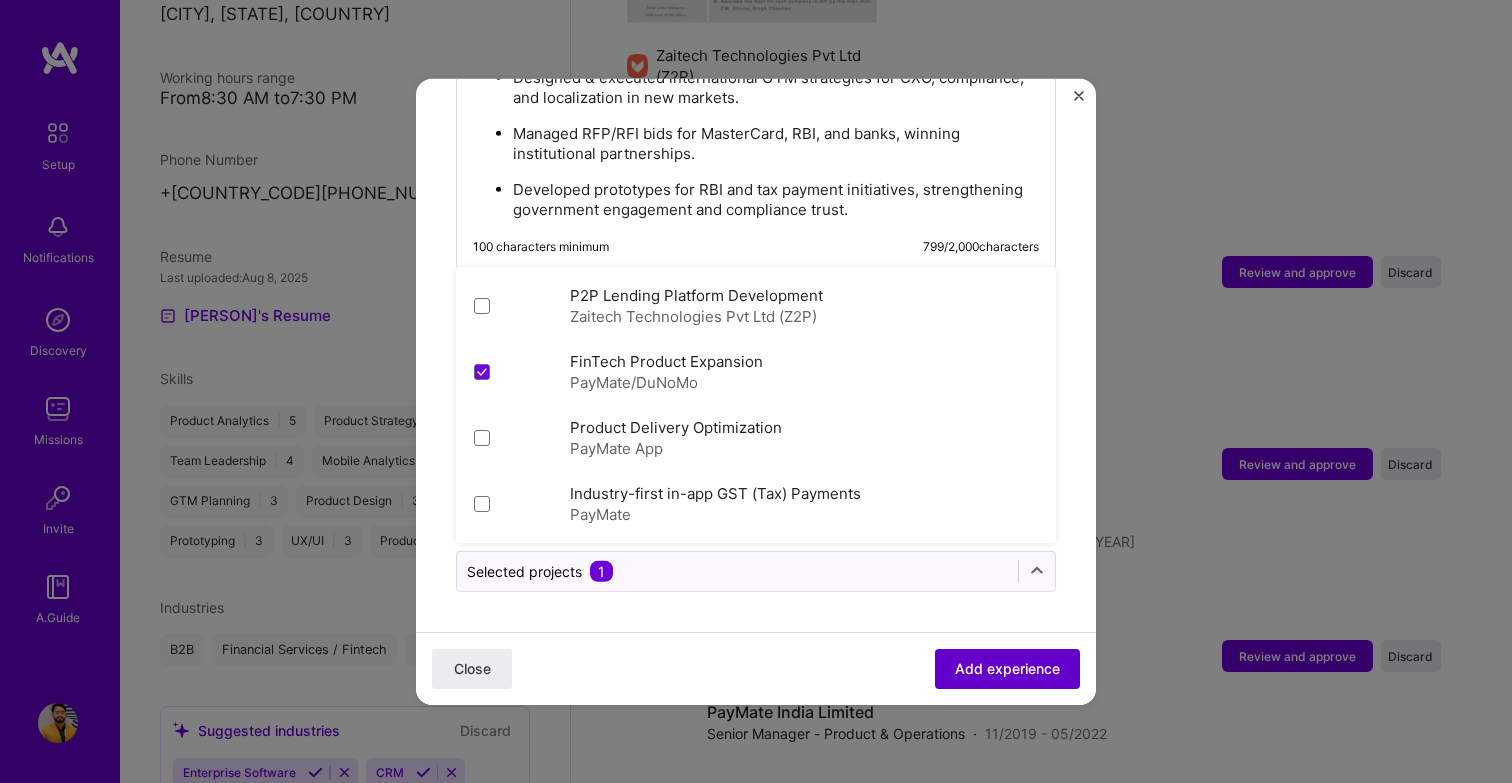 click on "Add experience" at bounding box center (1007, 668) 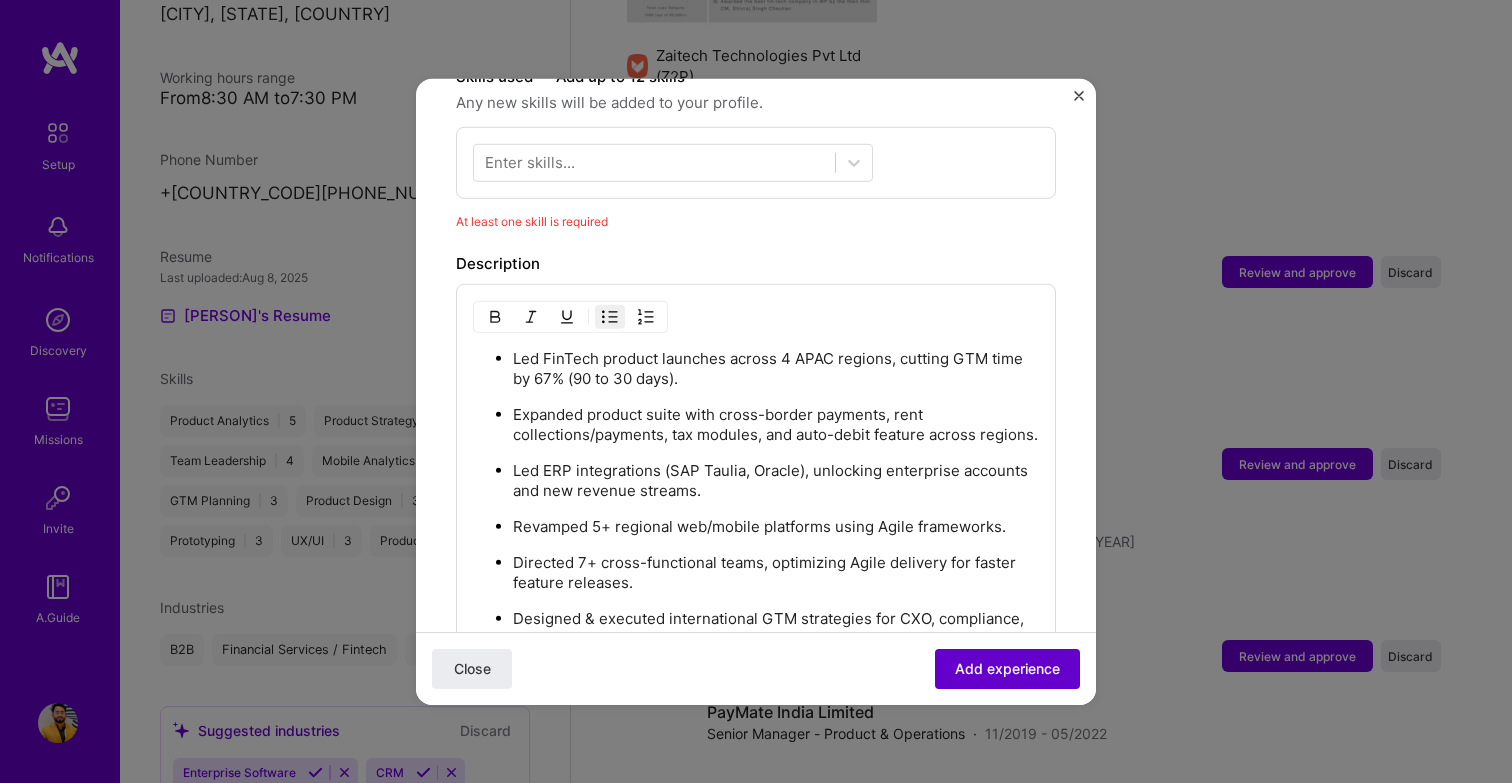 scroll, scrollTop: 693, scrollLeft: 0, axis: vertical 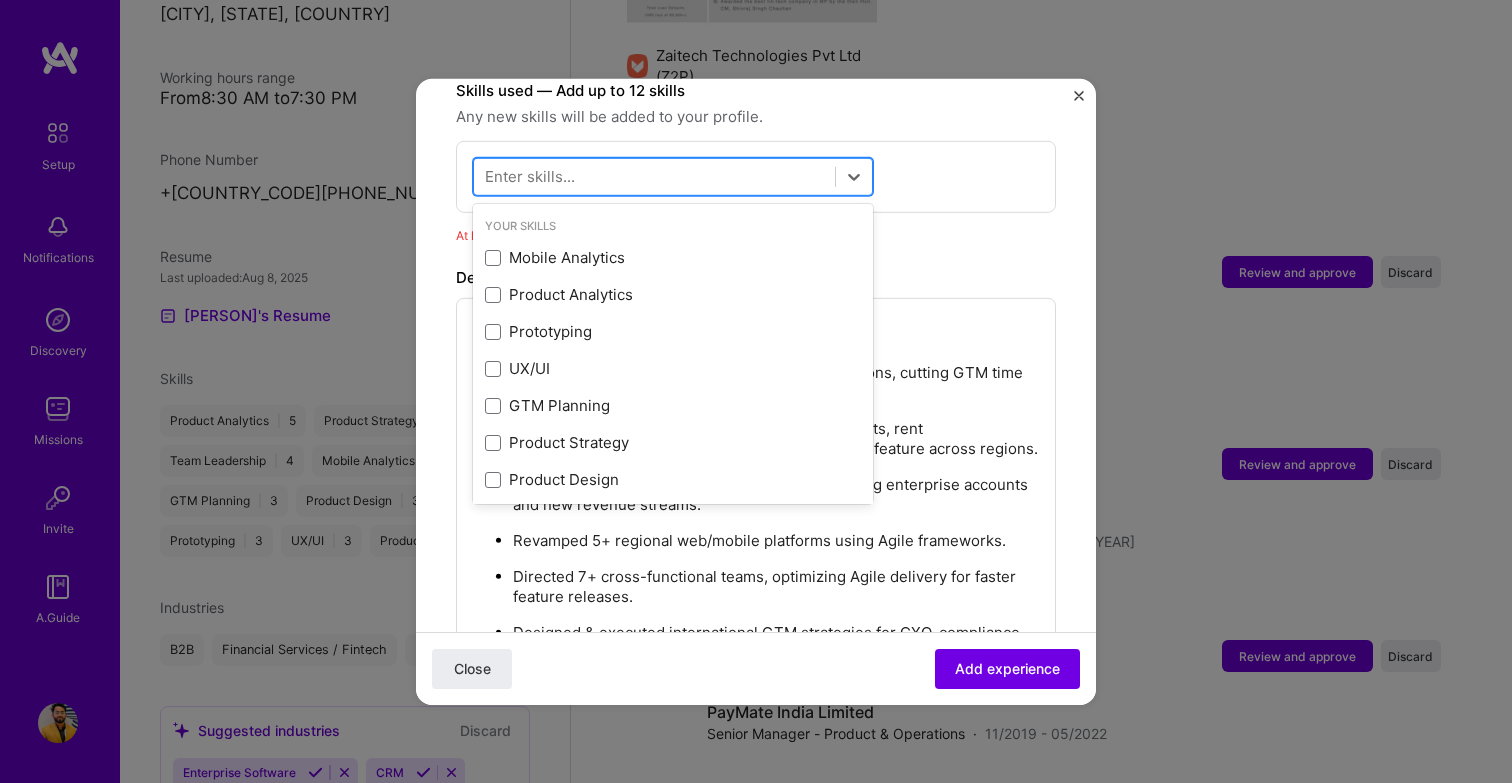 click at bounding box center [654, 176] 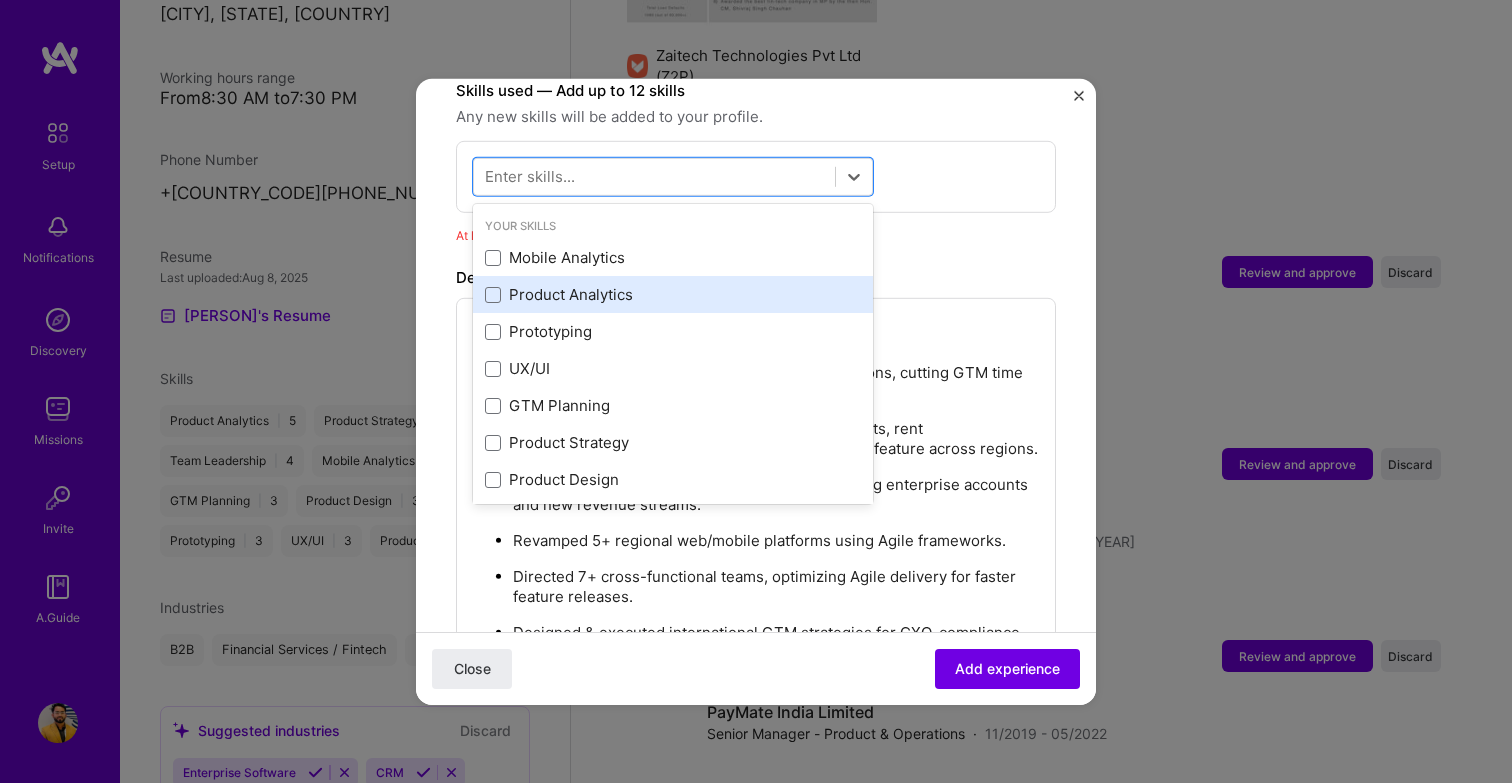 click on "Product Analytics" at bounding box center (673, 294) 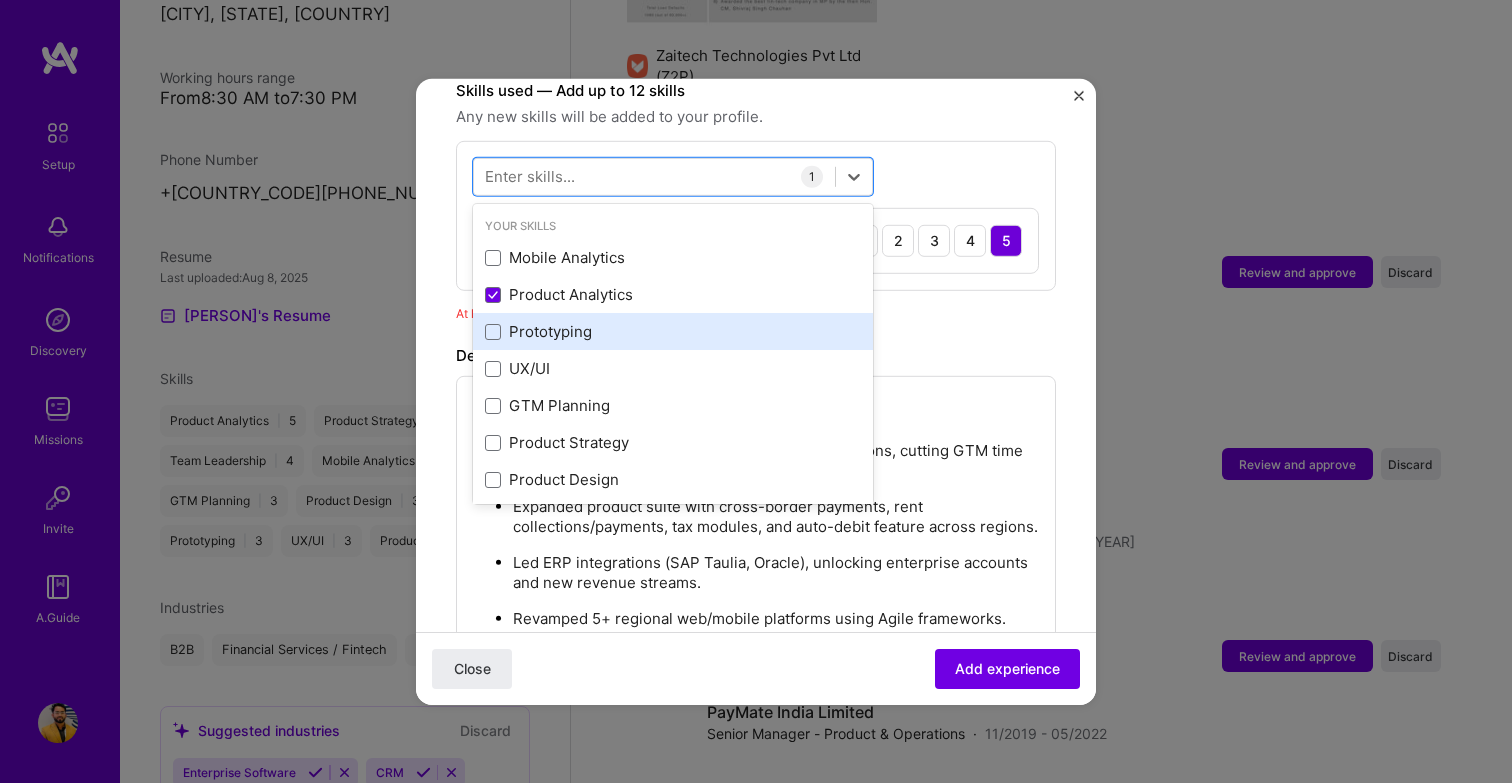 click on "Prototyping" at bounding box center (673, 331) 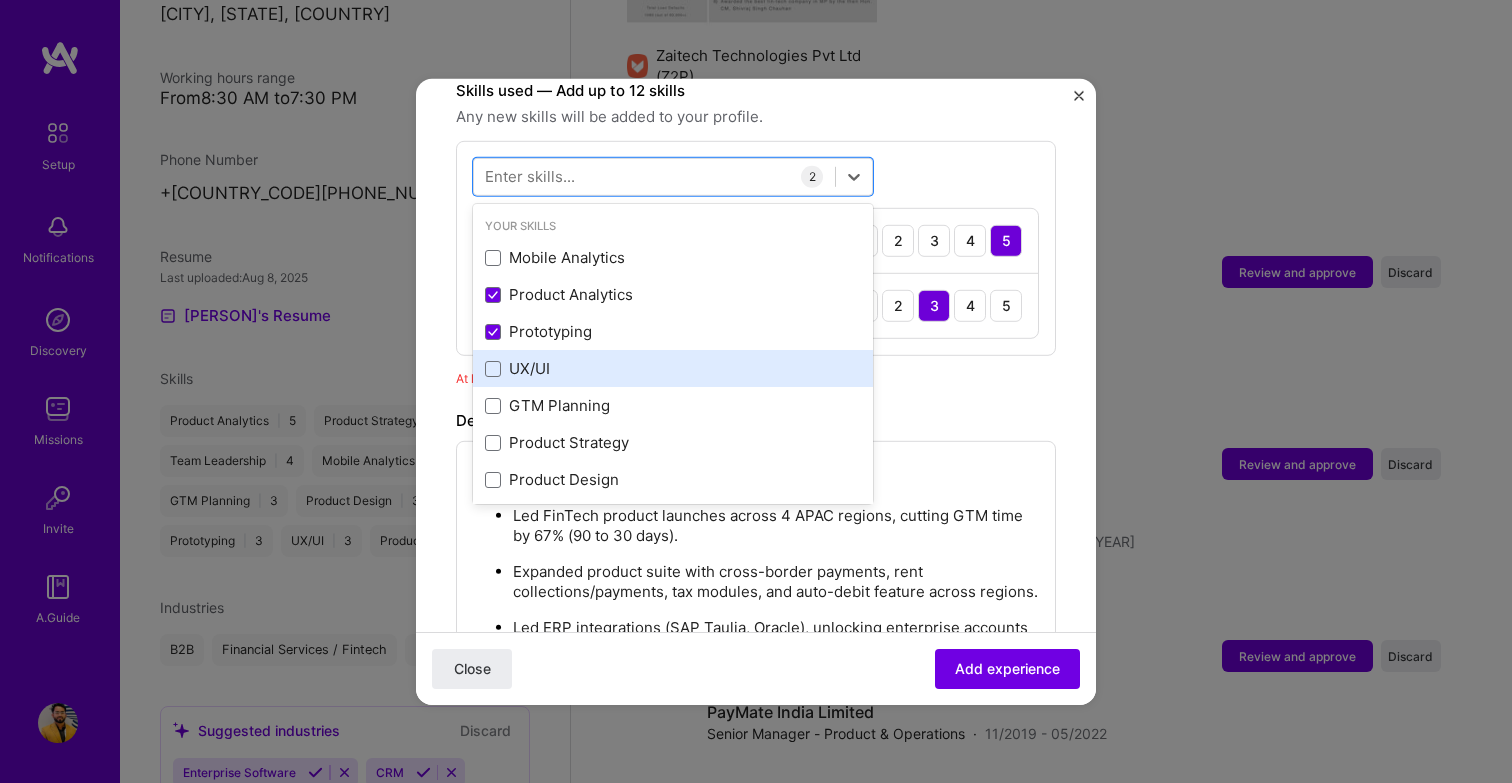 click on "UX/UI" at bounding box center (673, 368) 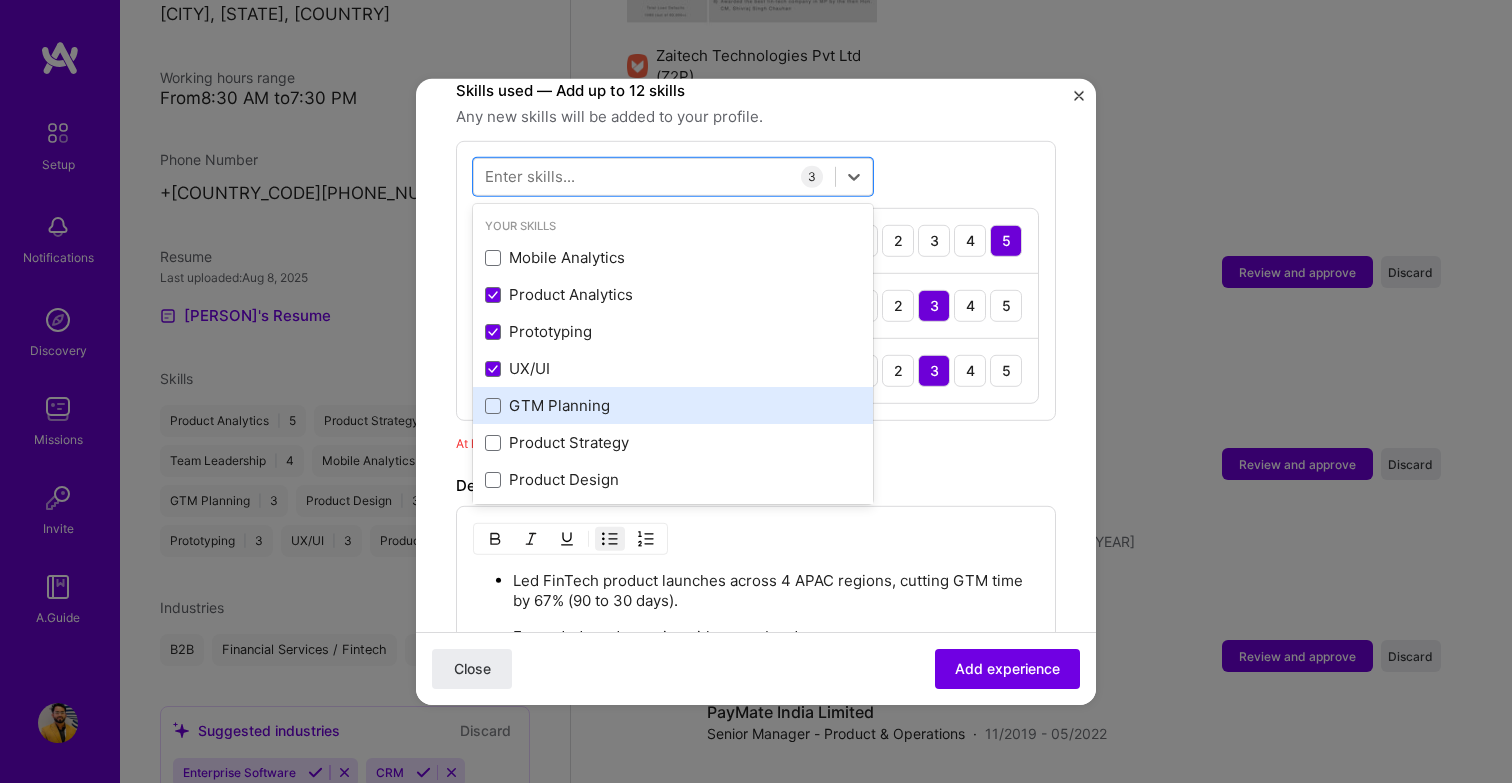 click on "GTM Planning" at bounding box center (673, 405) 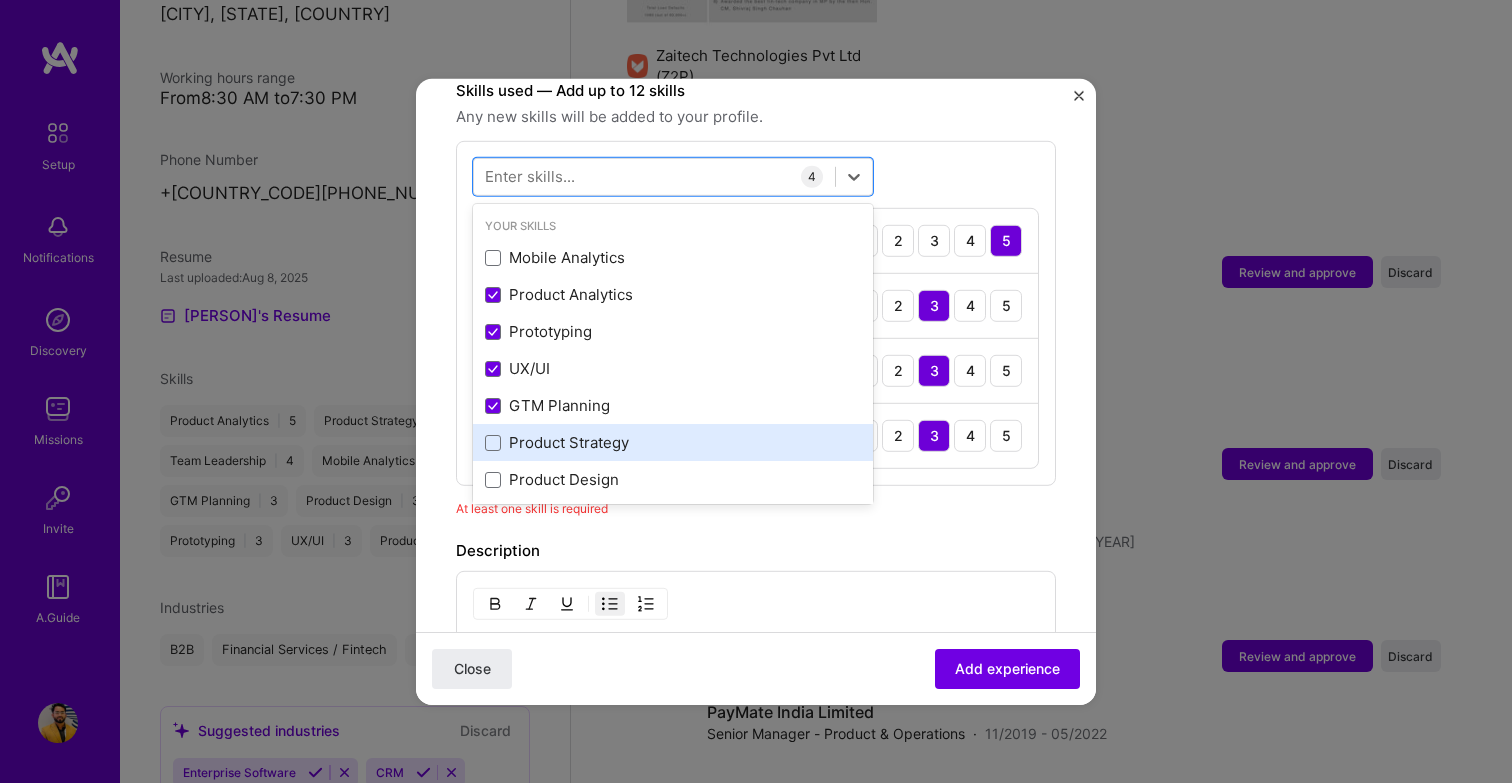 click on "Product Strategy" at bounding box center (673, 442) 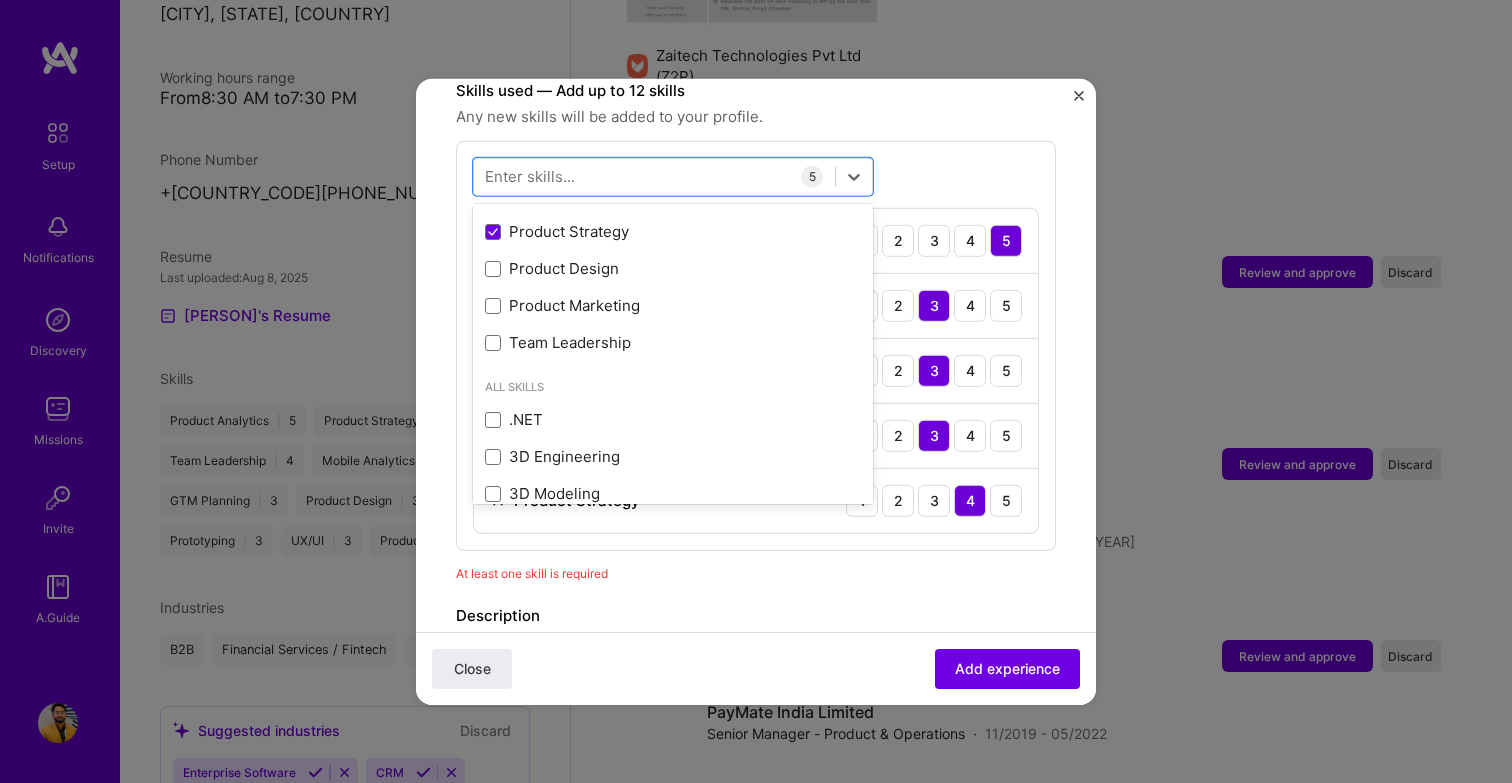 scroll, scrollTop: 212, scrollLeft: 0, axis: vertical 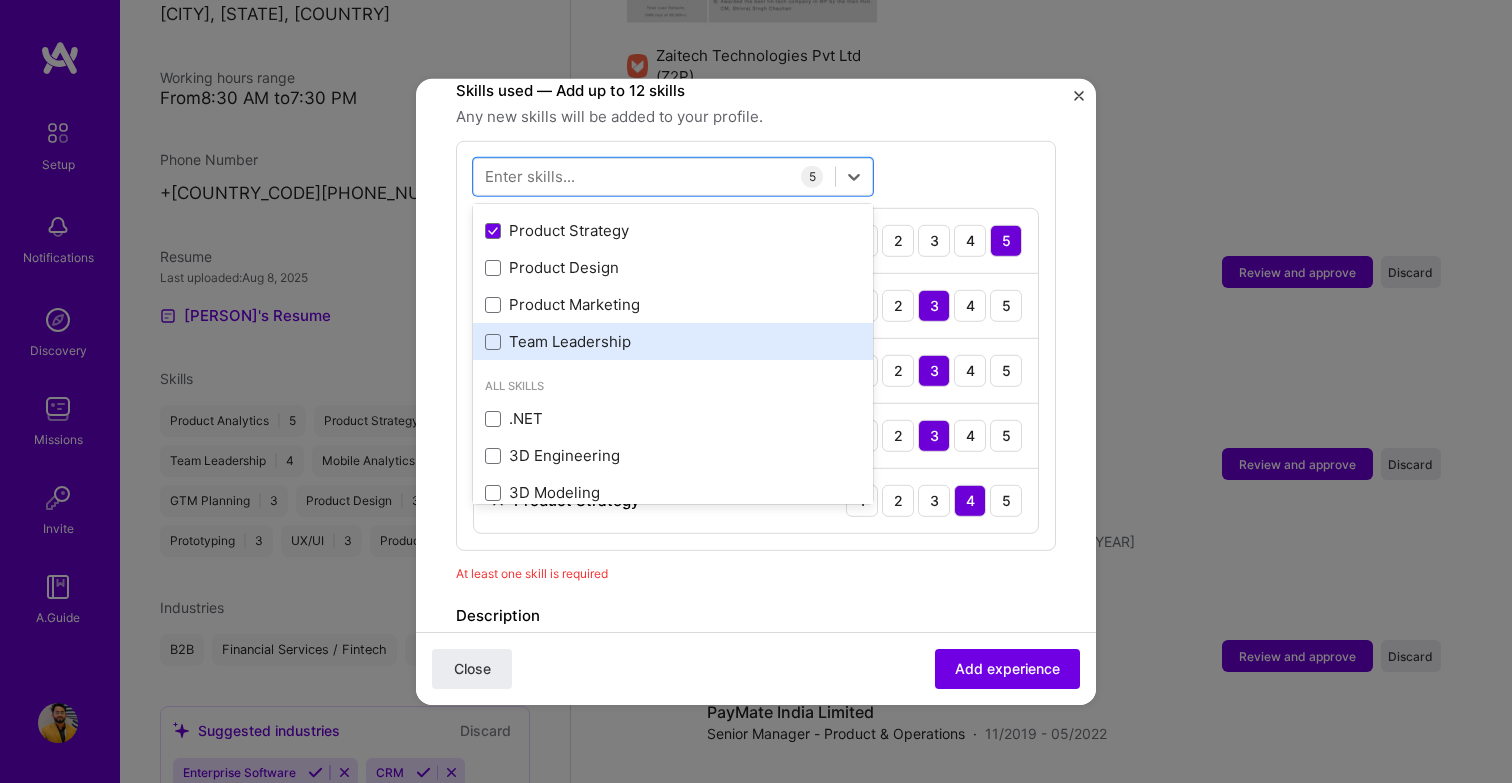 click on "Team Leadership" at bounding box center [673, 341] 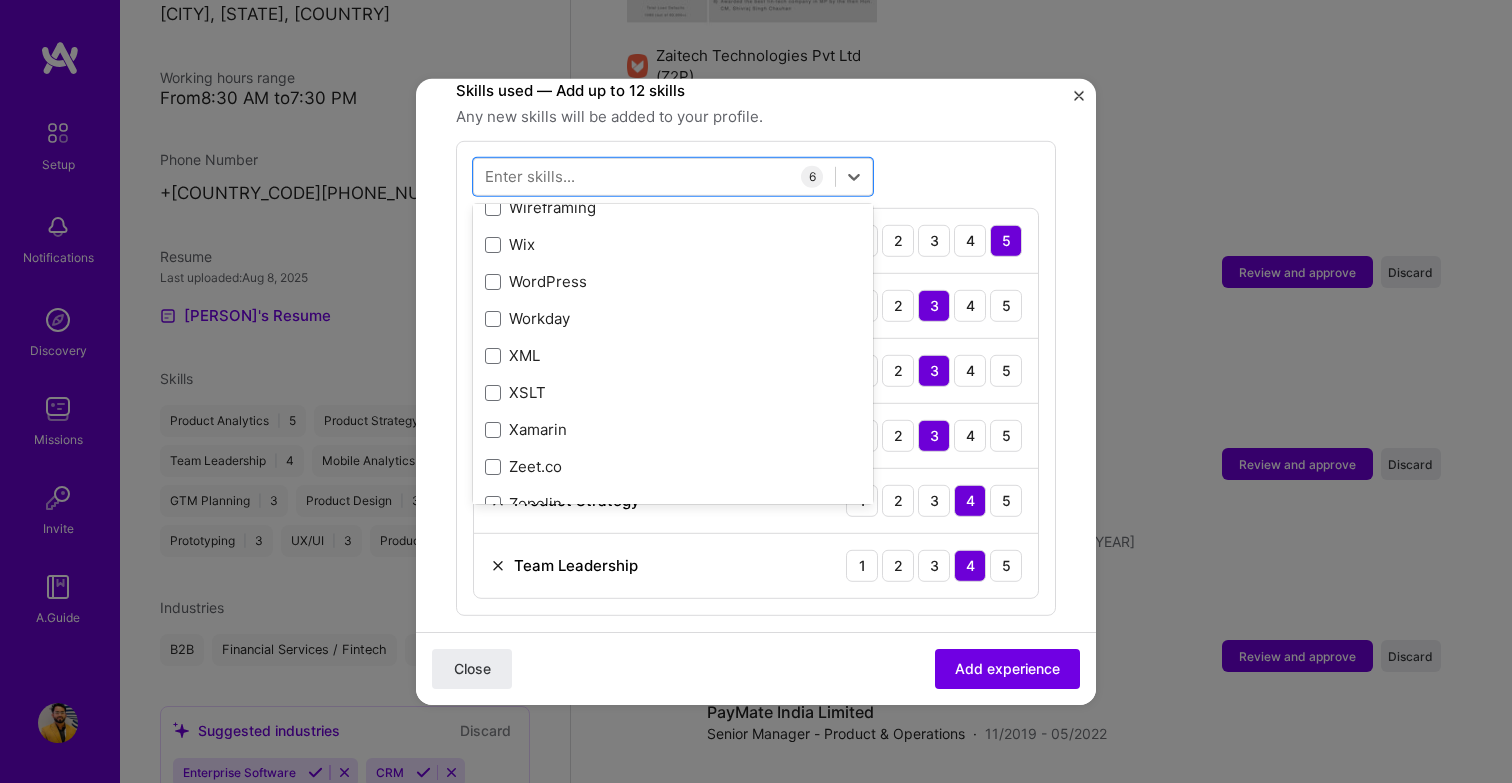 scroll, scrollTop: 13773, scrollLeft: 0, axis: vertical 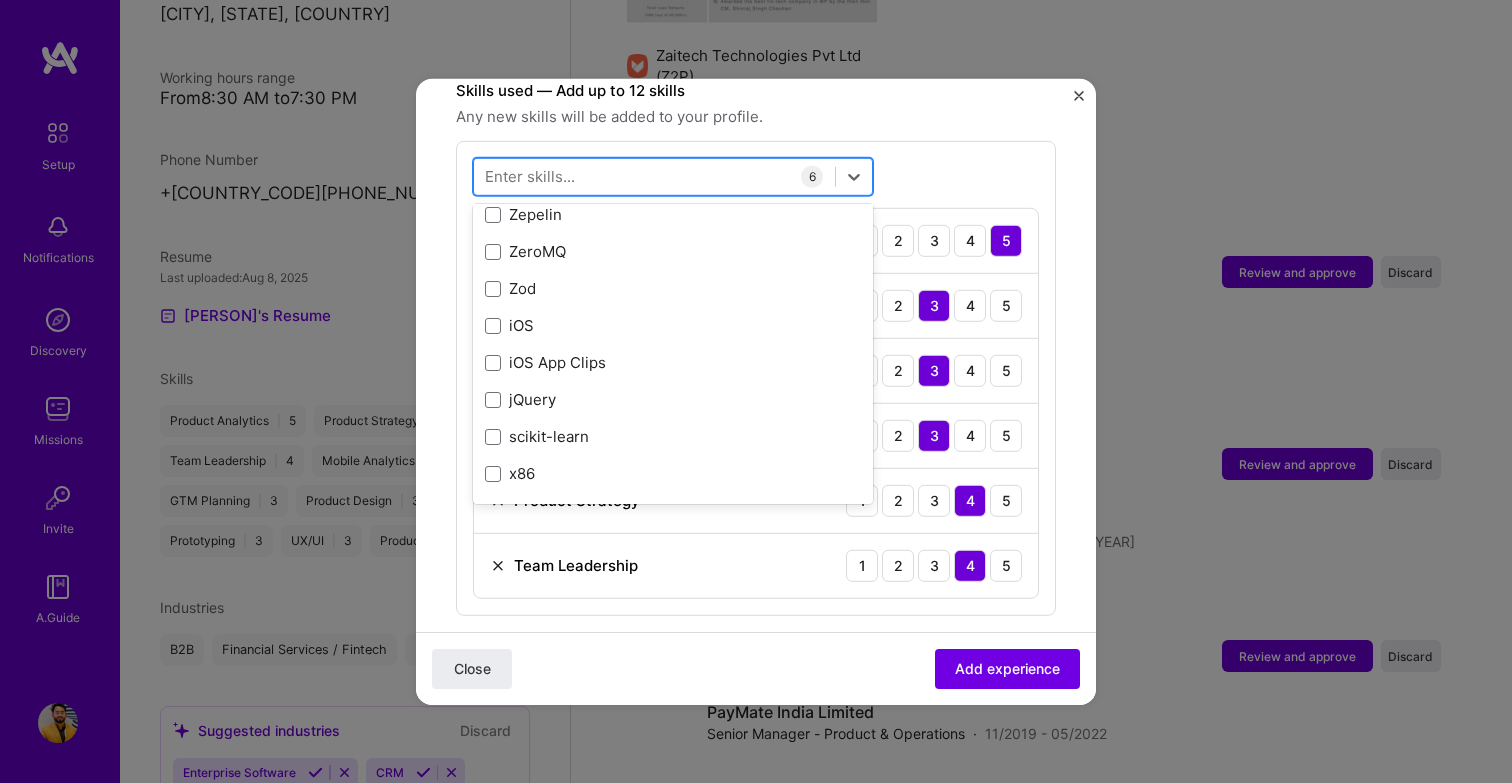 click at bounding box center (654, 176) 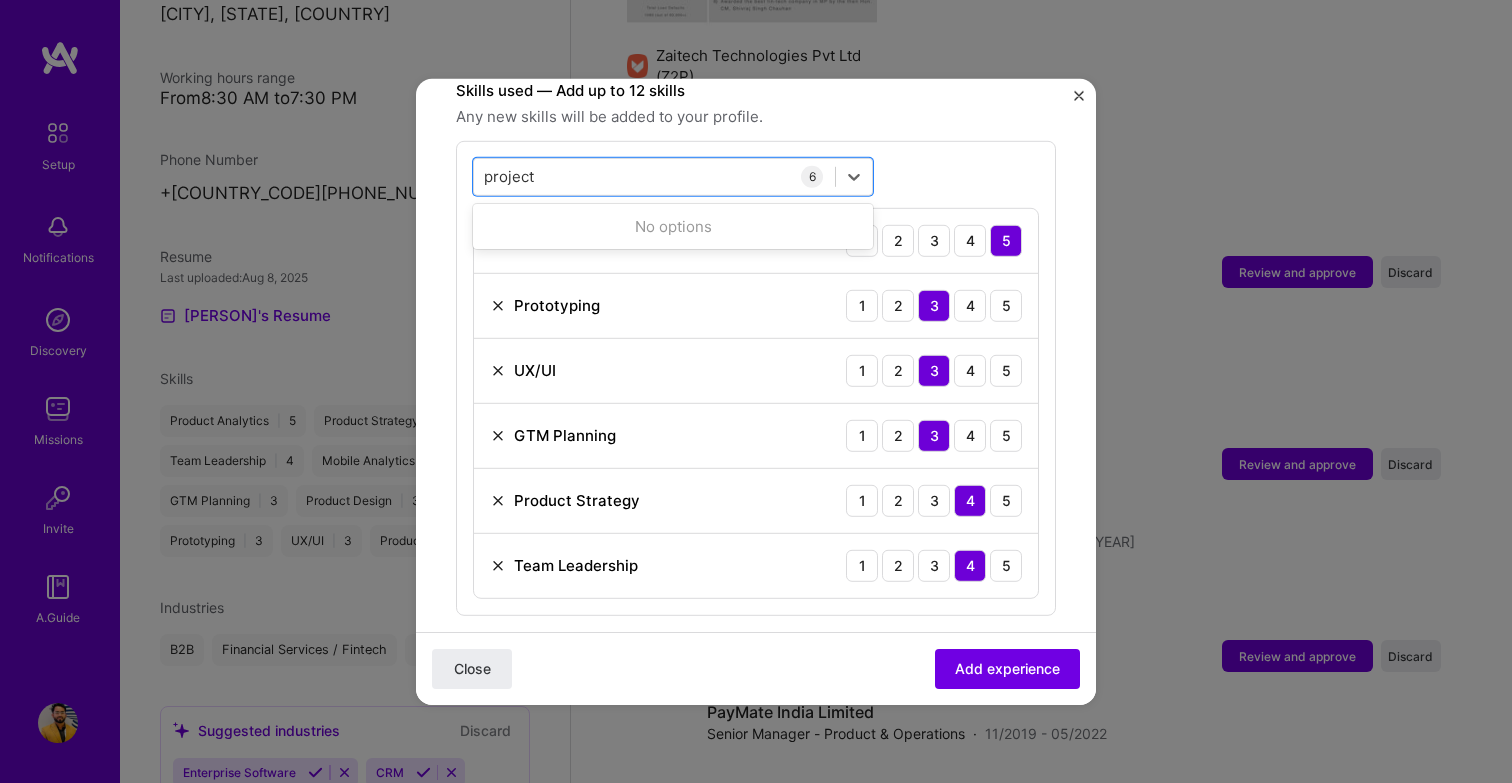 type on "project" 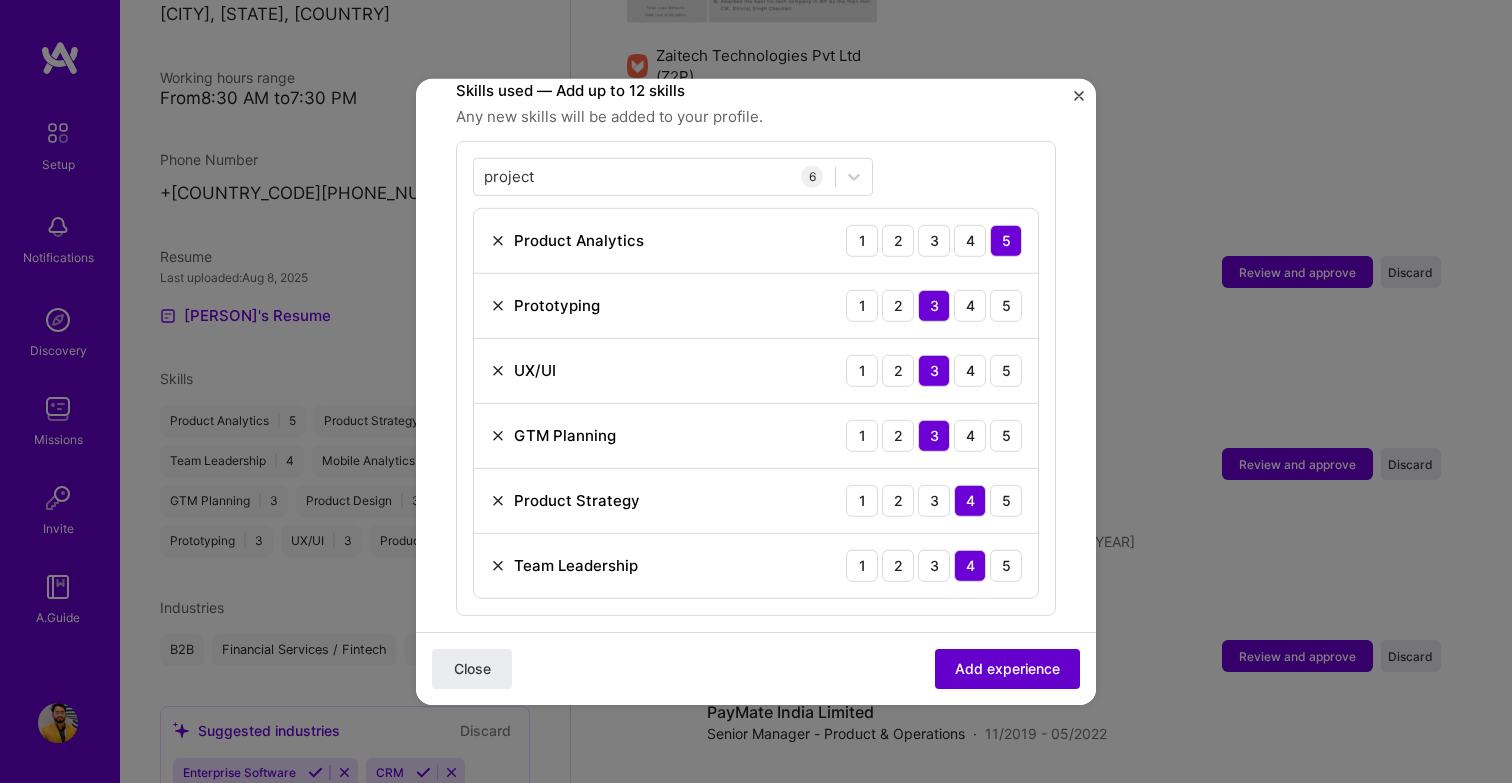 click on "Add experience" at bounding box center (1007, 669) 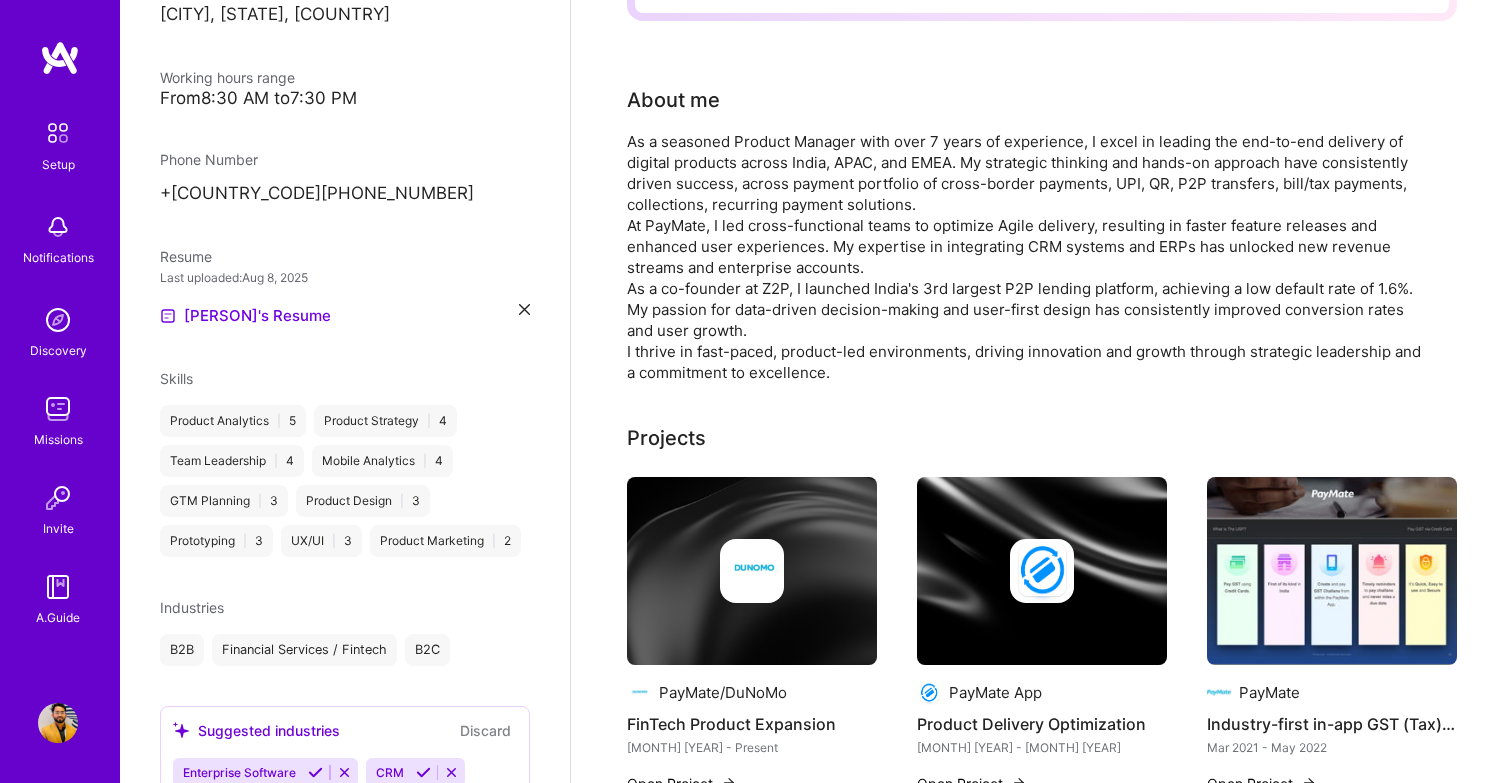 scroll, scrollTop: 0, scrollLeft: 0, axis: both 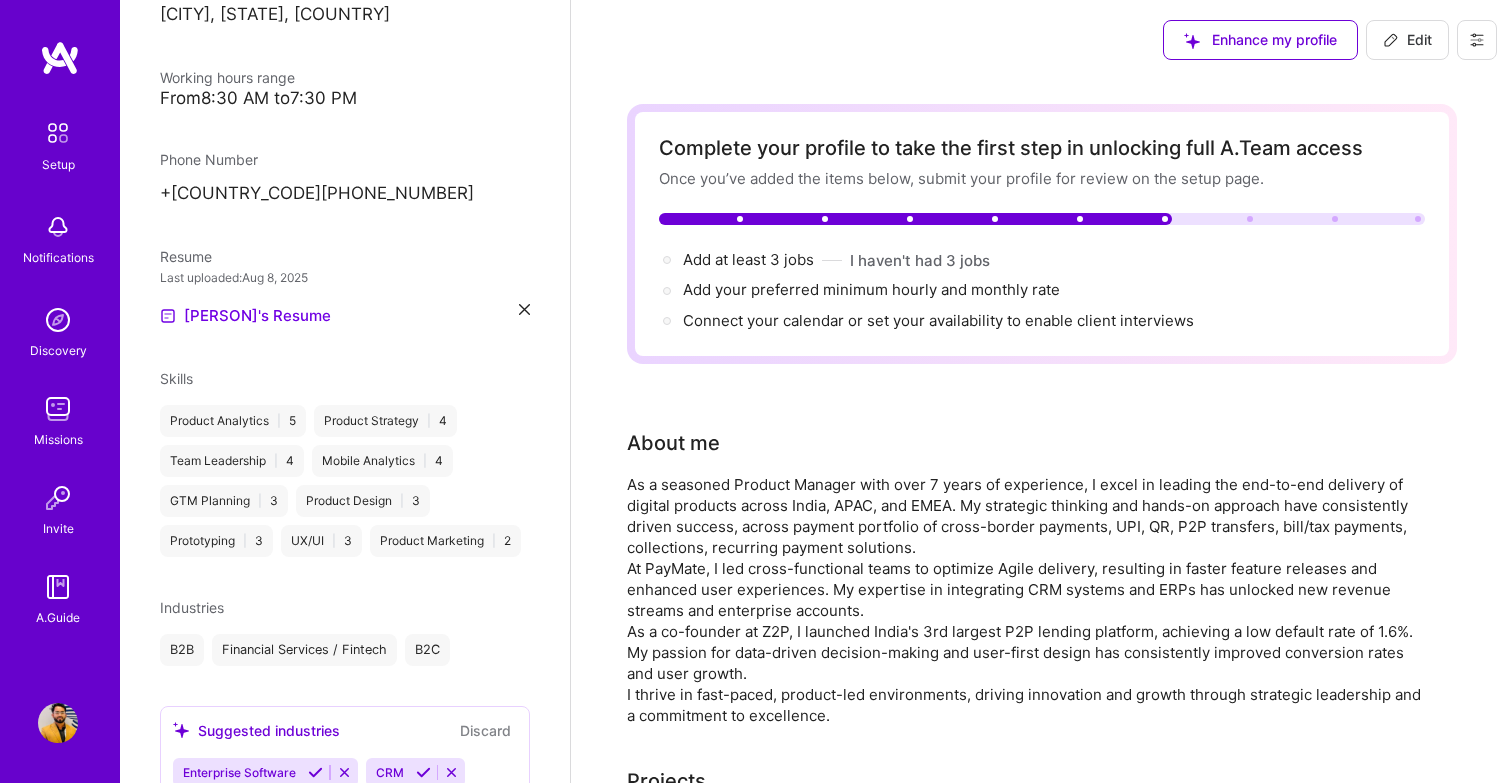 click at bounding box center [916, 219] 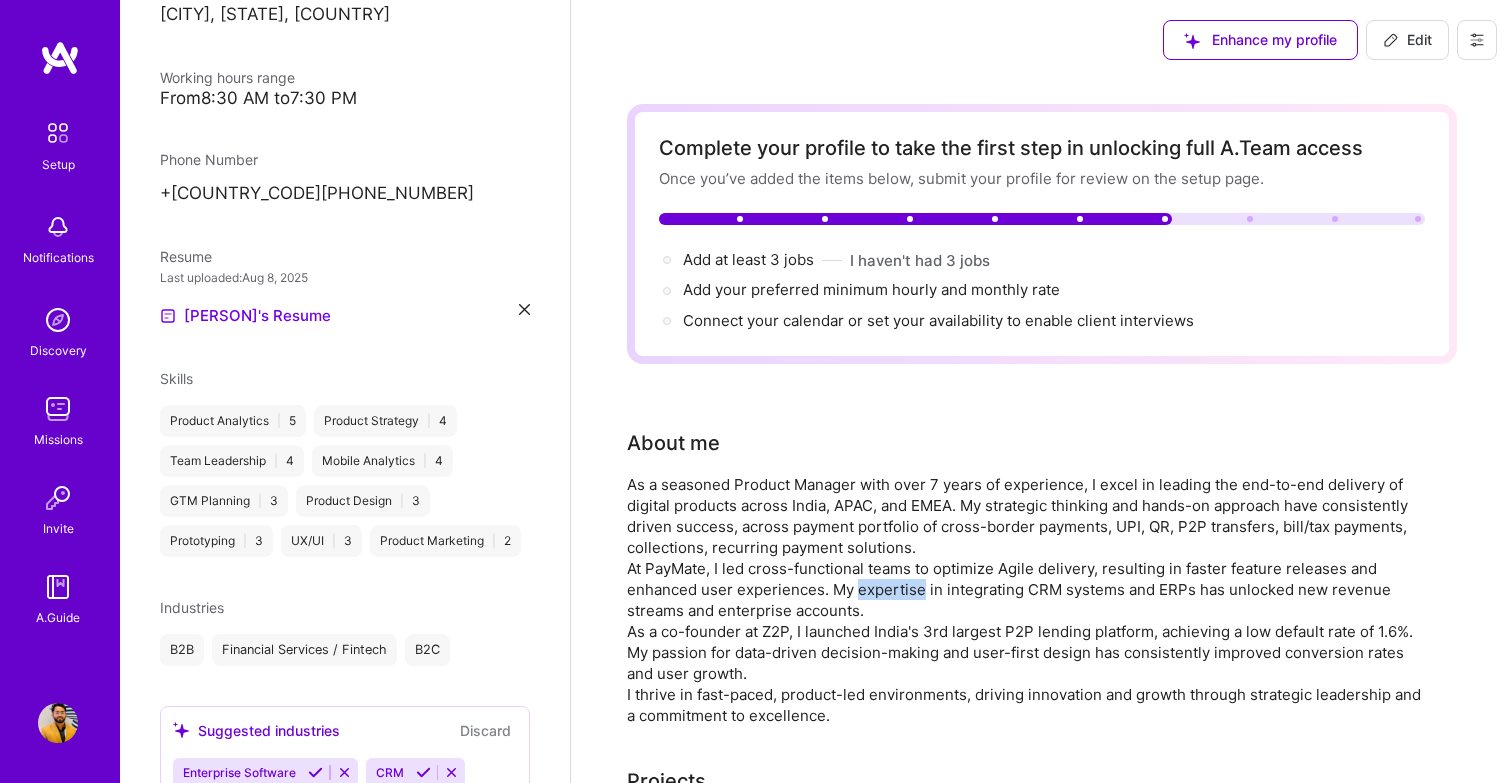 click on "As a seasoned Product Manager with over 7 years of experience, I excel in leading the end-to-end delivery of digital products across India, APAC, and EMEA. My strategic thinking and hands-on approach have consistently driven success, across payment portfolio of cross-border payments, UPI, QR, P2P transfers, bill/tax payments, collections, recurring payment solutions.
At PayMate, I led cross-functional teams to optimize Agile delivery, resulting in faster feature releases and enhanced user experiences. My expertise in integrating CRM systems and ERPs has unlocked new revenue streams and enterprise accounts.
As a co-founder at Z2P, I launched India's 3rd largest P2P lending platform, achieving a low default rate of 1.6%. My passion for data-driven decision-making and user-first design has consistently improved conversion rates and user growth.
I thrive in fast-paced, product-led environments, driving innovation and growth through strategic leadership and a commitment to excellence." at bounding box center [1027, 600] 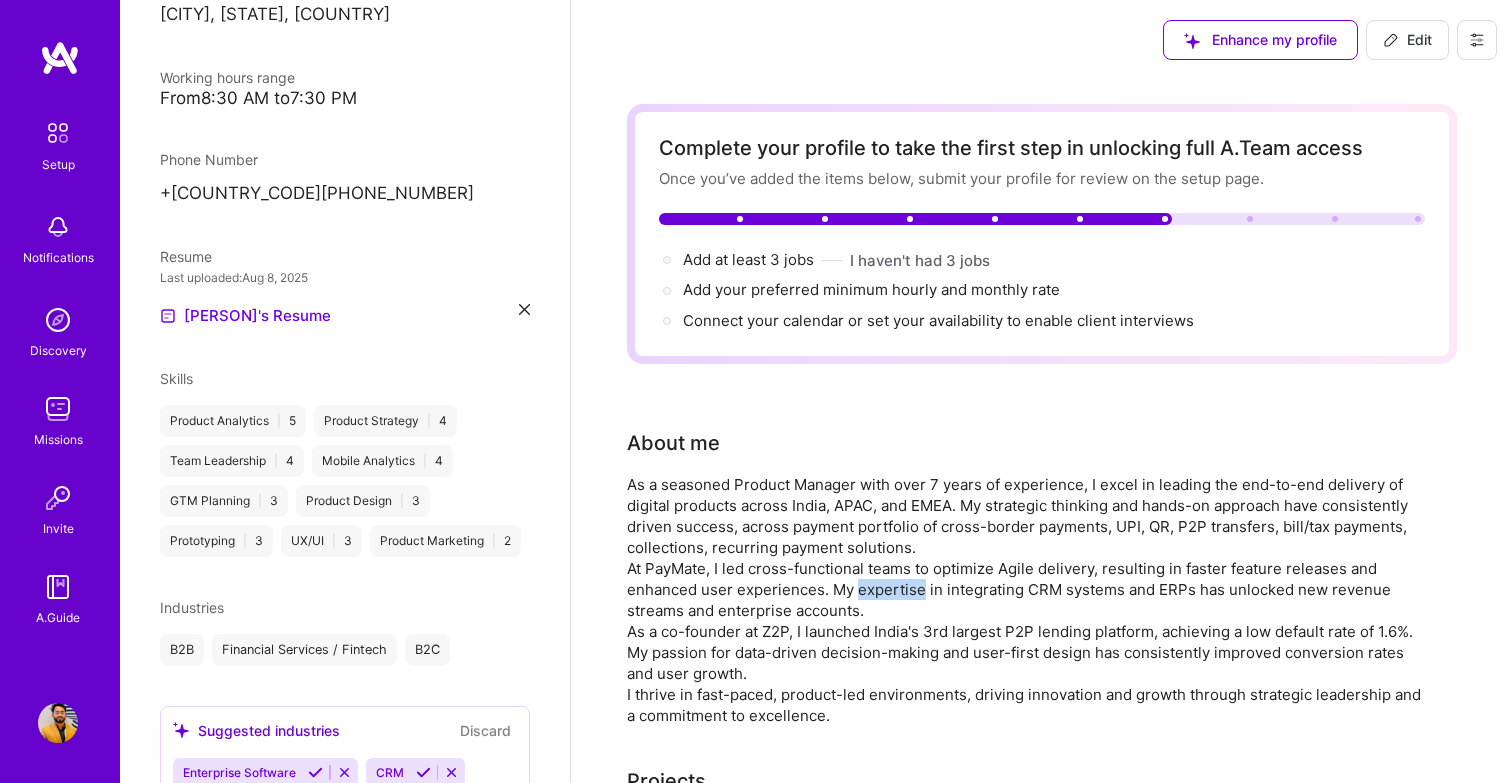 click 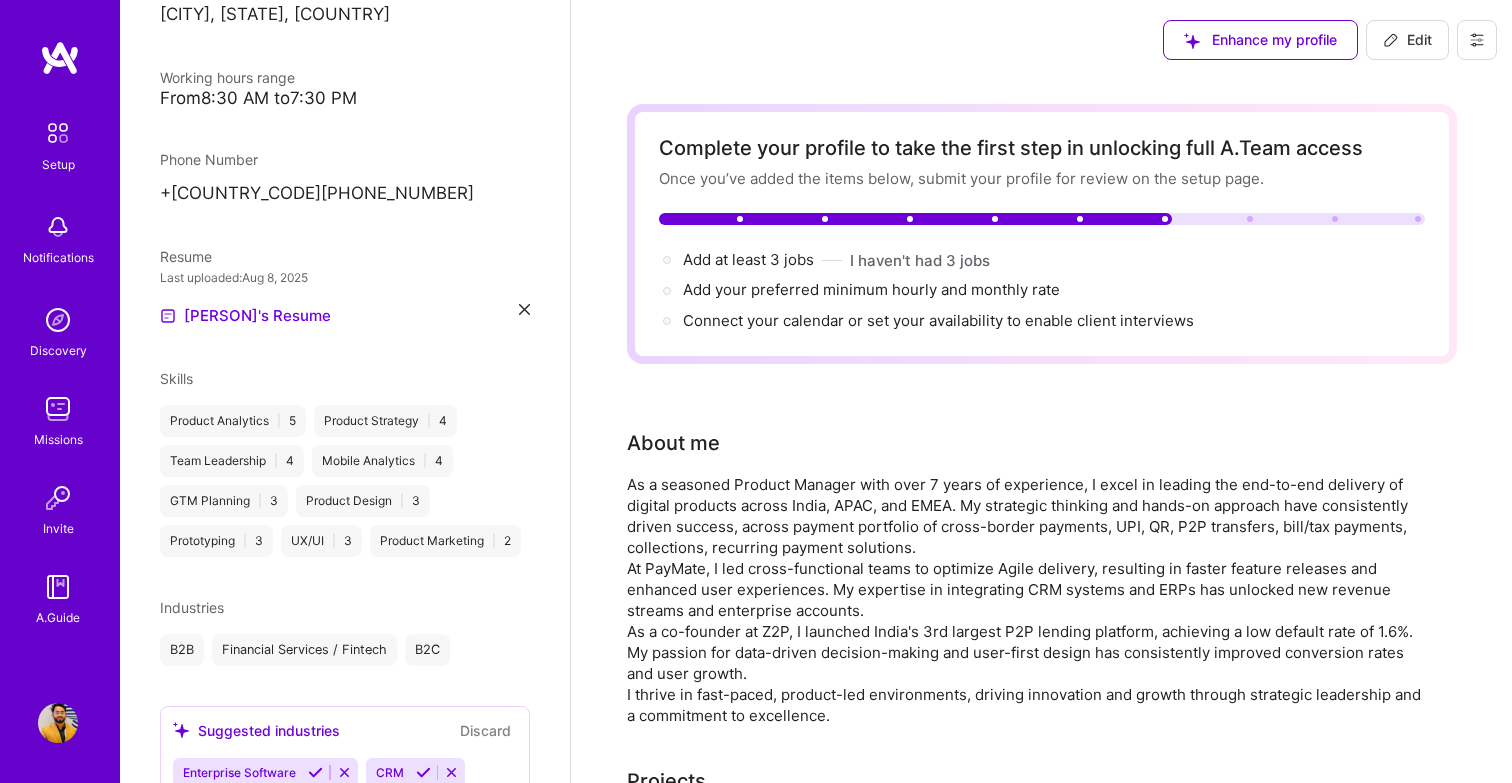 select on "IN" 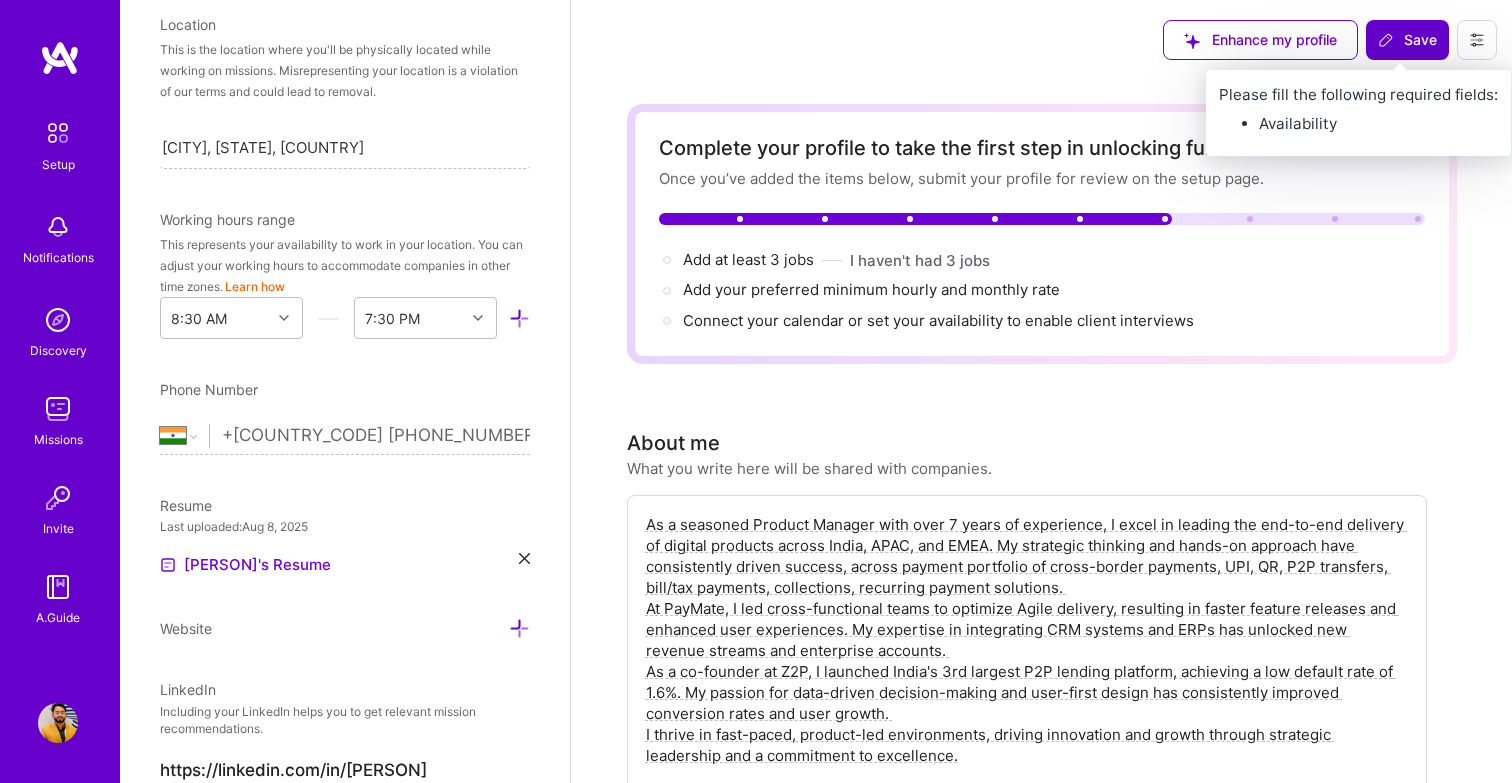 scroll, scrollTop: 444, scrollLeft: 0, axis: vertical 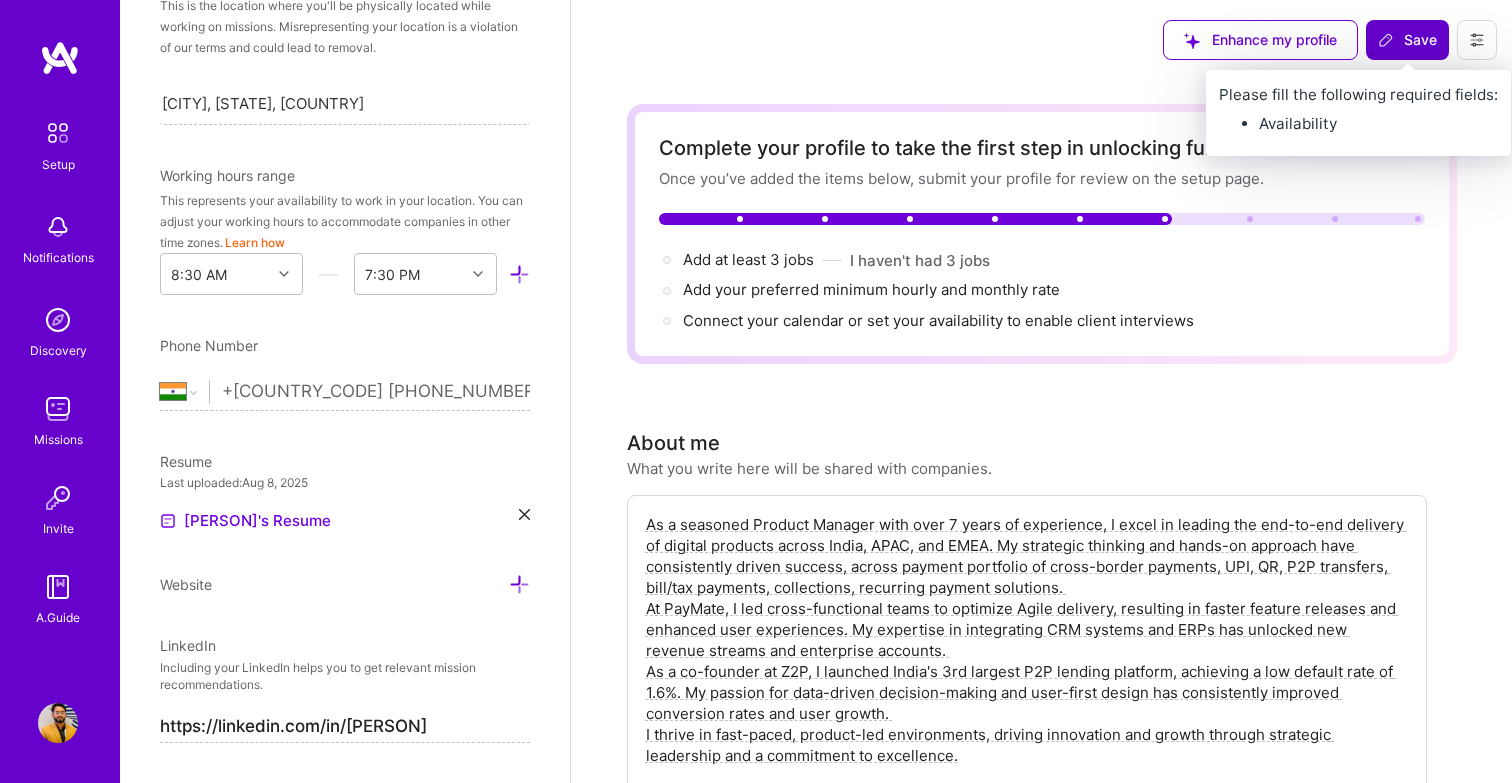 click on "Save" at bounding box center [1407, 40] 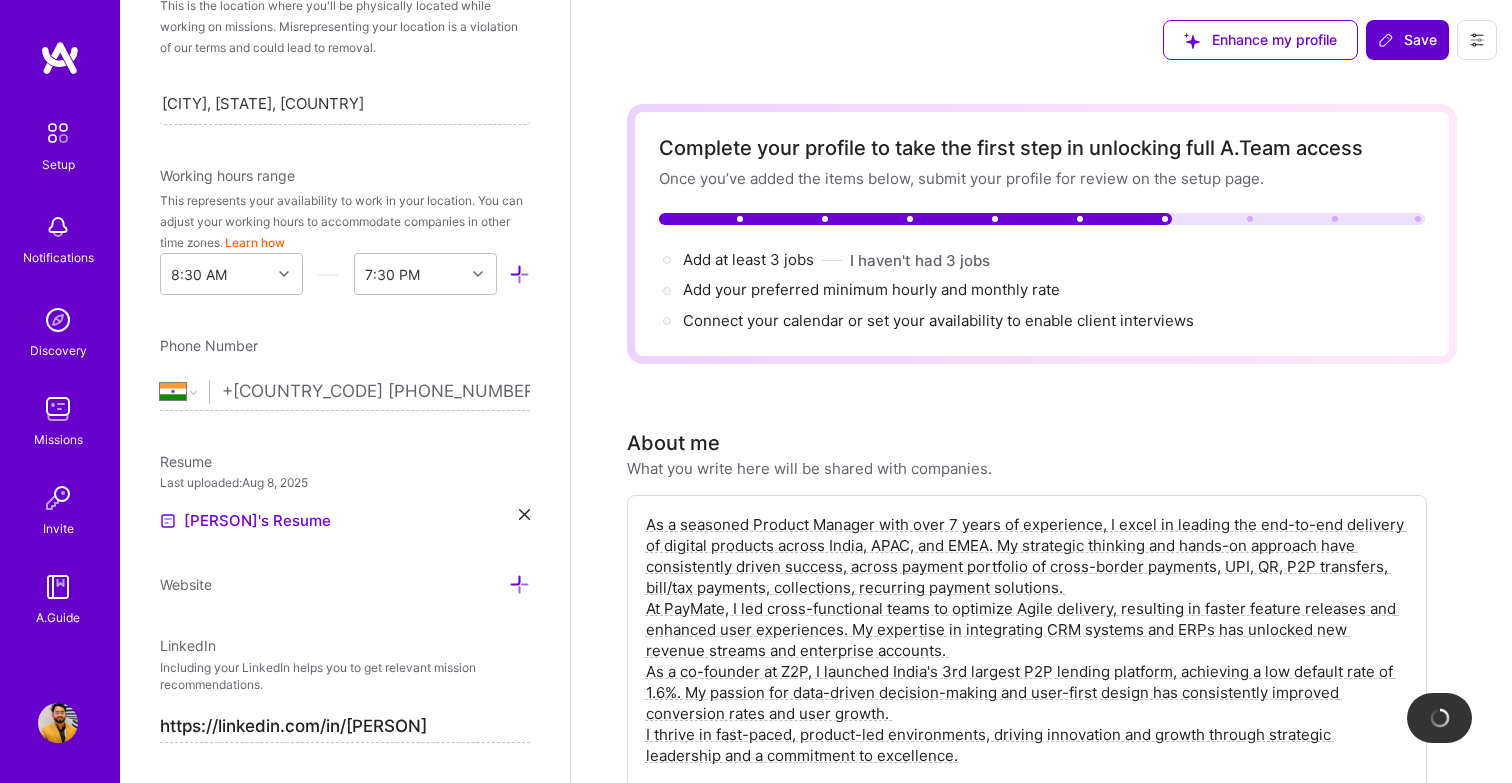 click on "Save" at bounding box center (1407, 40) 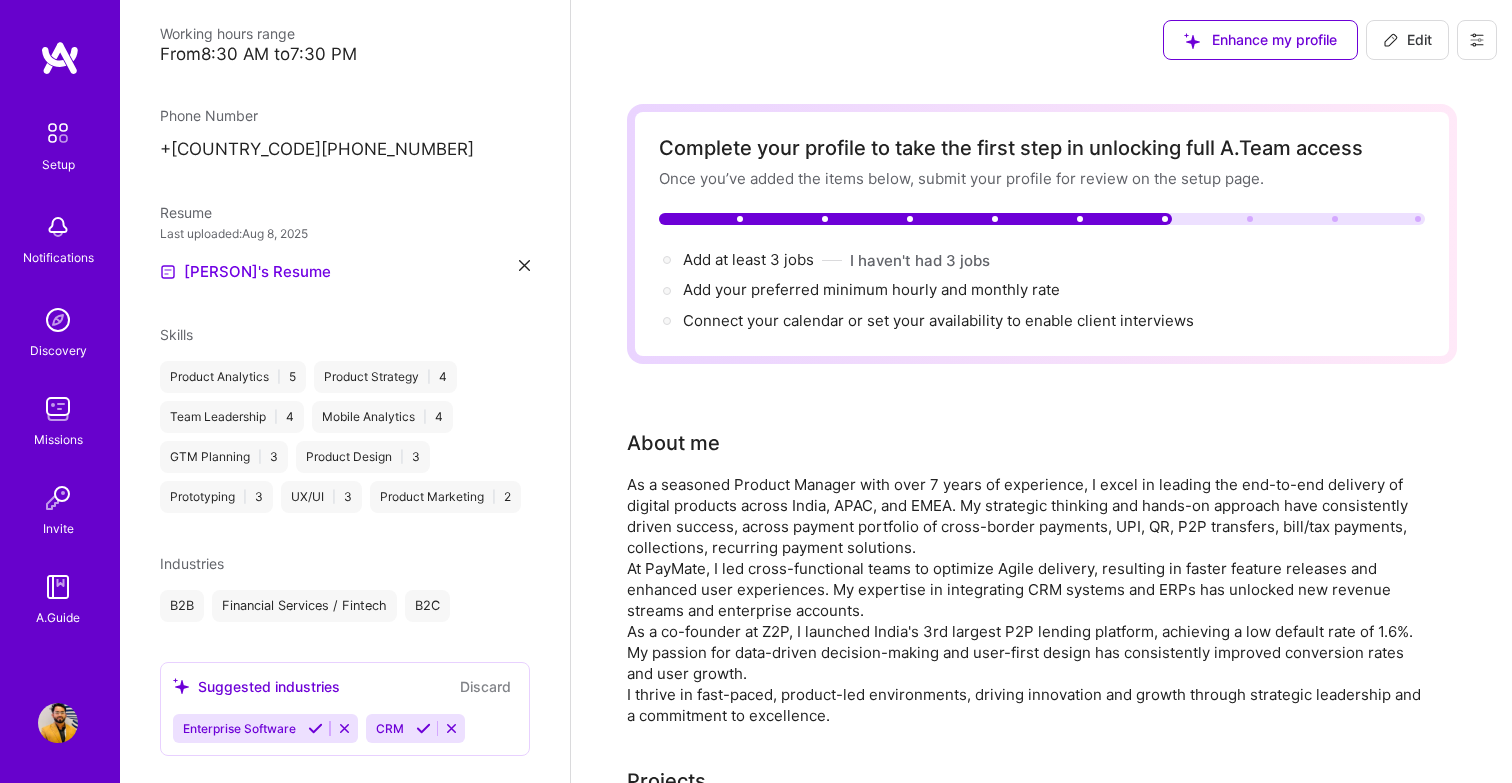 scroll, scrollTop: 400, scrollLeft: 0, axis: vertical 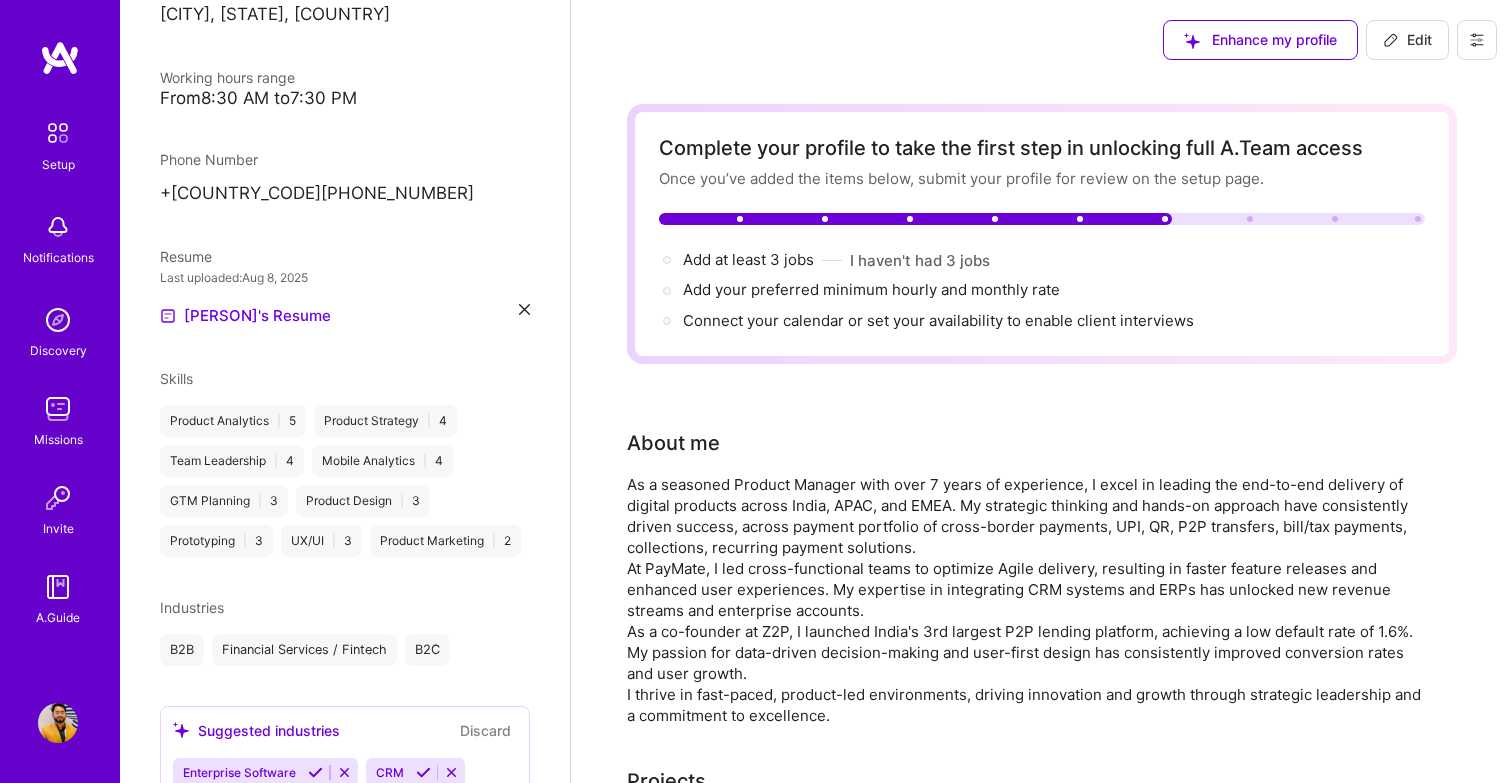 click on "Edit" at bounding box center (1407, 40) 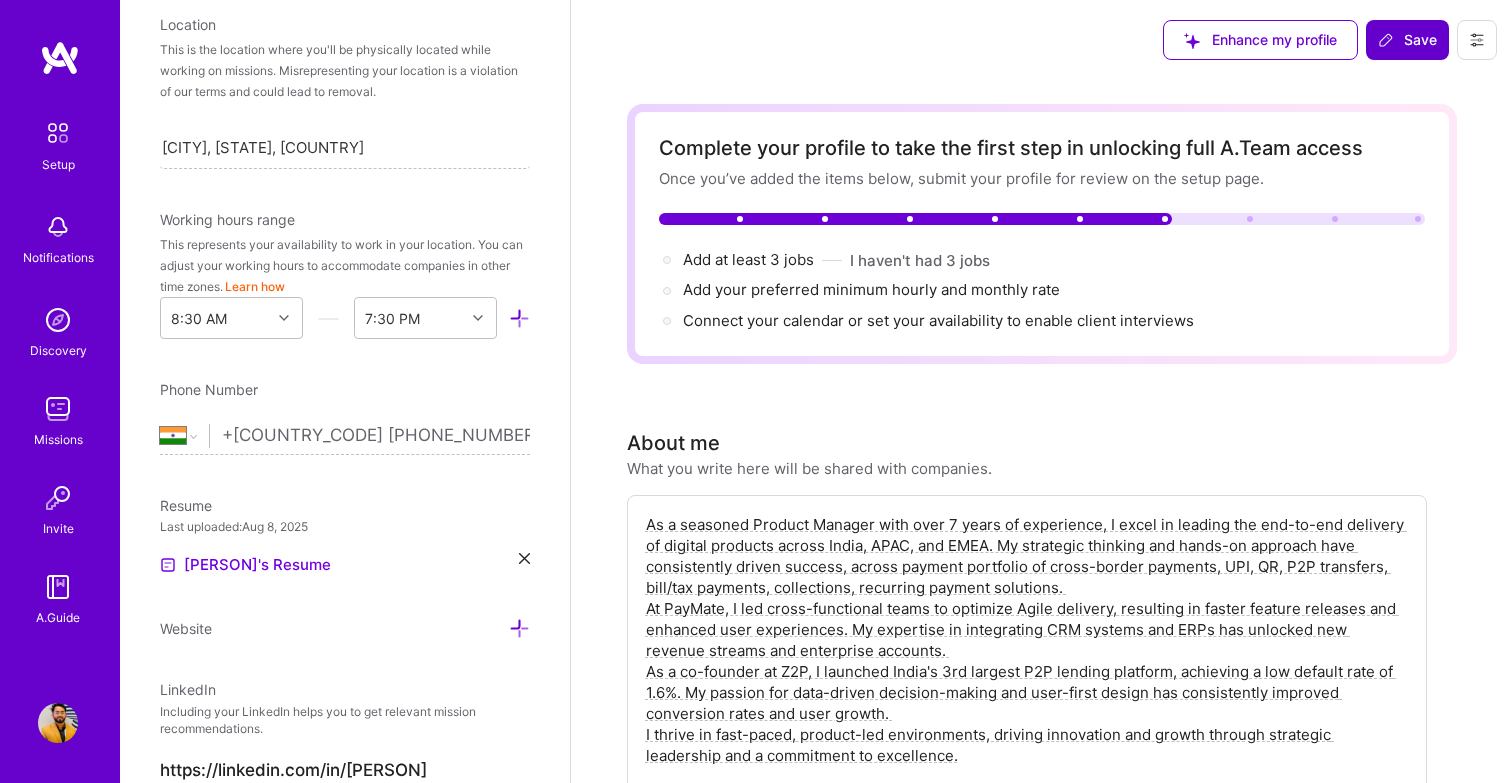scroll, scrollTop: 444, scrollLeft: 0, axis: vertical 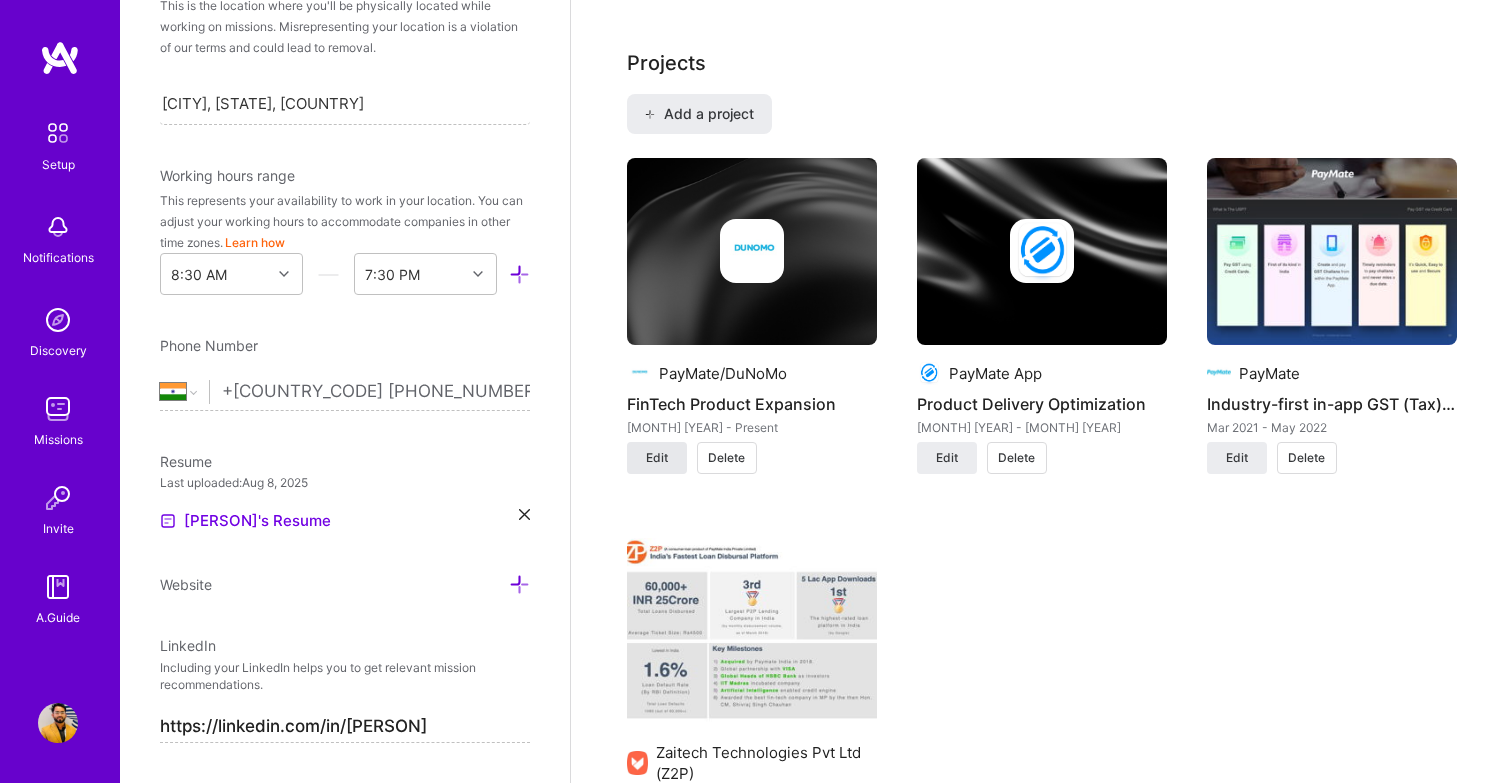 click on "Edit" at bounding box center (657, 458) 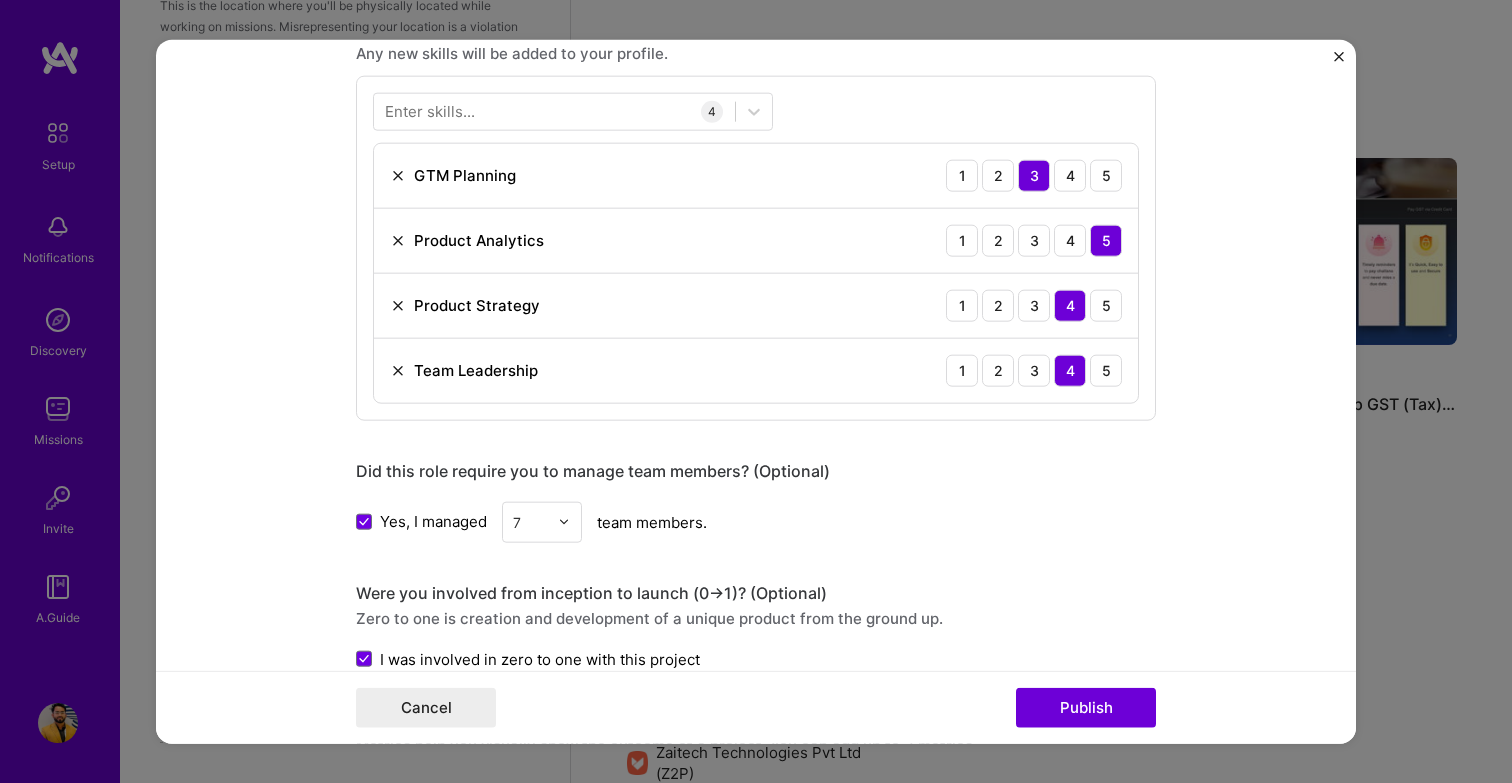 scroll, scrollTop: 0, scrollLeft: 0, axis: both 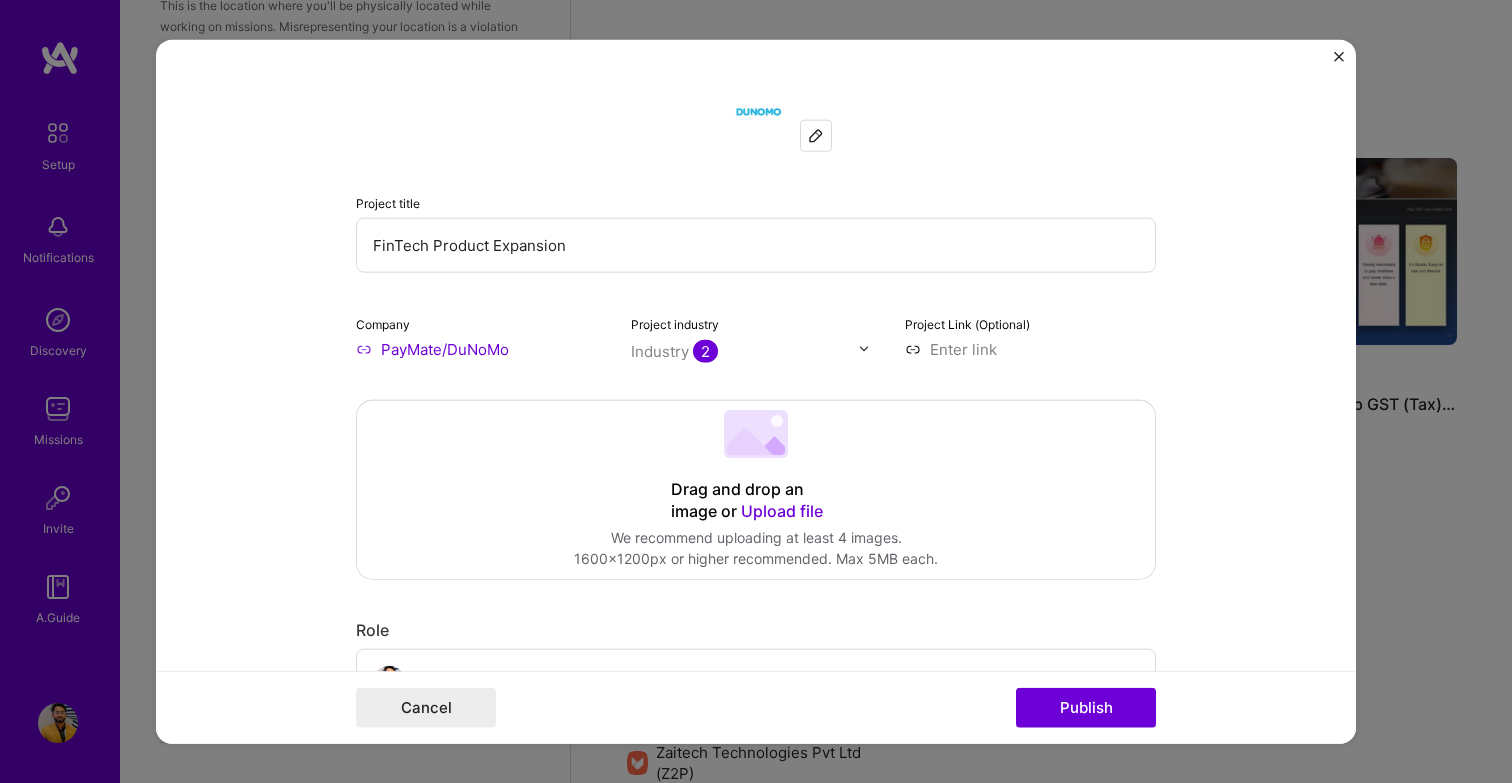 click on "FinTech Product Expansion" at bounding box center [756, 244] 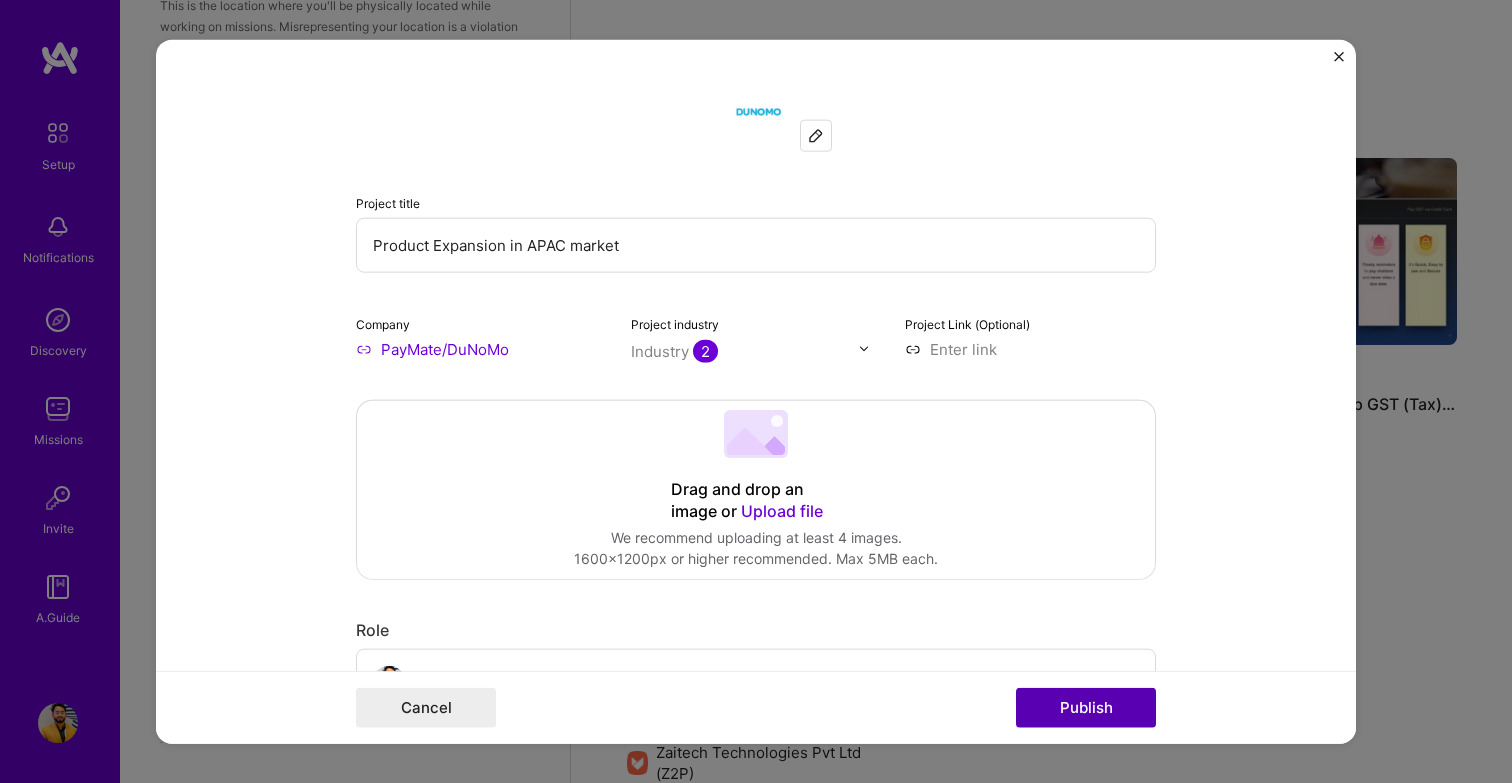 type on "Product Expansion in APAC market" 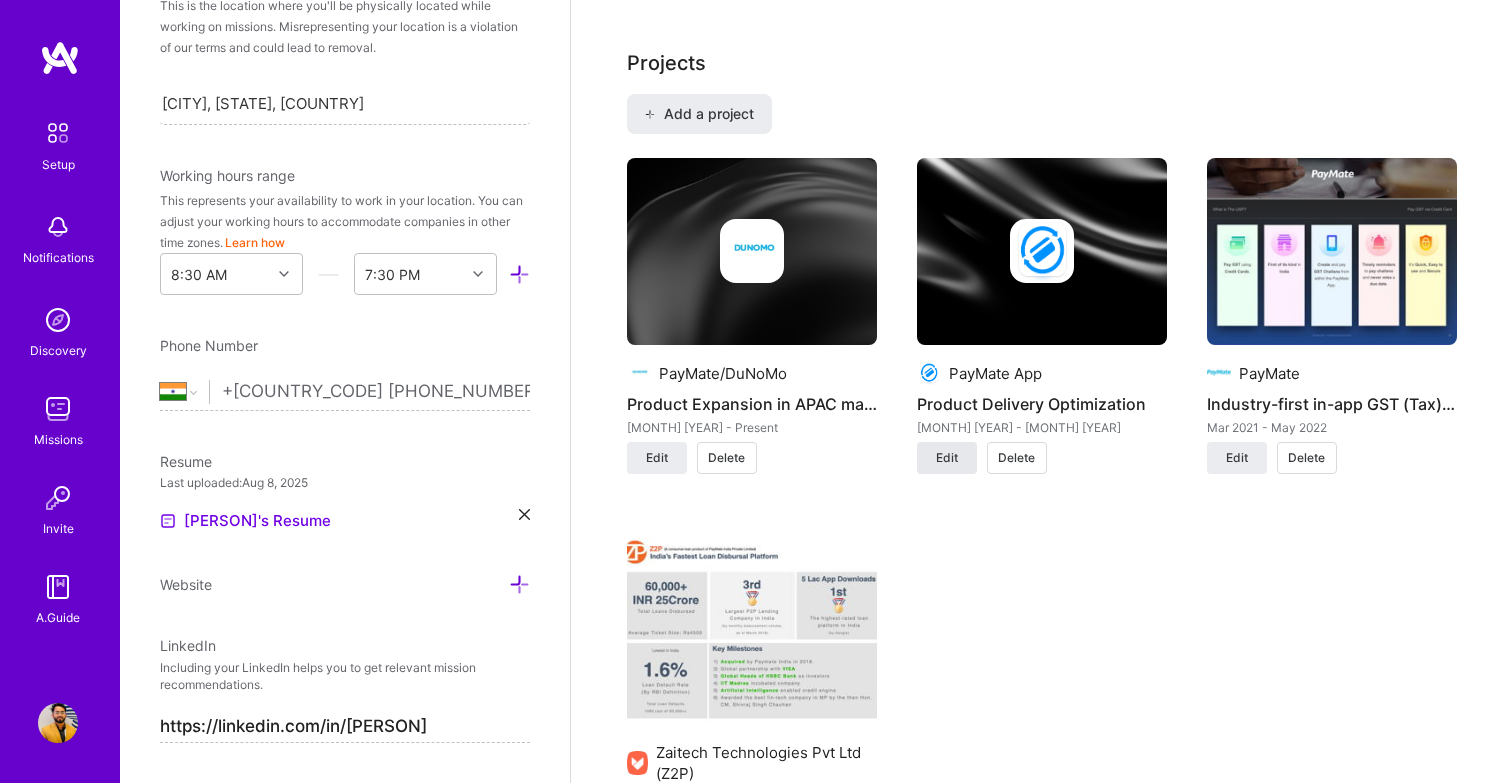 click on "Edit" at bounding box center (947, 458) 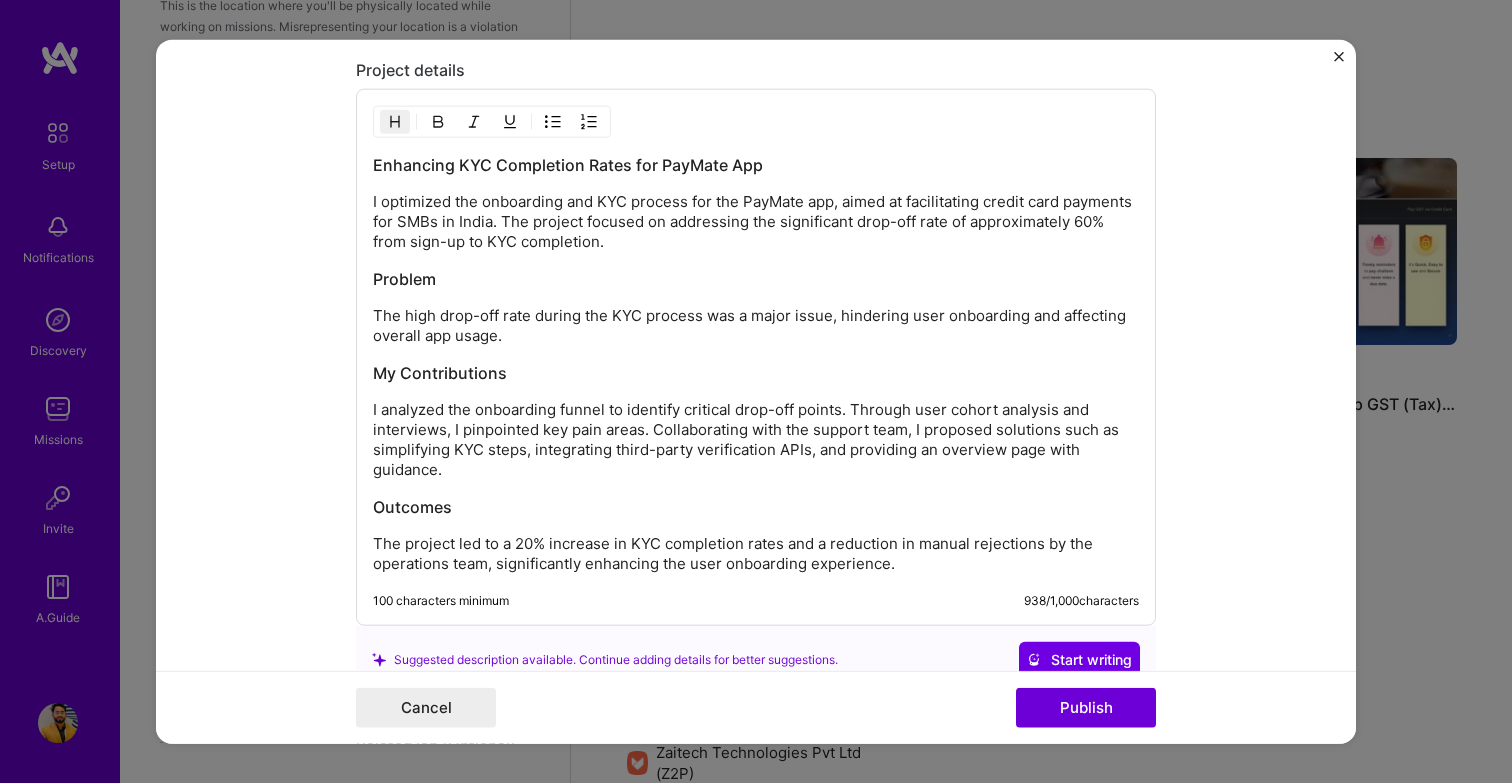 scroll, scrollTop: 1963, scrollLeft: 0, axis: vertical 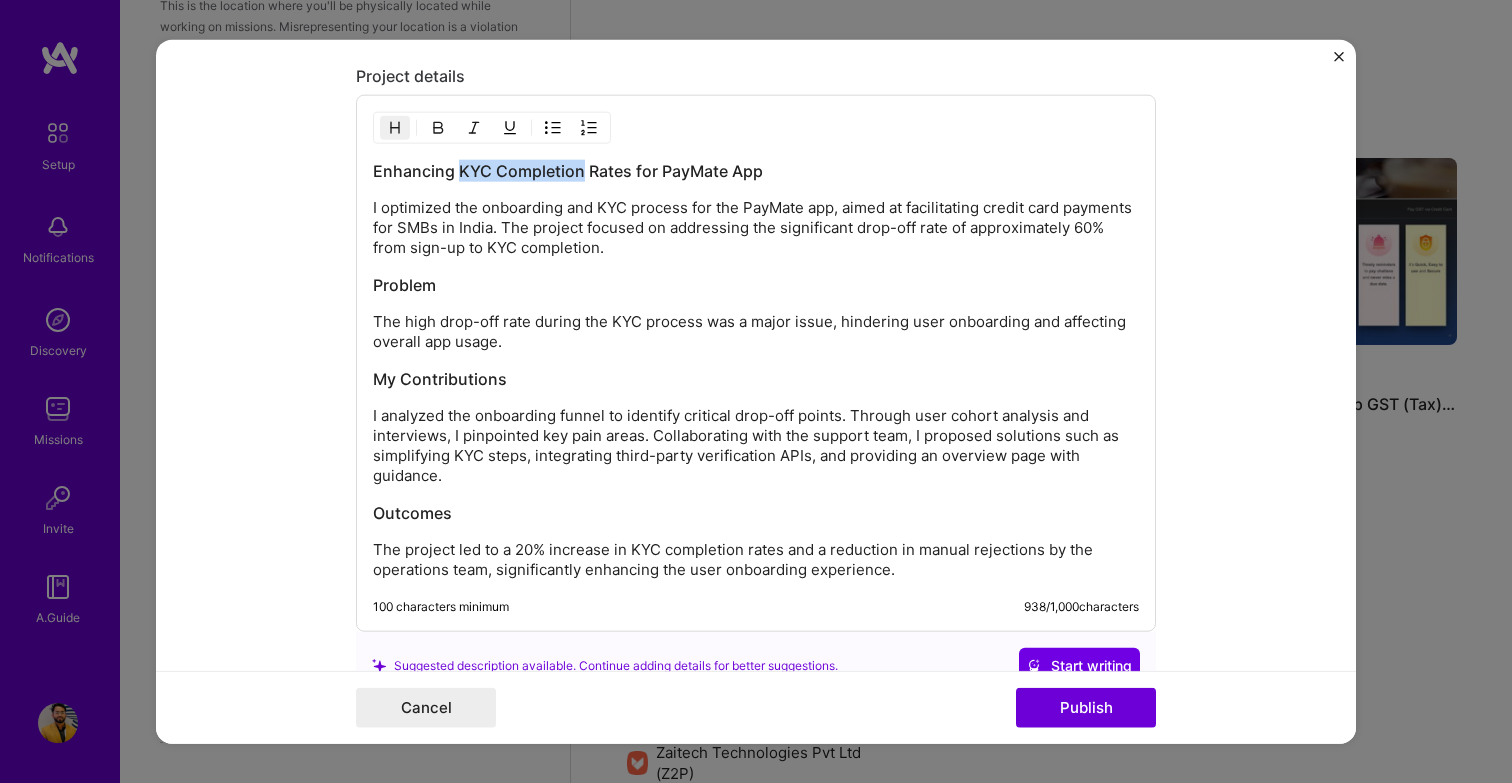 drag, startPoint x: 460, startPoint y: 172, endPoint x: 580, endPoint y: 175, distance: 120.03749 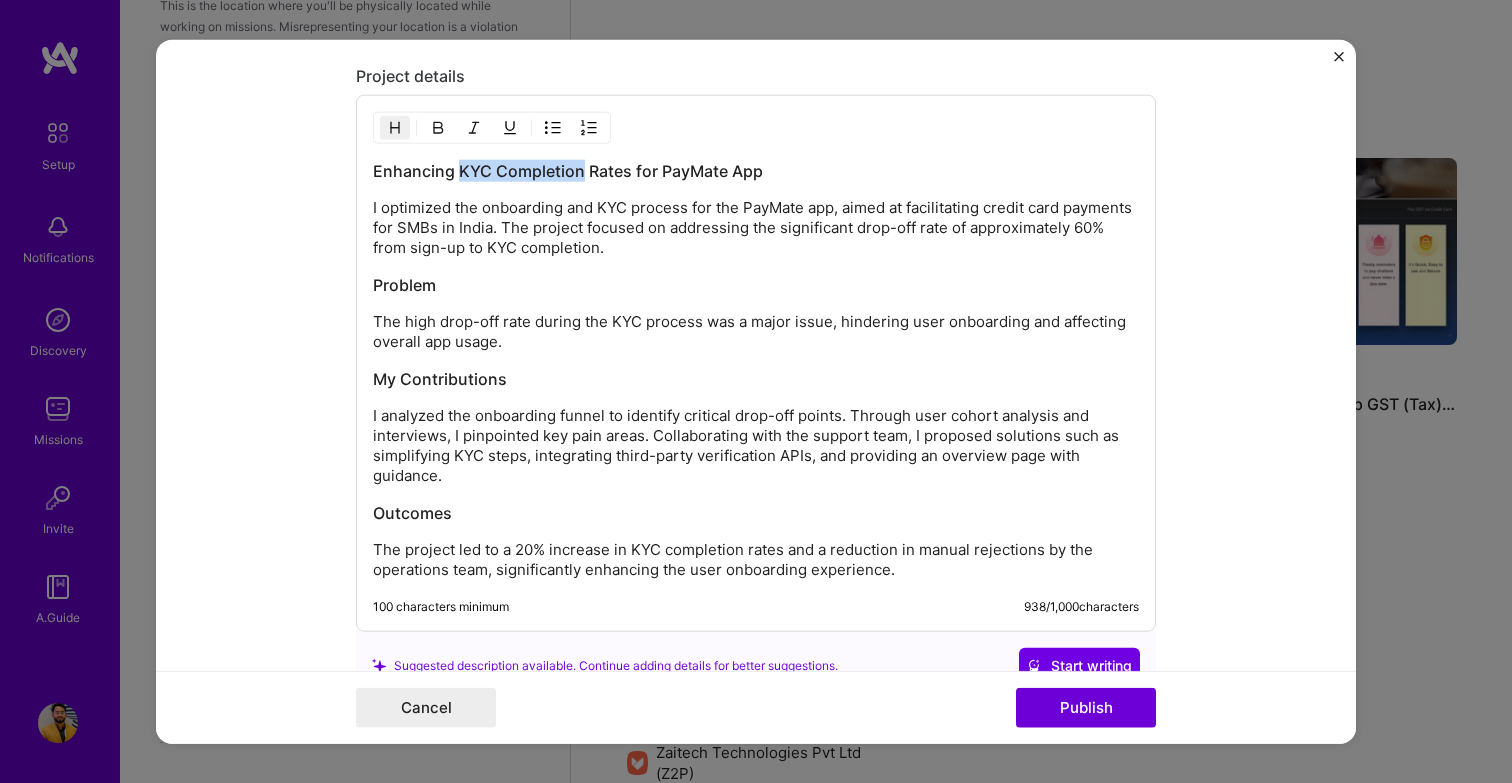 type 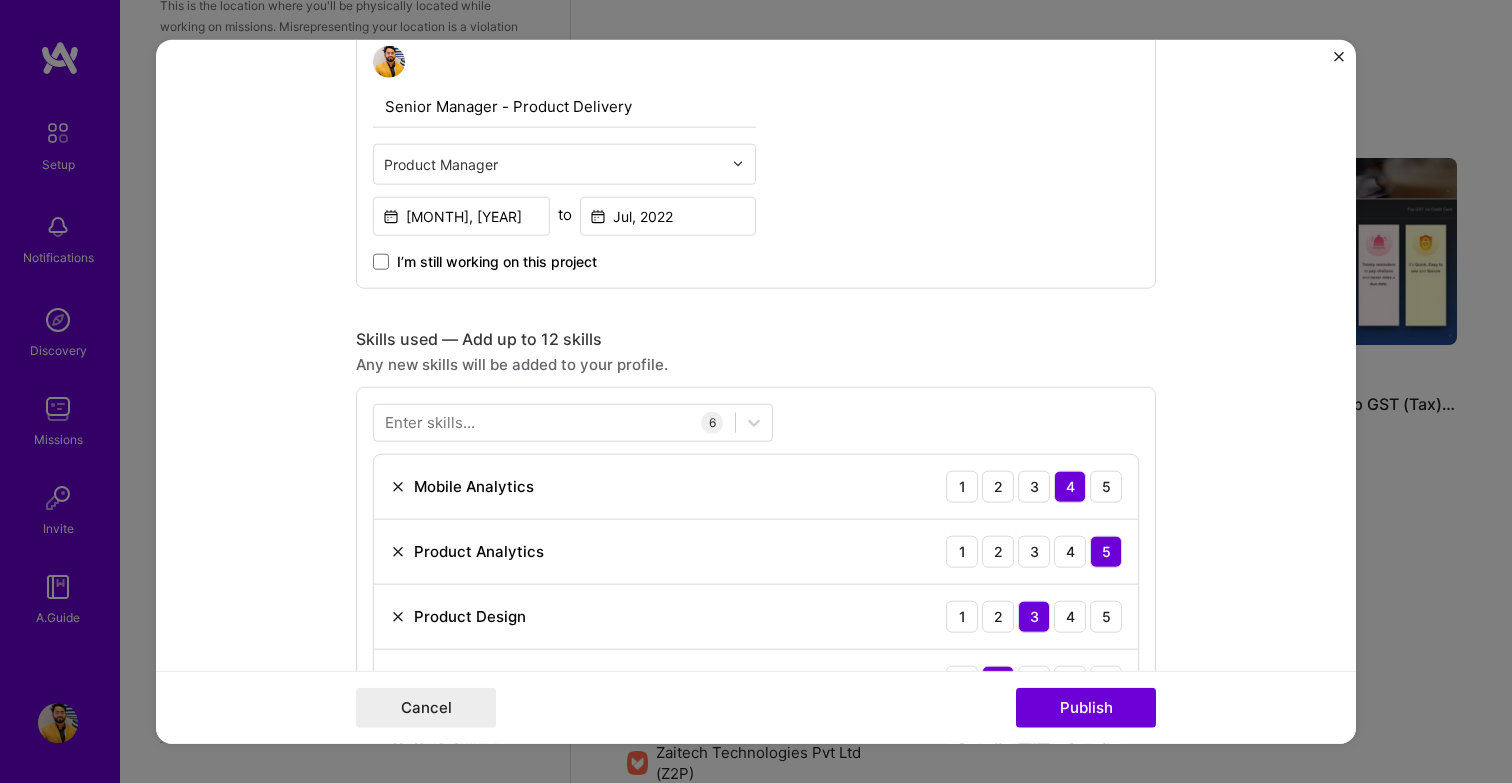 scroll, scrollTop: 0, scrollLeft: 0, axis: both 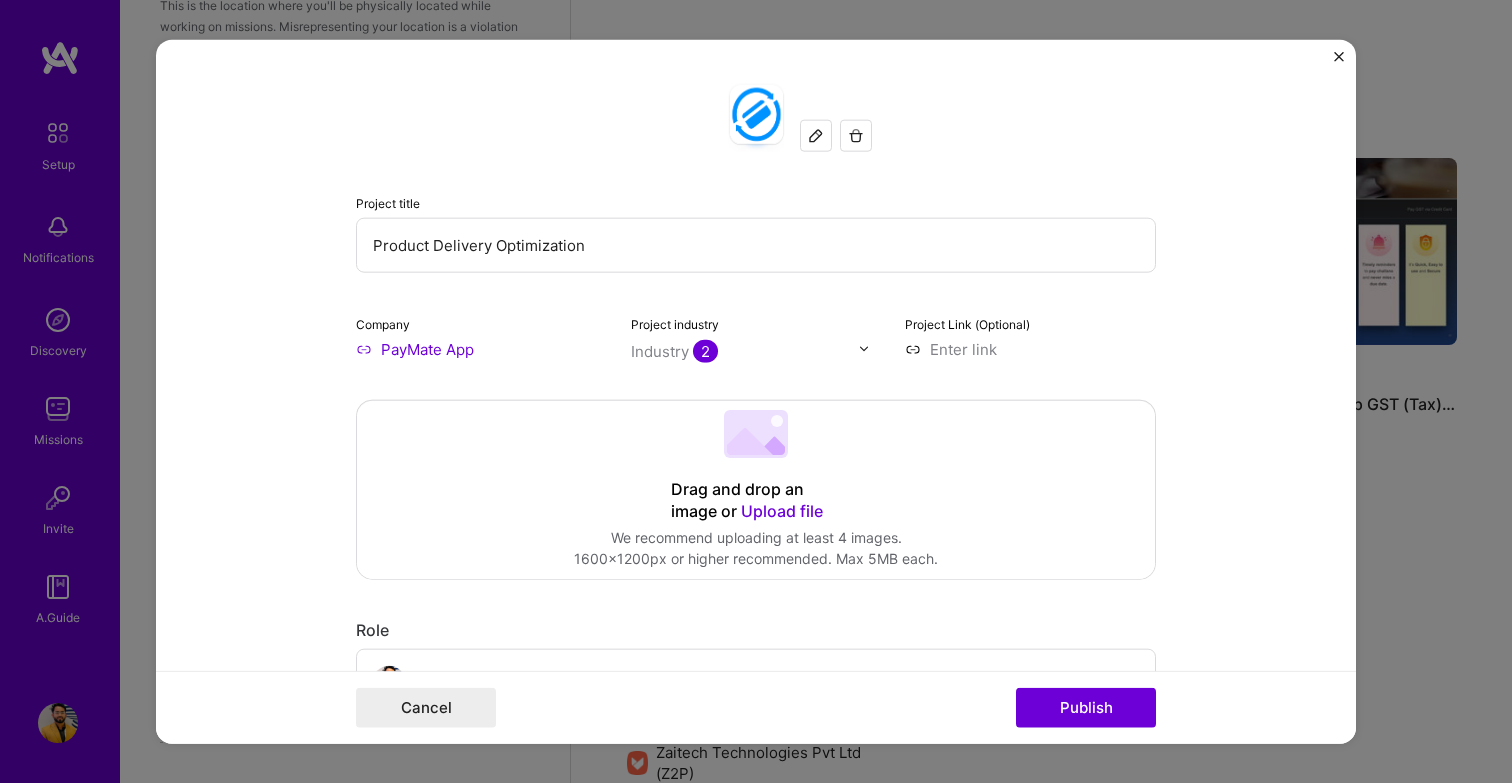 drag, startPoint x: 588, startPoint y: 243, endPoint x: 424, endPoint y: 260, distance: 164.87874 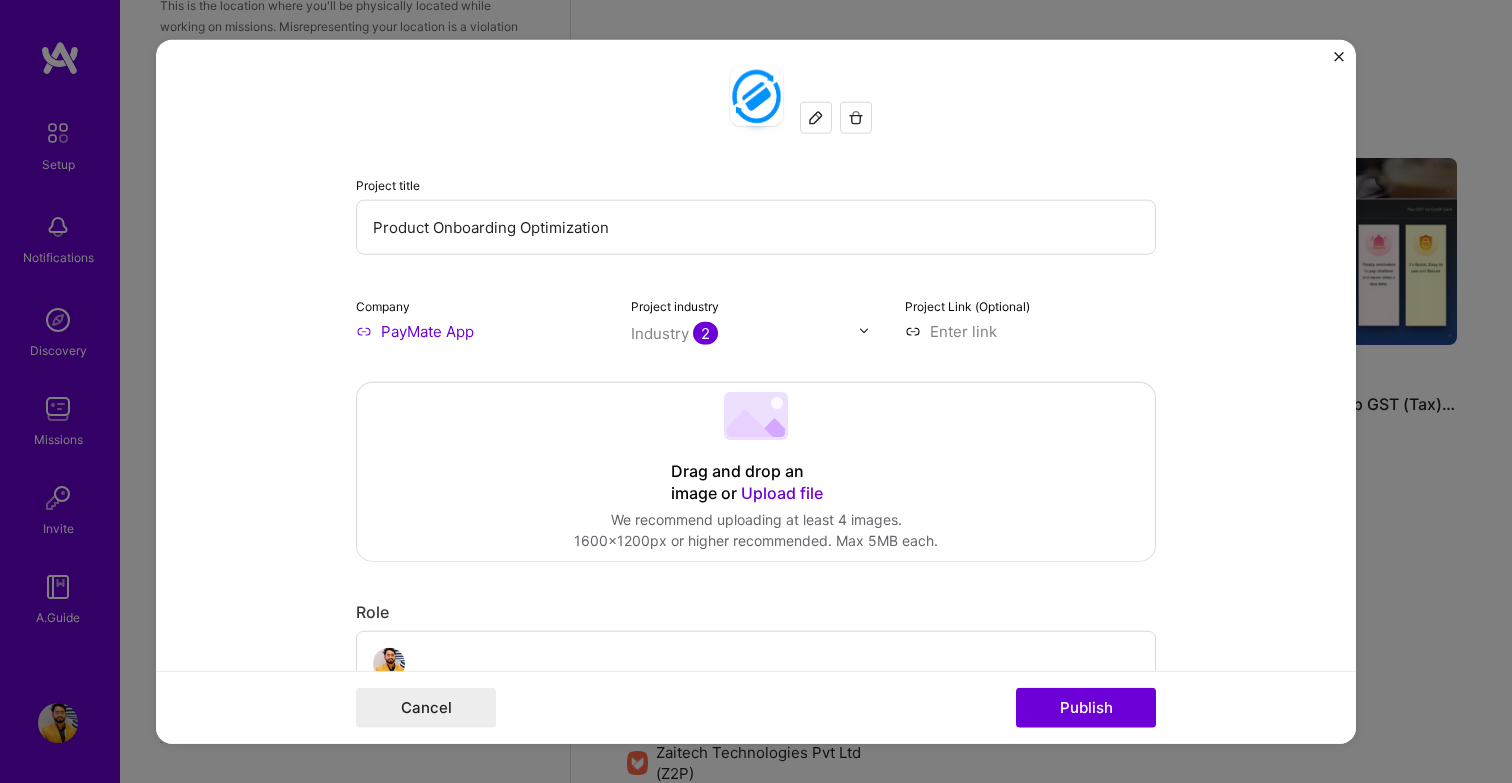 scroll, scrollTop: 0, scrollLeft: 0, axis: both 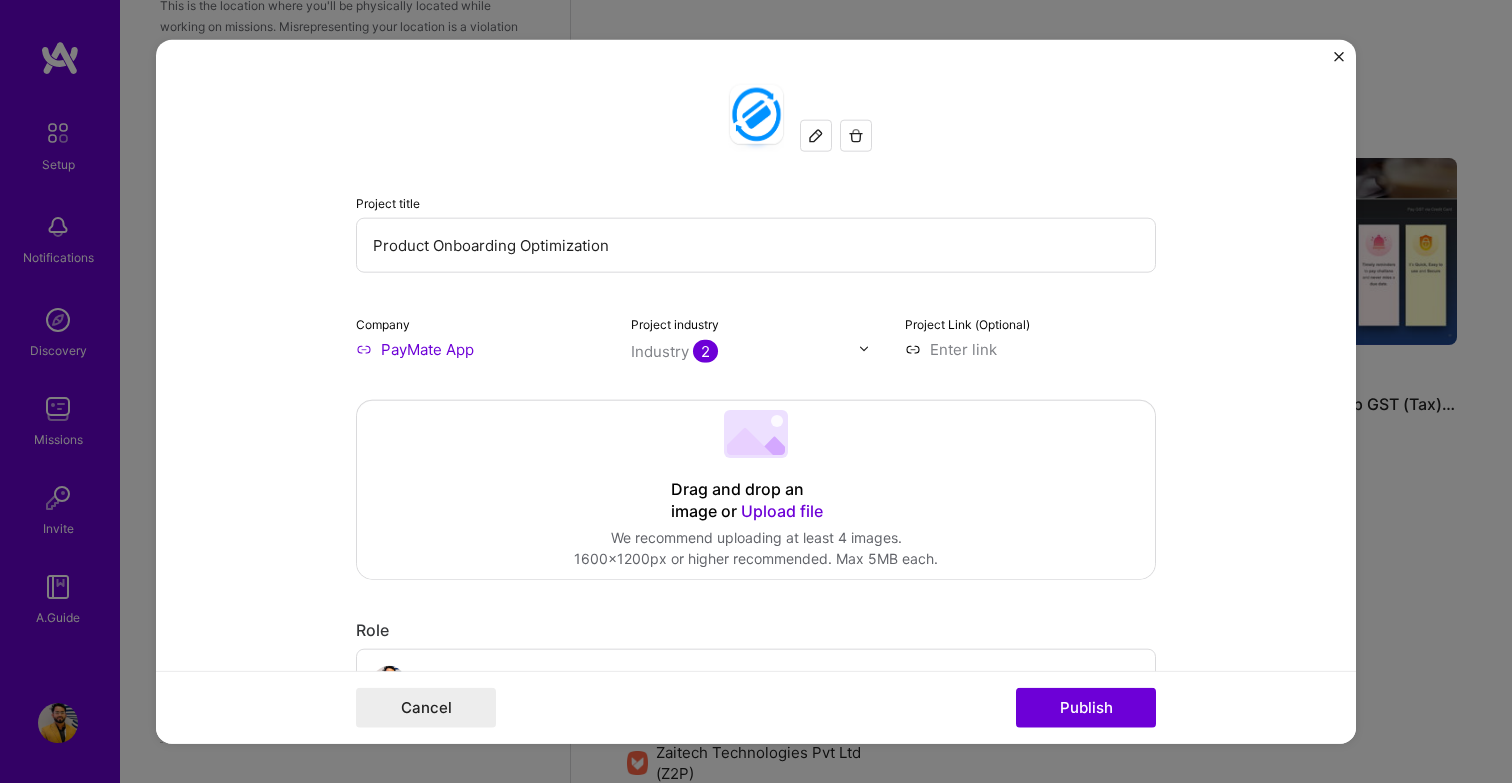 type on "Product Onboarding Optimization" 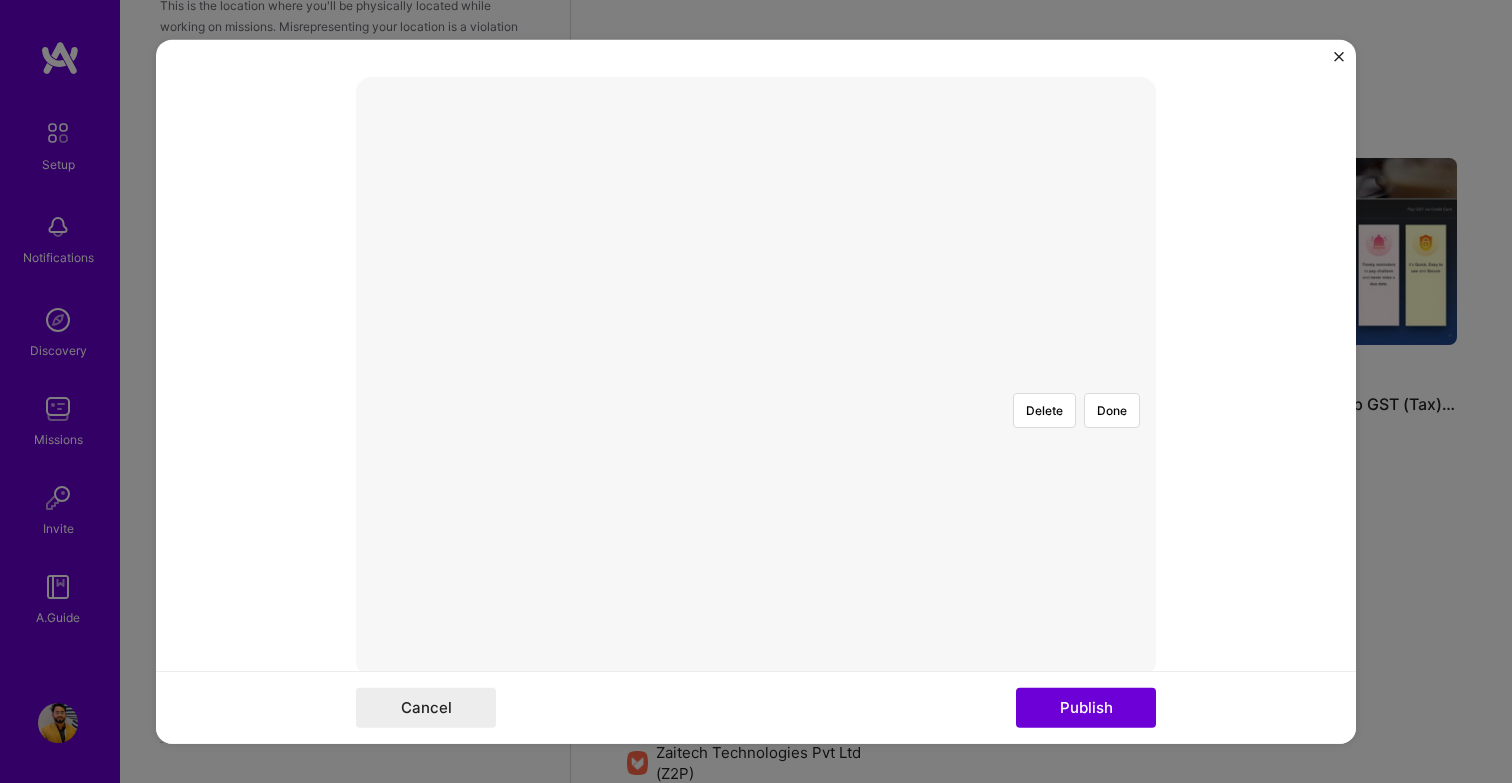 scroll, scrollTop: 355, scrollLeft: 0, axis: vertical 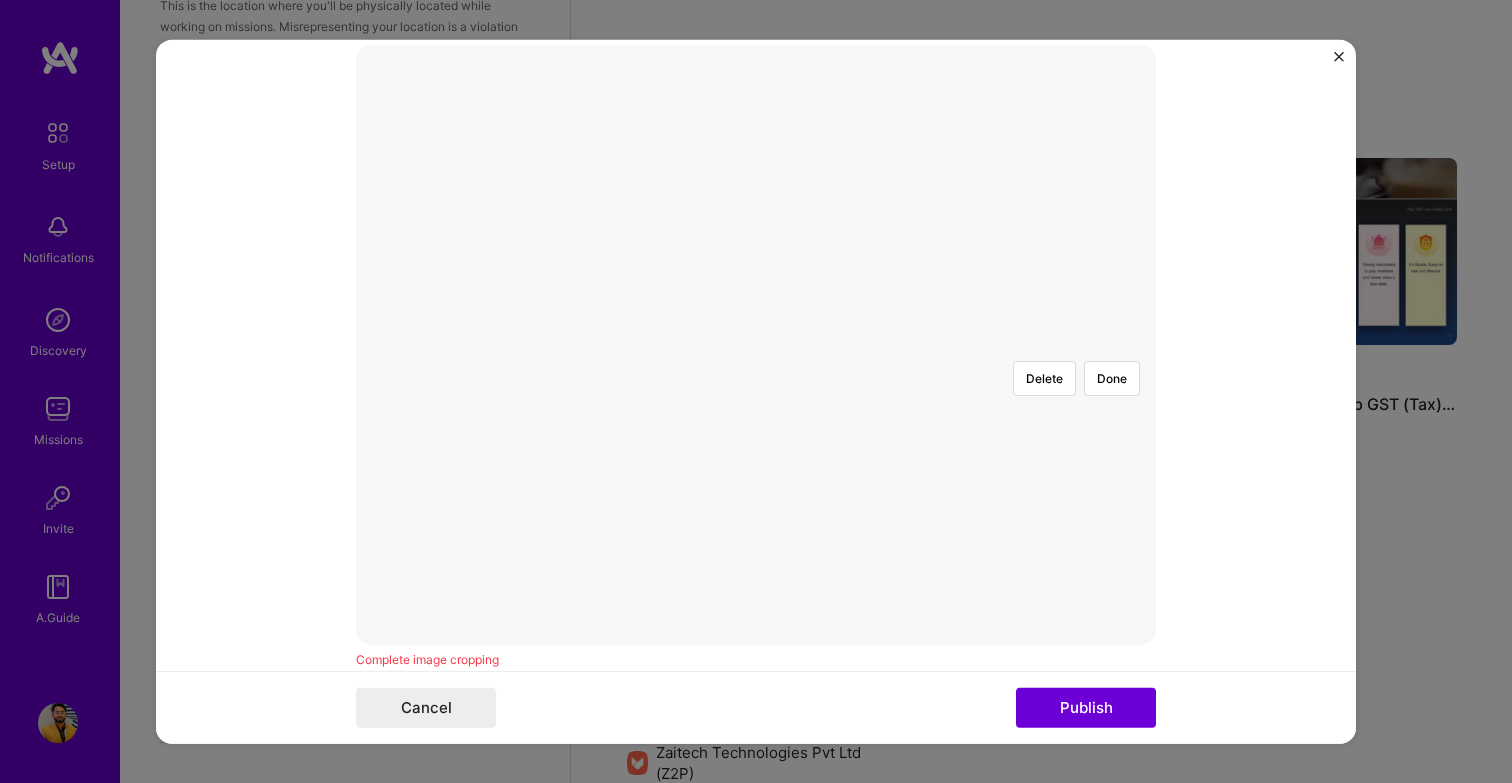 click at bounding box center (1106, 554) 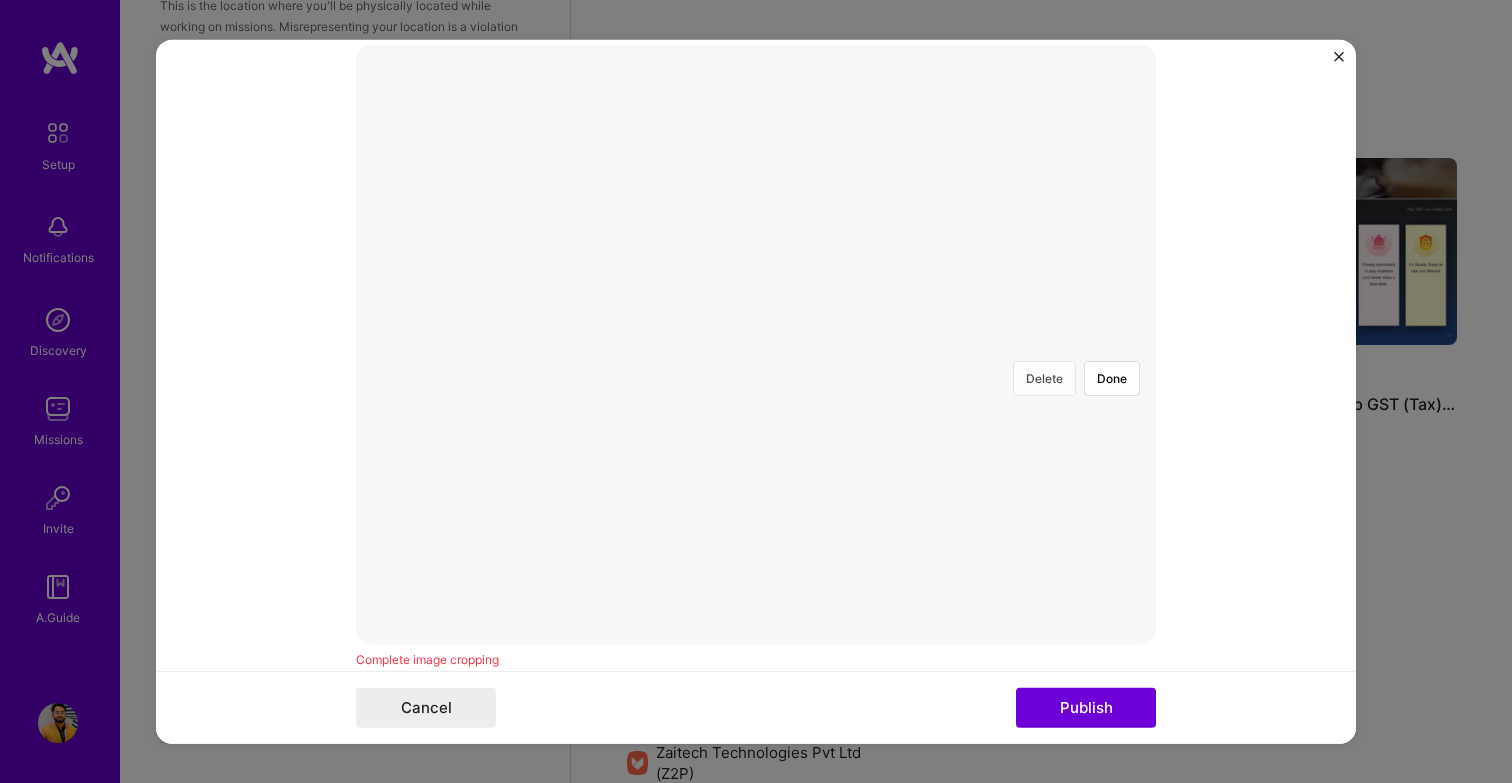 click on "Delete" at bounding box center [1044, 377] 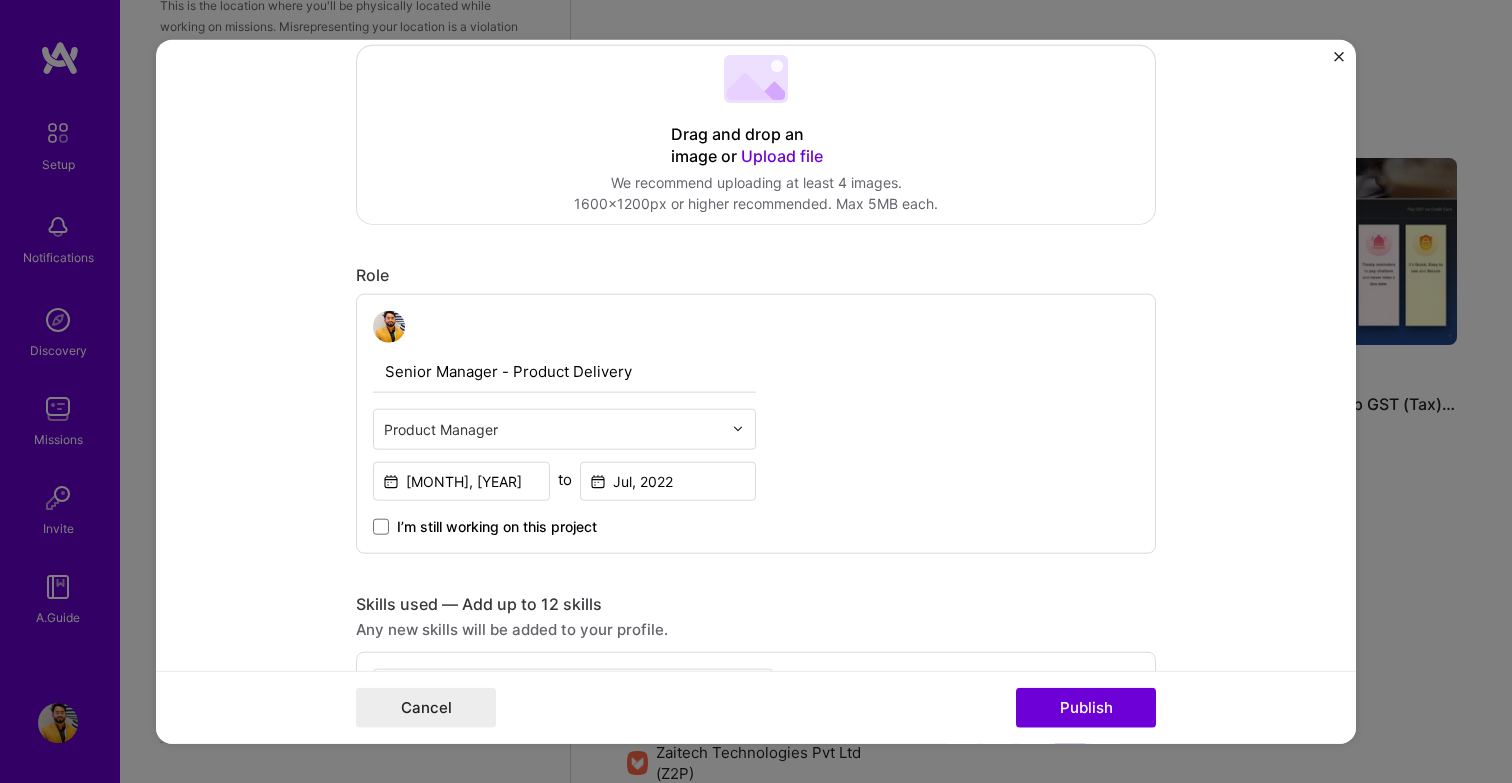 click on "Upload file" at bounding box center [782, 155] 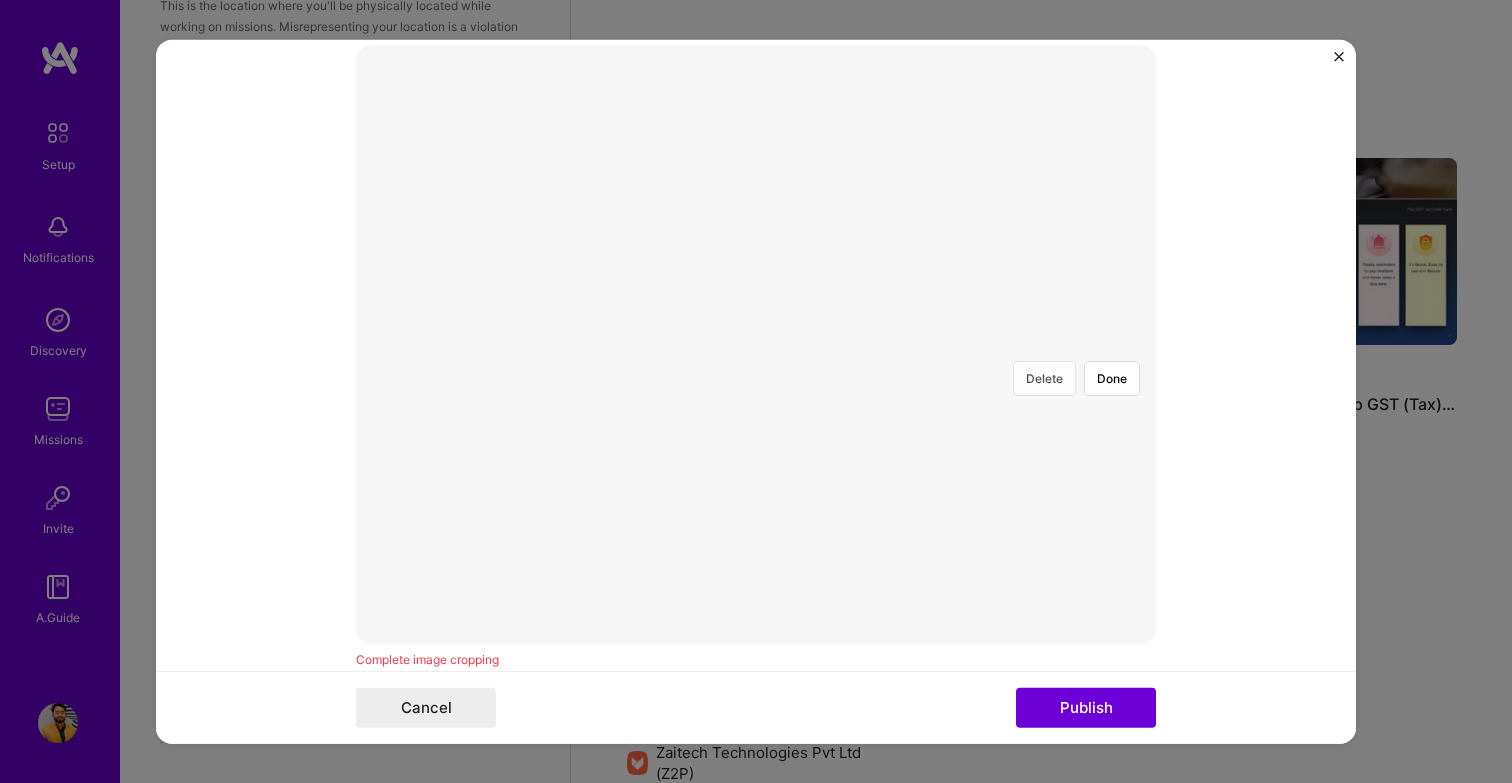 click on "Delete" at bounding box center (1044, 377) 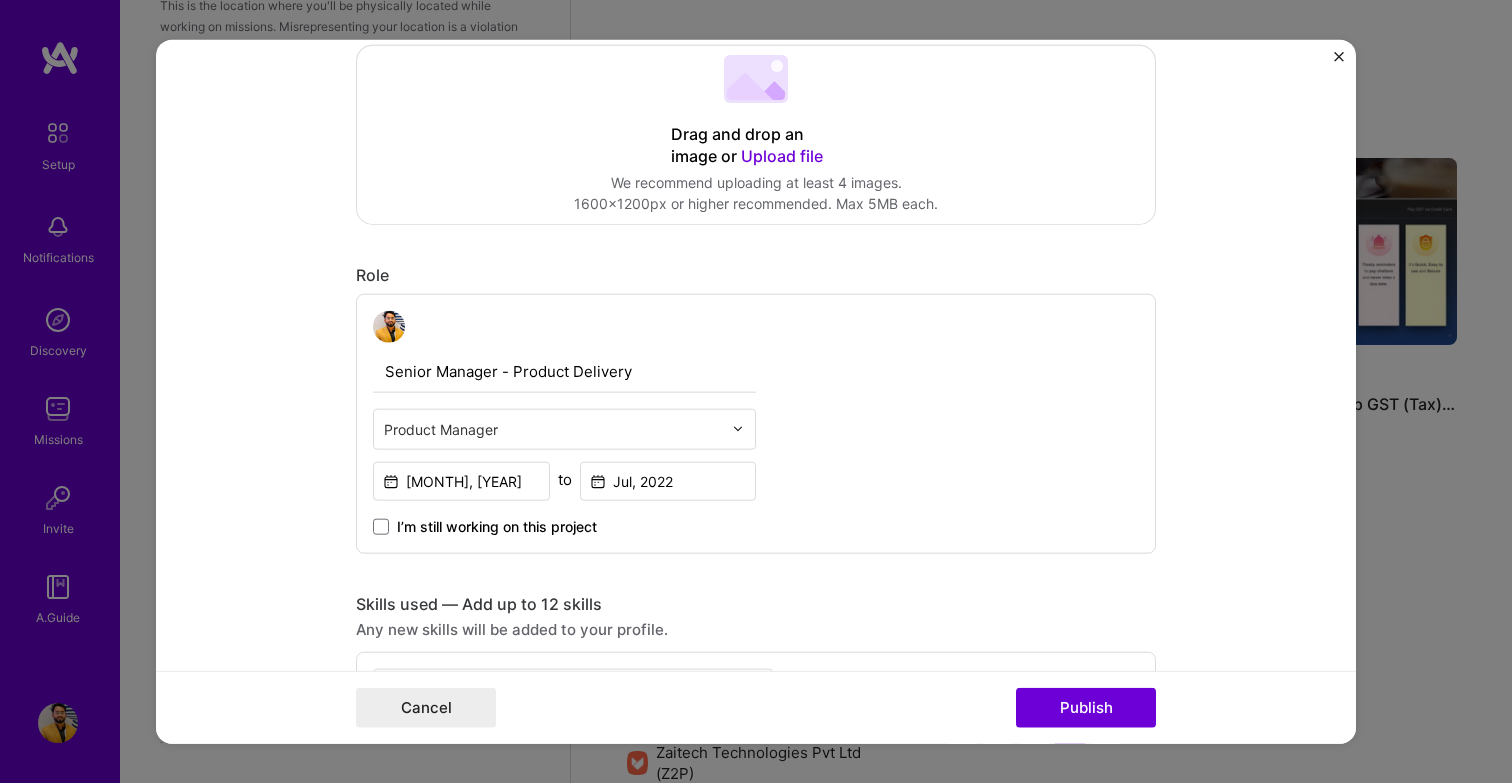 click on "Upload file" at bounding box center [782, 155] 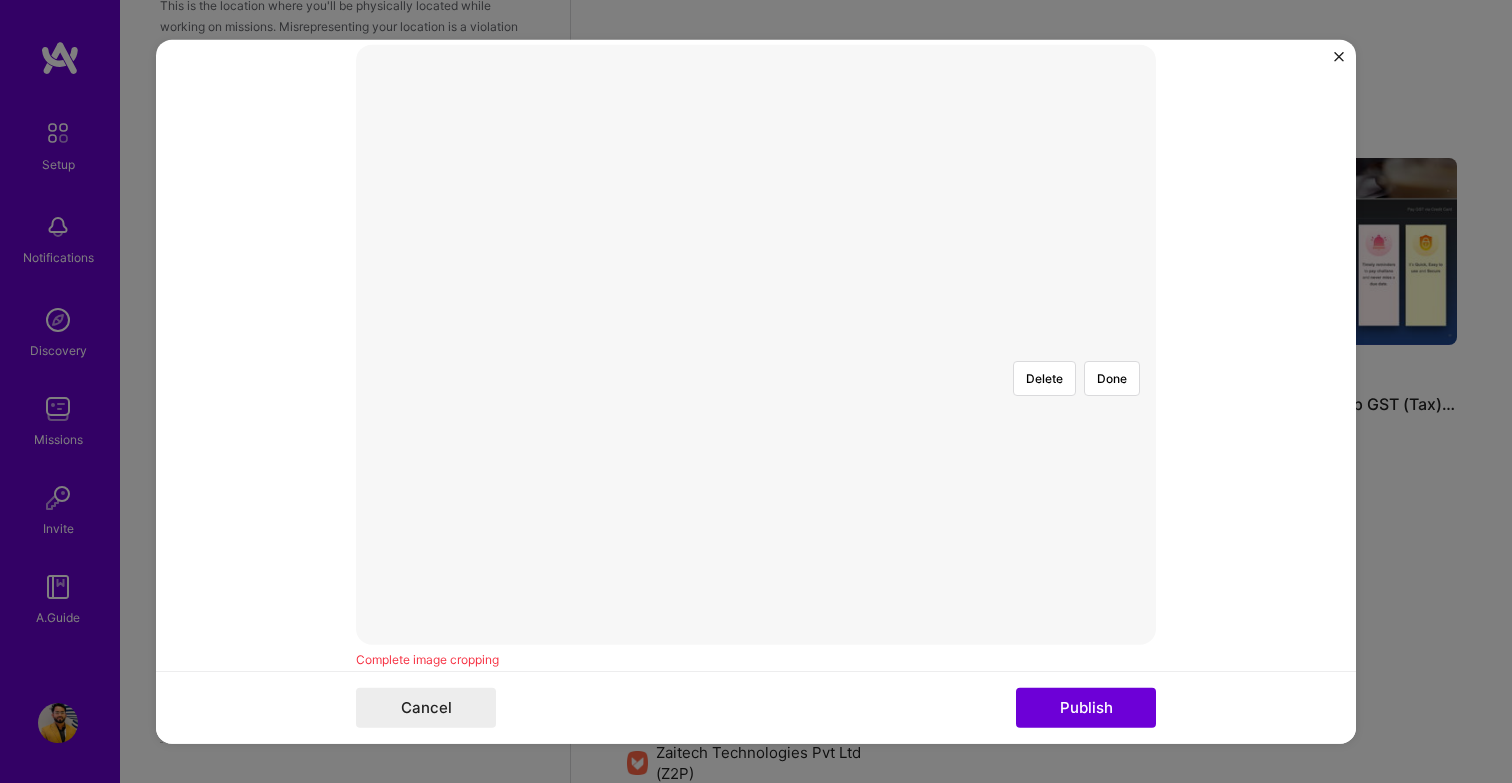 click at bounding box center [1139, 541] 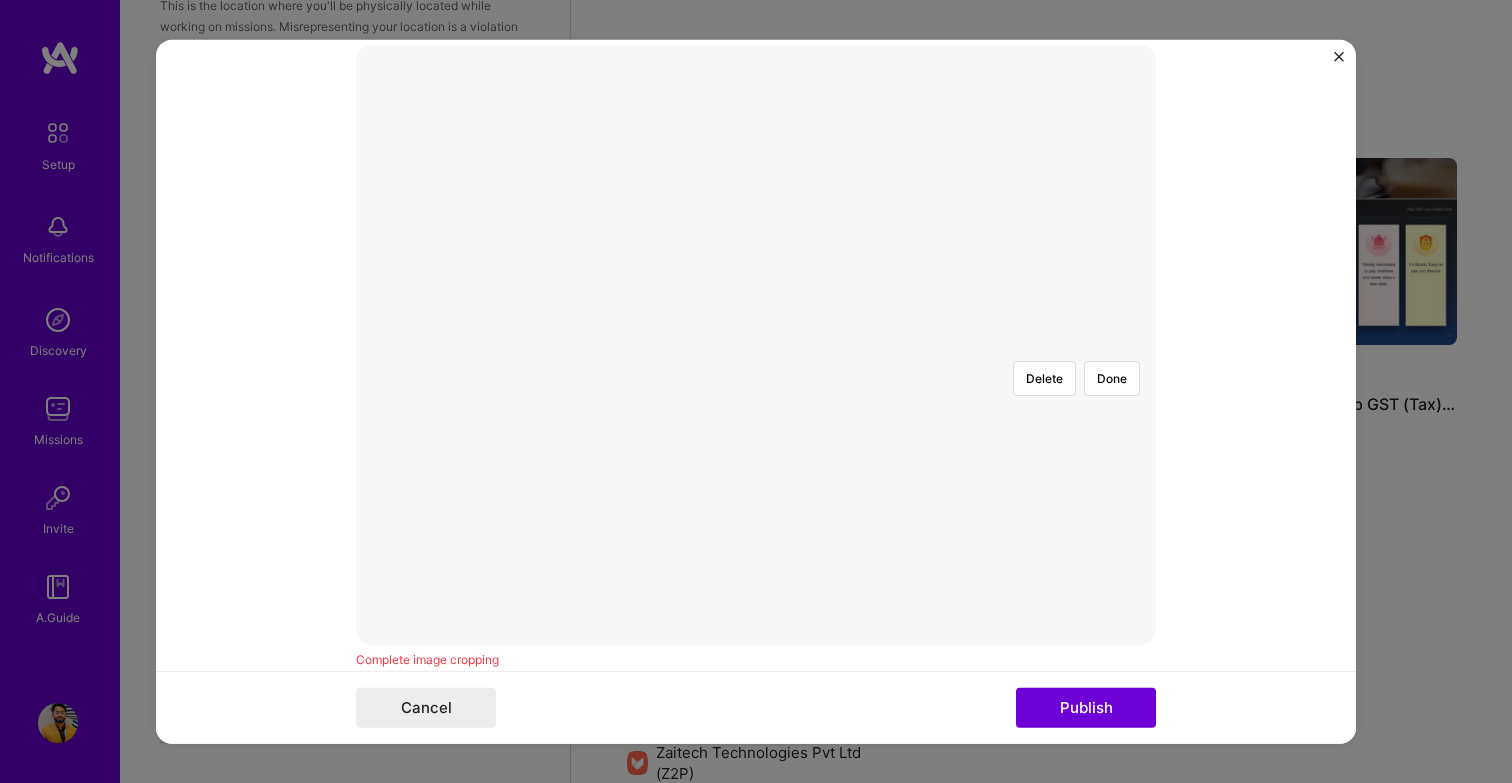 click at bounding box center (1140, 541) 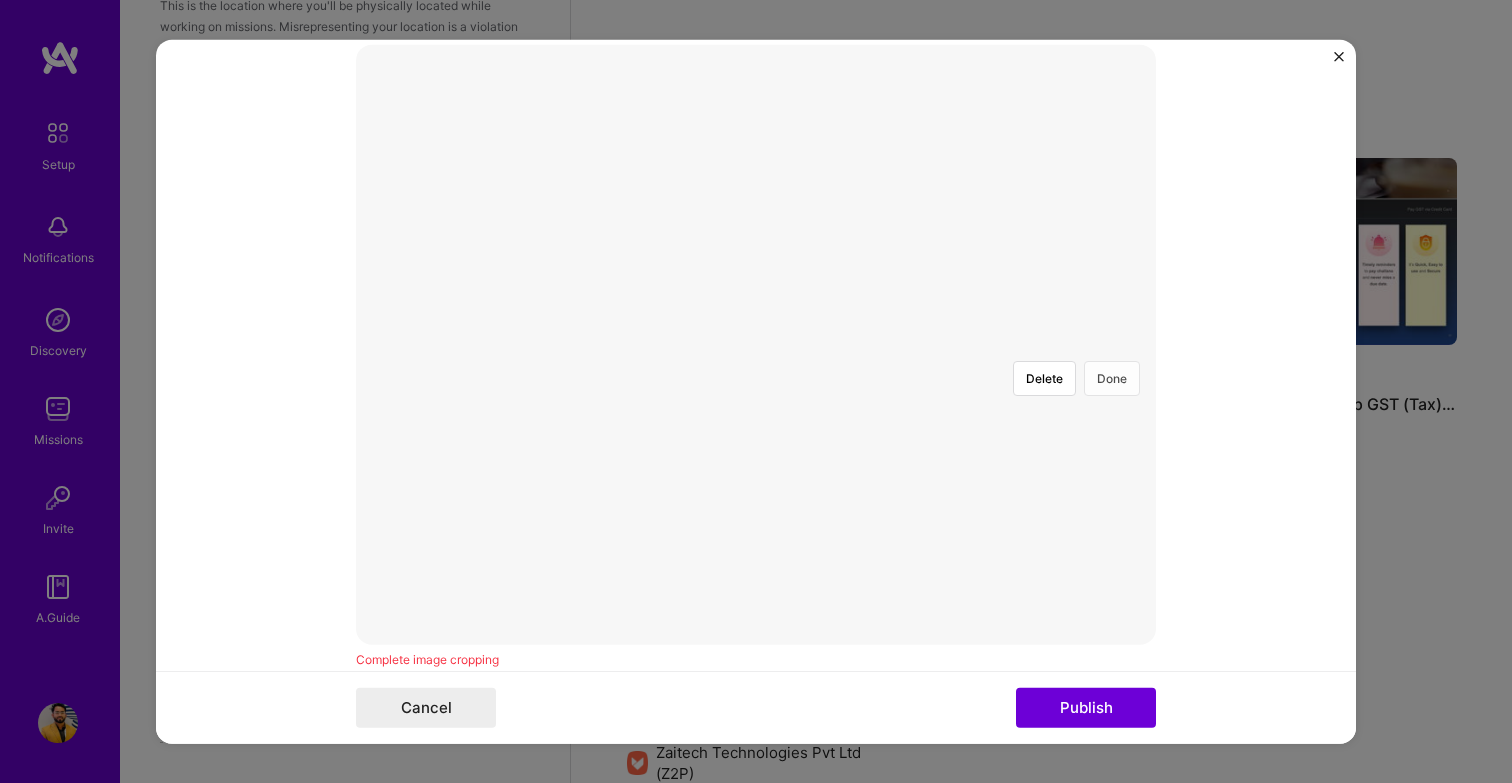 click on "Done" at bounding box center (1112, 377) 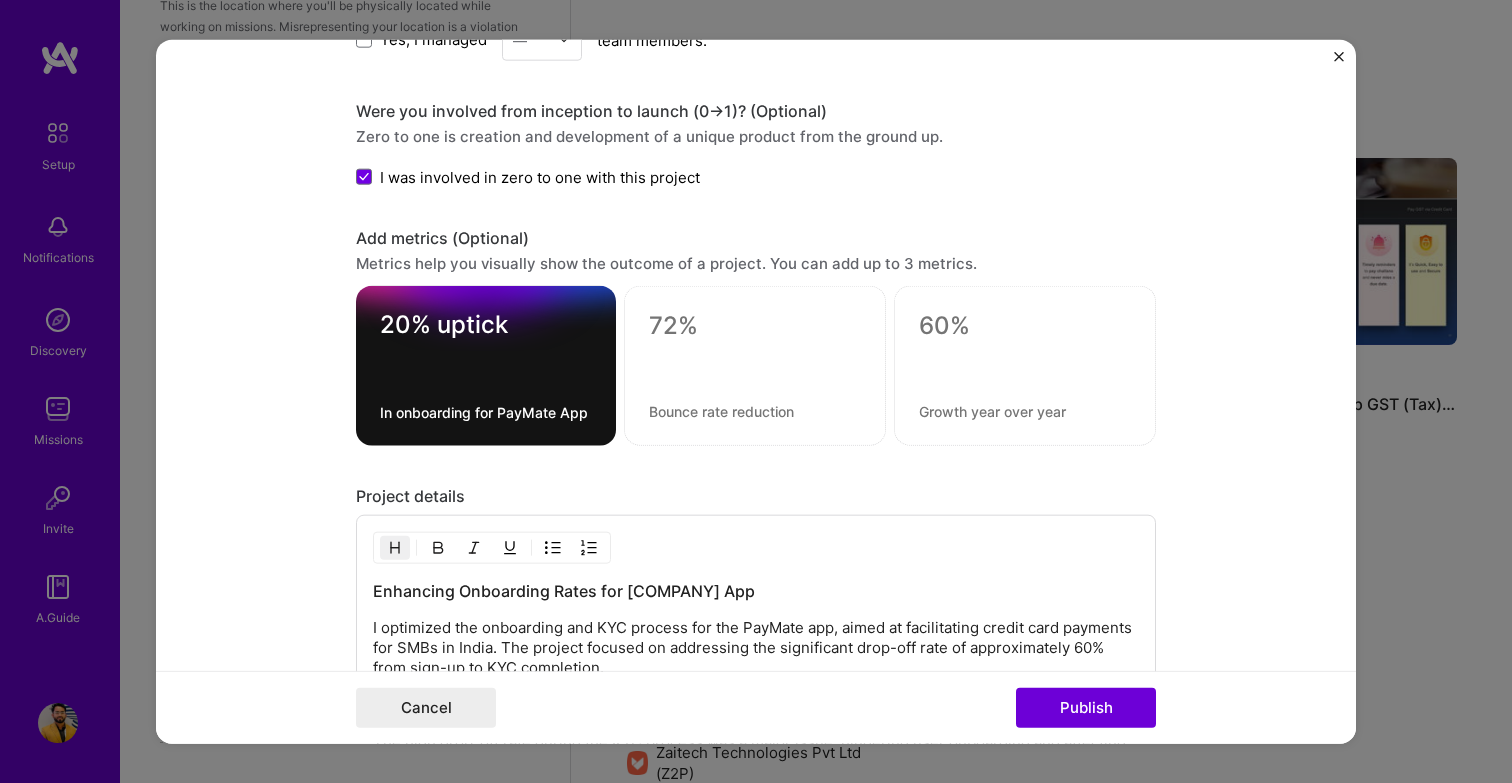 scroll, scrollTop: 2022, scrollLeft: 0, axis: vertical 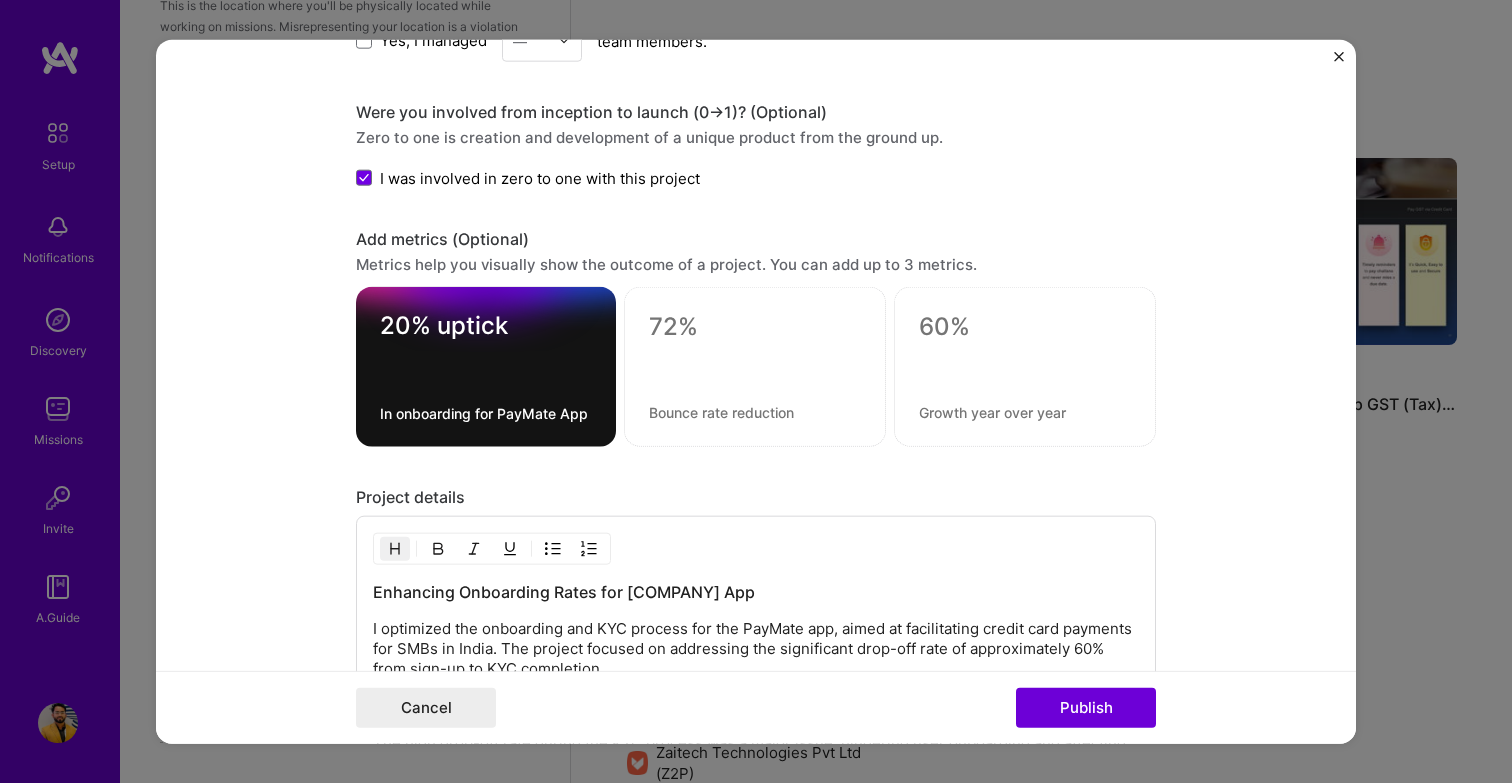 click at bounding box center [755, 367] 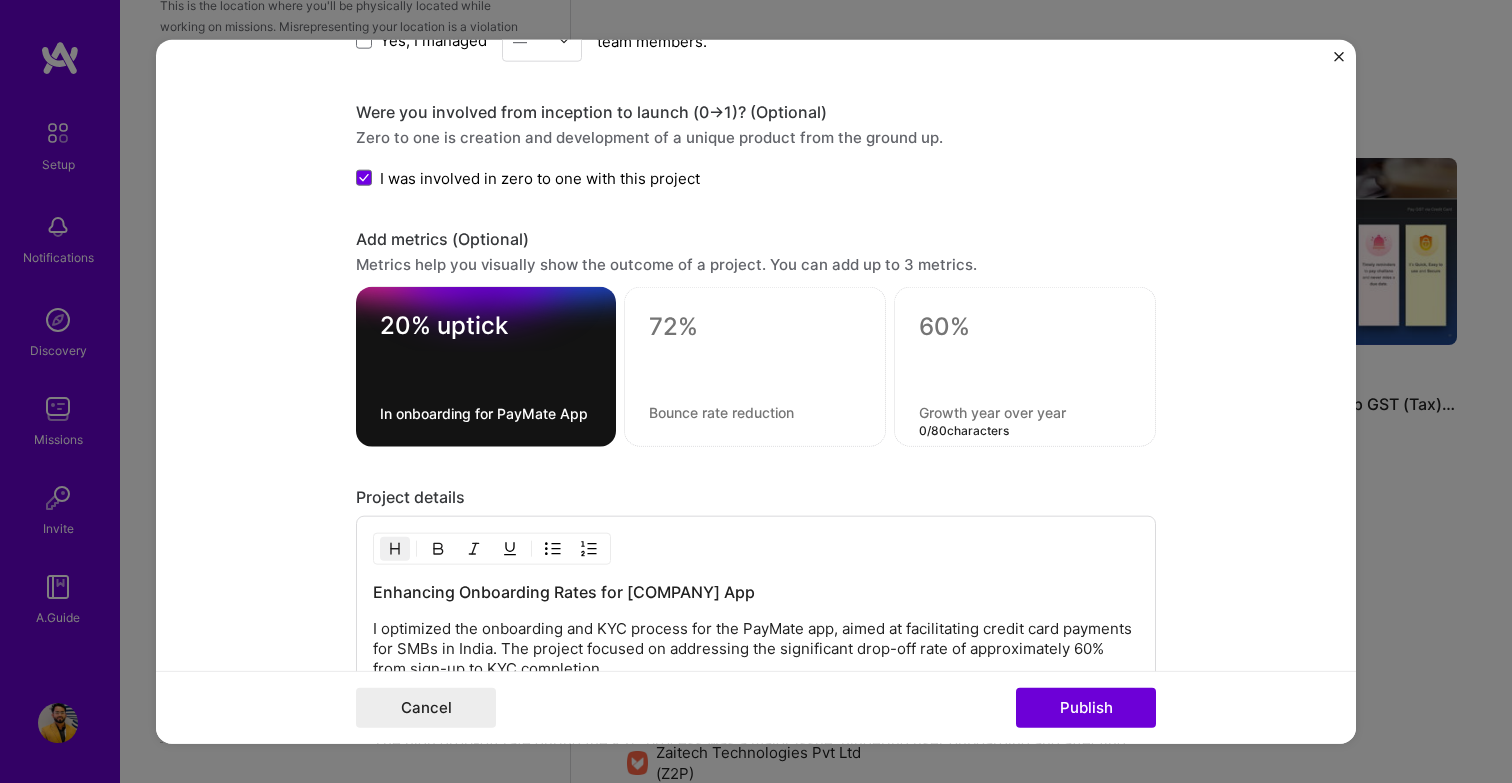 click on "0 / 80  characters" at bounding box center (1025, 367) 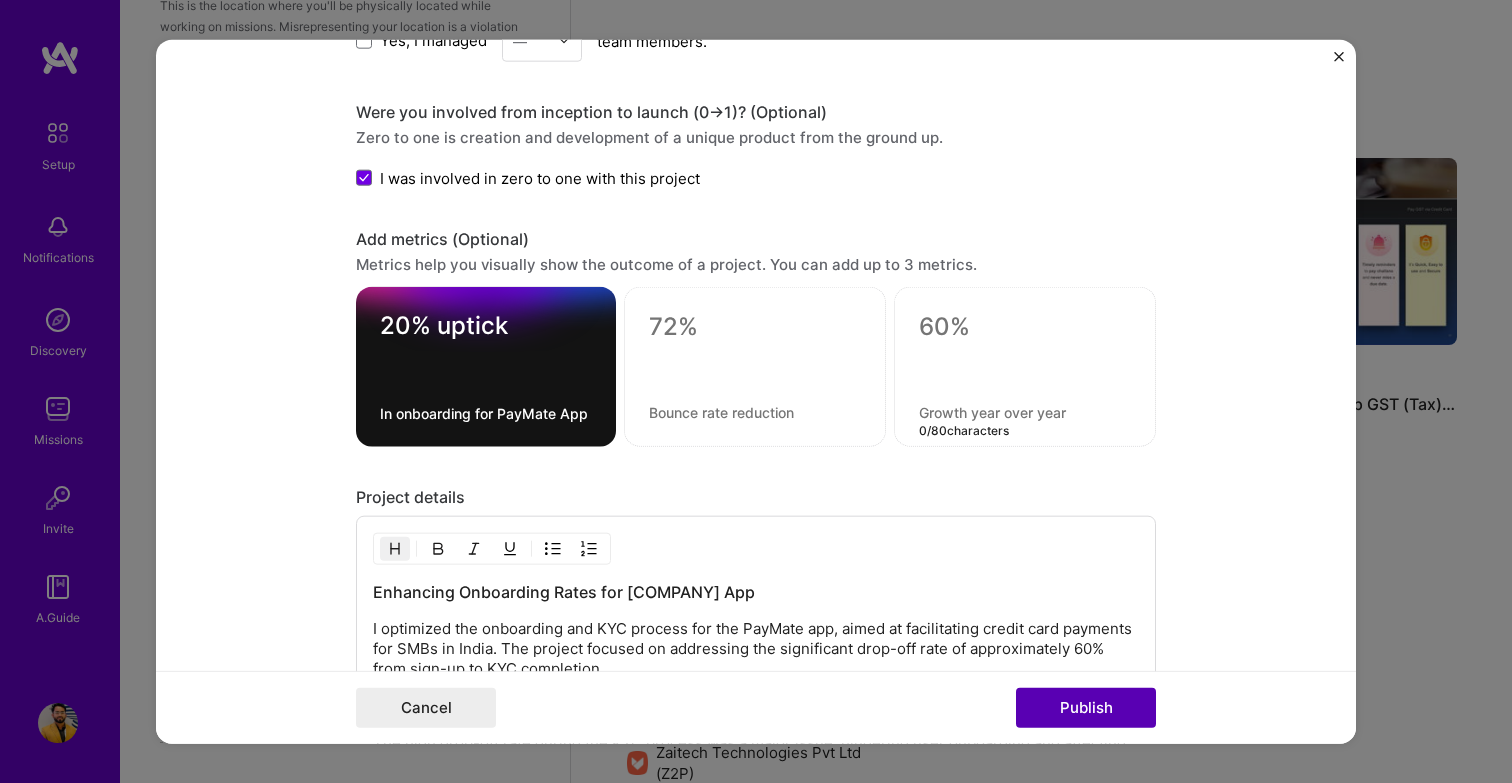 click on "Publish" at bounding box center (1086, 708) 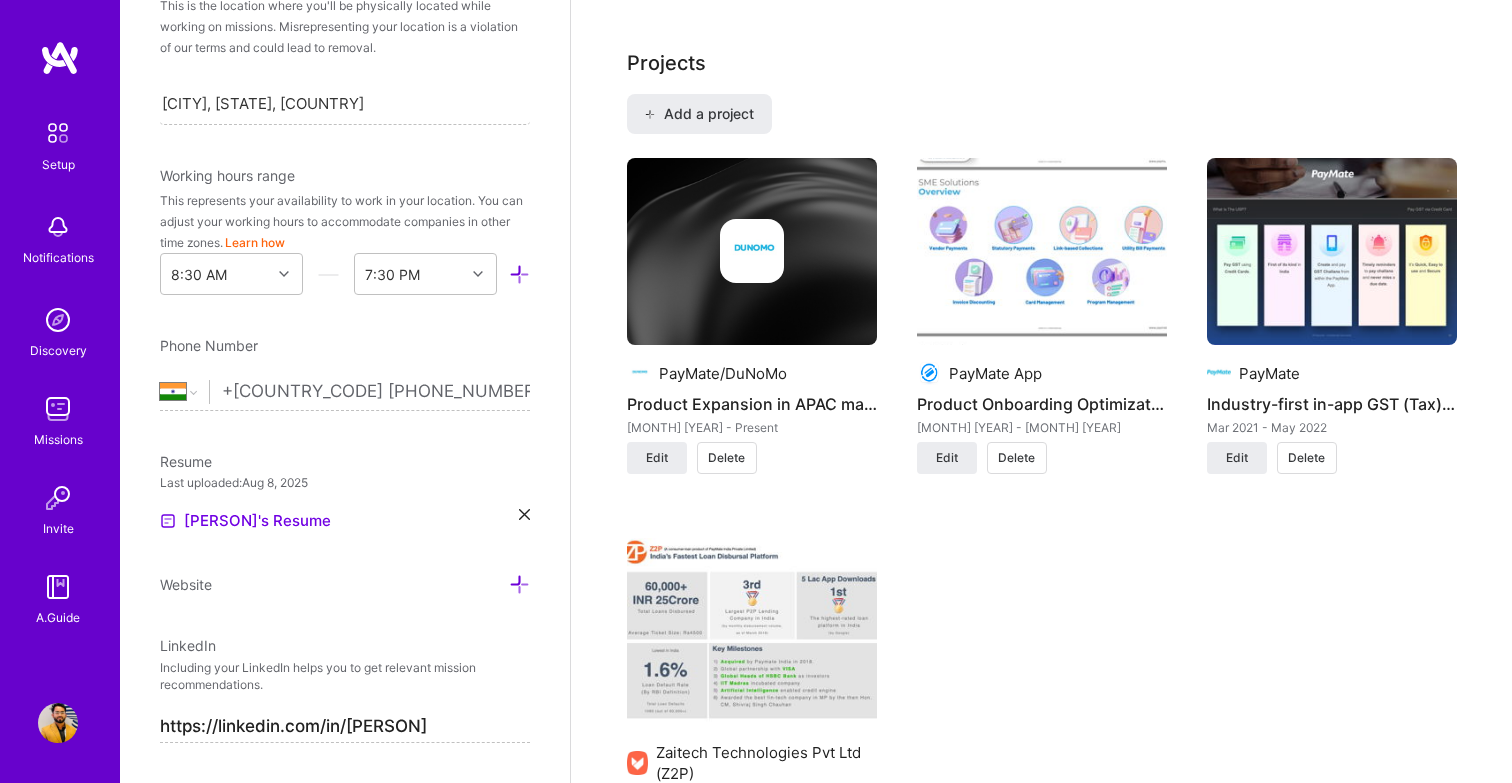 click at bounding box center (1042, 252) 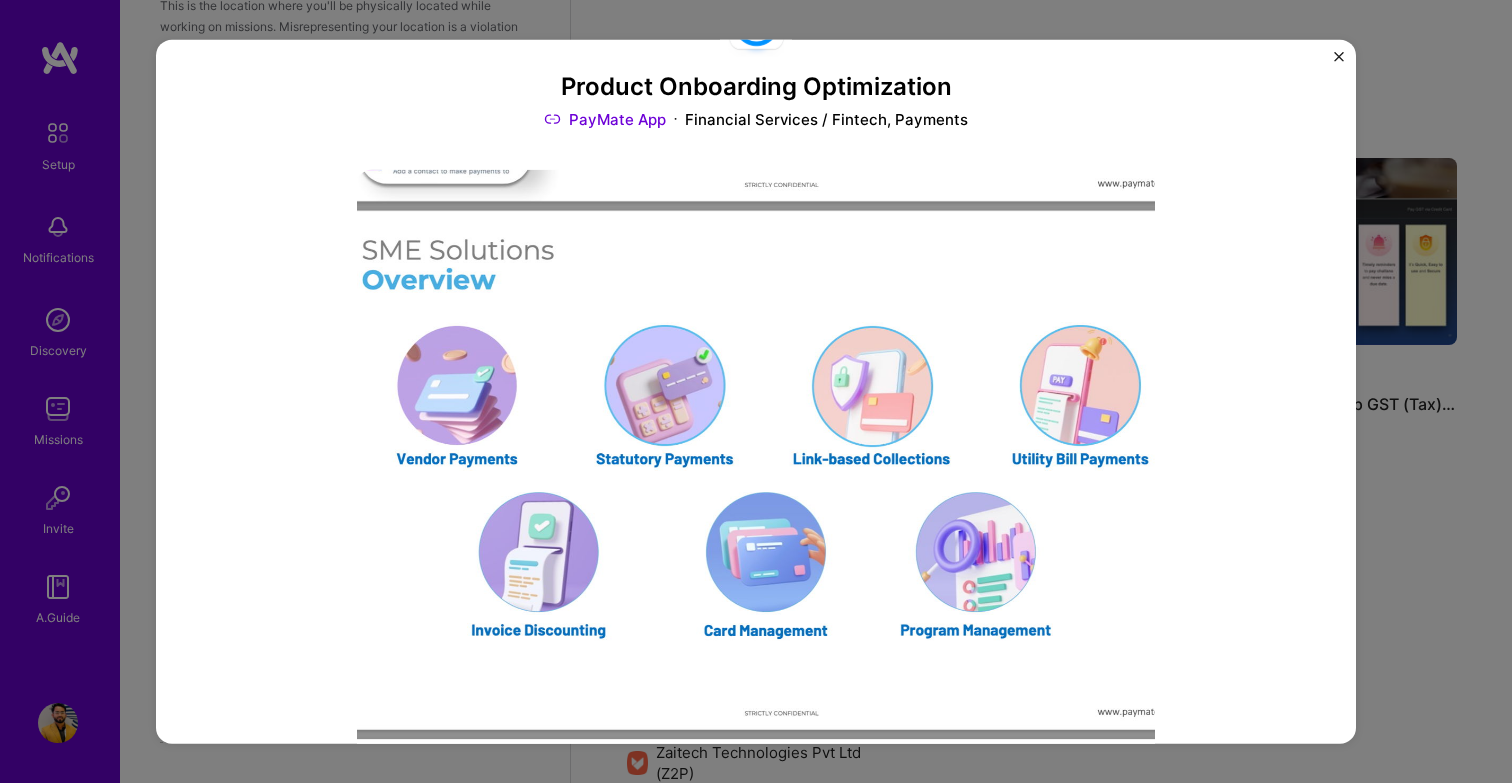 scroll, scrollTop: 59, scrollLeft: 0, axis: vertical 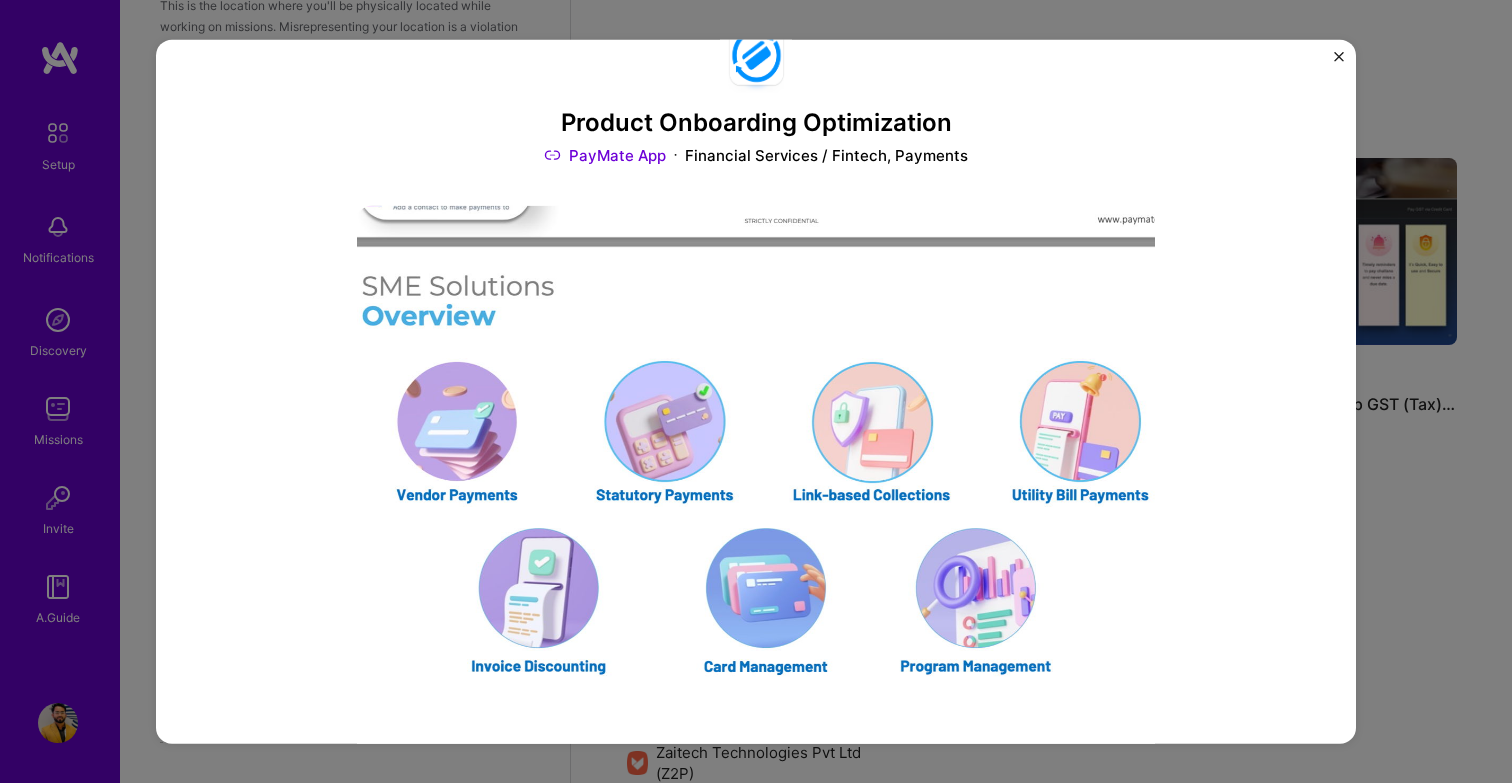 click on "Product Onboarding Optimization   [COMPANY] App Financial Services / Fintech, Payments Role Senior Manager - Product Delivery [MONTH], [YEAR]  -   [MONTH], [YEAR]   Skills used Mobile Analytics Product Analytics Product Design Product Marketing Prototyping UX/UI Experience I was involved from inception to launch (0  ->  1) 20% uptick In onboarding for [COMPANY] App Enhancing Onboarding Rates for [COMPANY] App I optimized the onboarding and KYC process for the [COMPANY] app, aimed at facilitating credit card payments for SMBs in India. The project focused on addressing the significant drop-off rate of approximately 60% from sign-up to KYC completion. Problem The high drop-off rate during the KYC process was a major issue, hindering user onboarding and affecting overall app usage. My Contributions Outcomes The project led to a 20% increase in KYC completion rates and a reduction in manual rejections by the operations team, significantly enhancing the user onboarding experience. Other projects from this builder [COMPANY]/[COMPANY]" at bounding box center [756, 391] 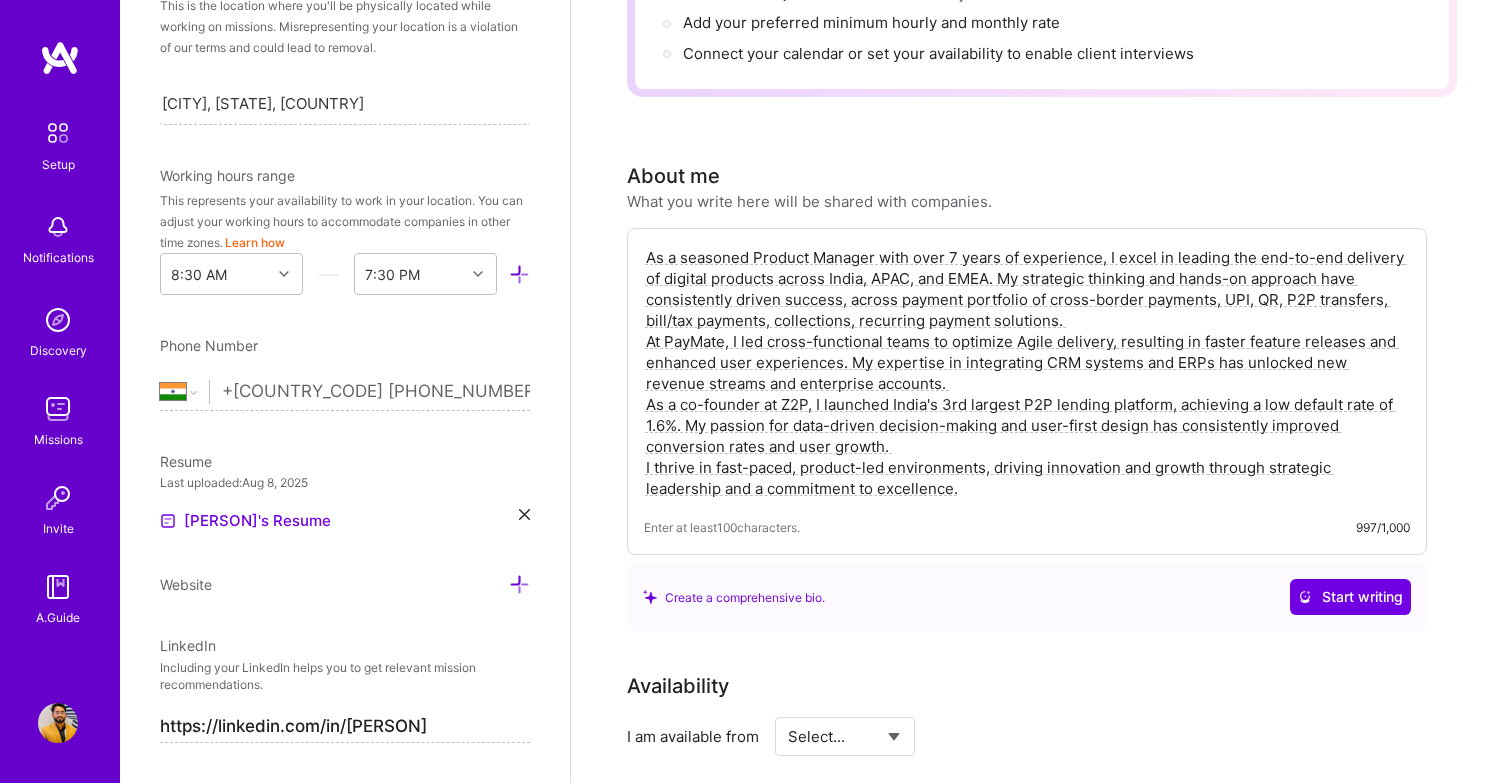 scroll, scrollTop: 0, scrollLeft: 0, axis: both 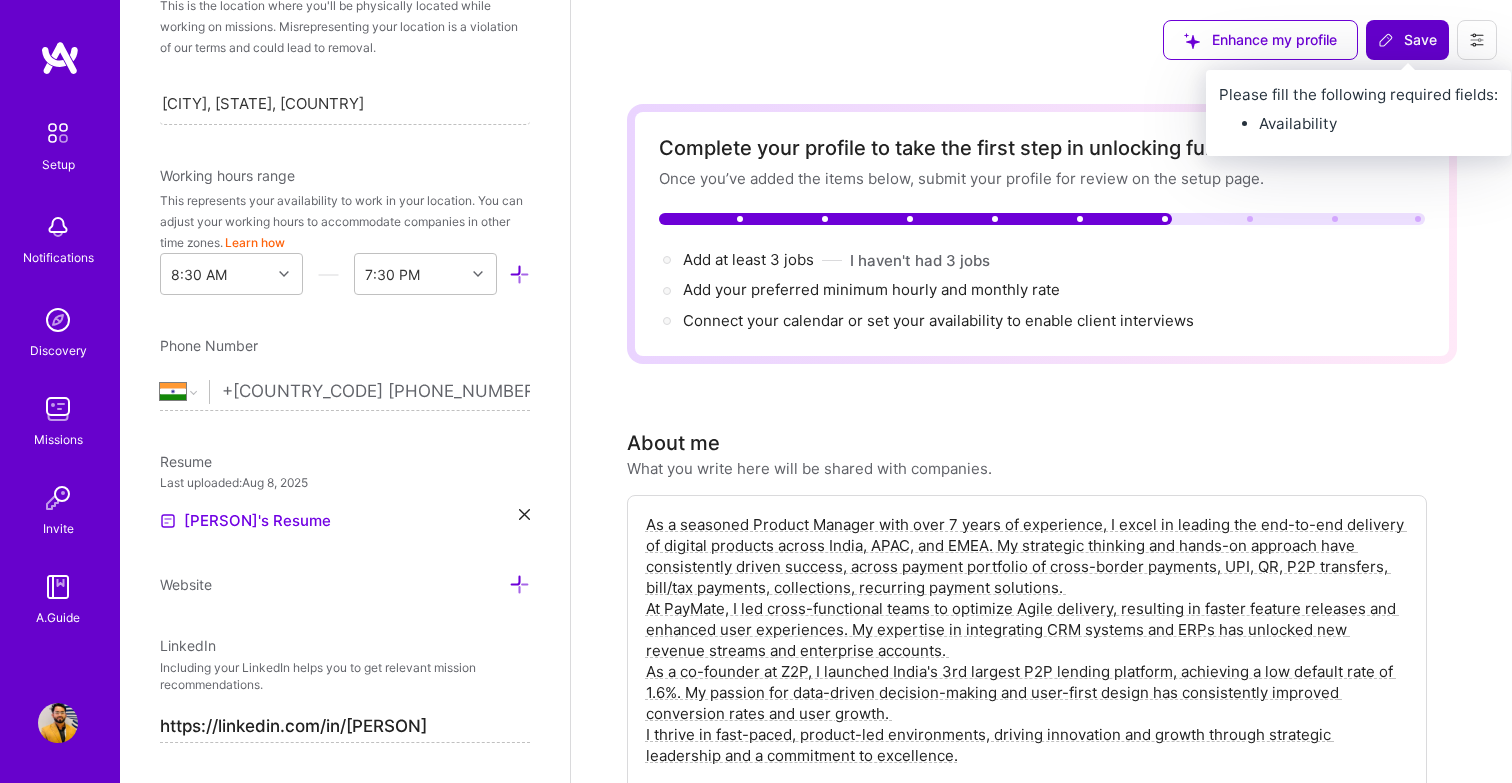 click on "Save" at bounding box center (1407, 40) 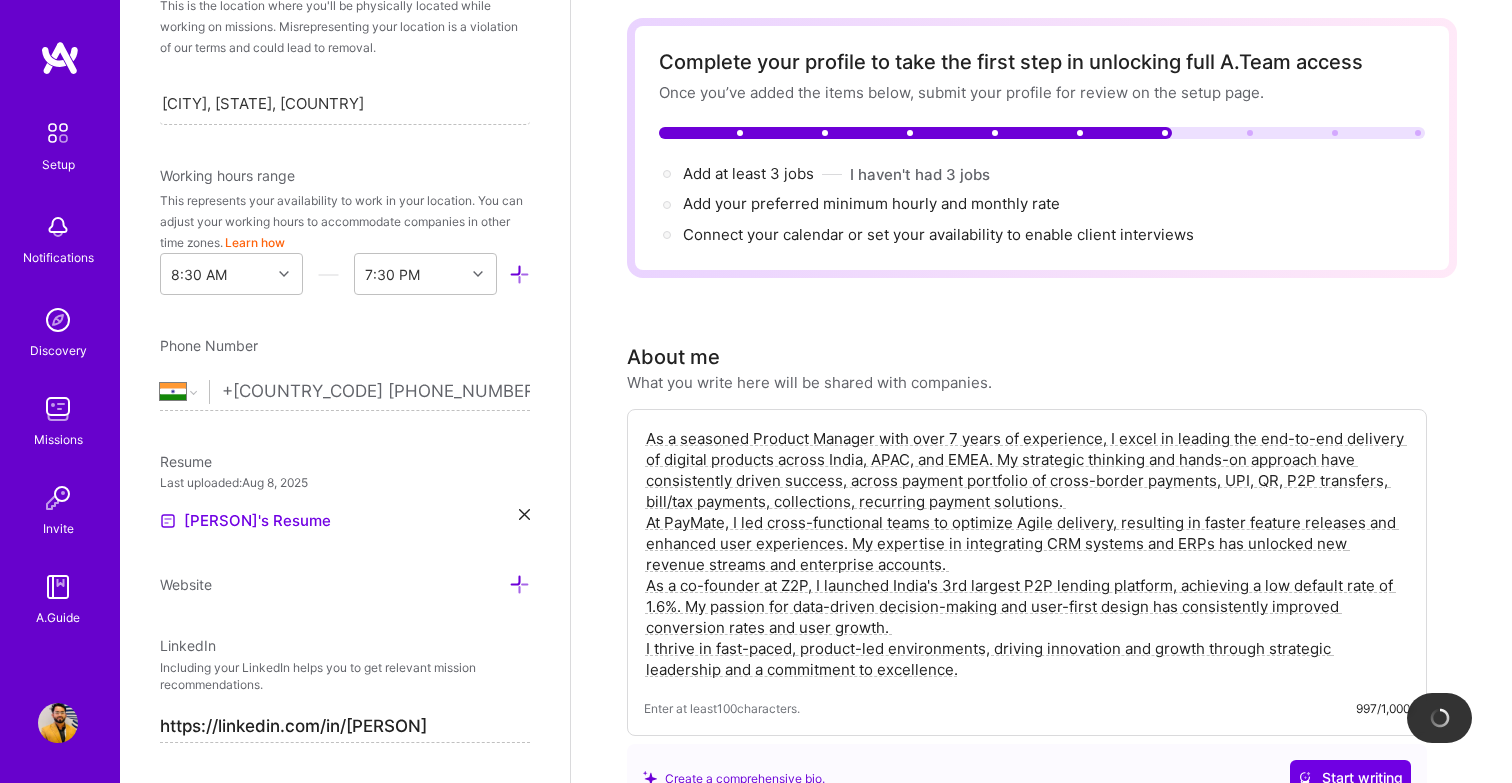scroll, scrollTop: 0, scrollLeft: 0, axis: both 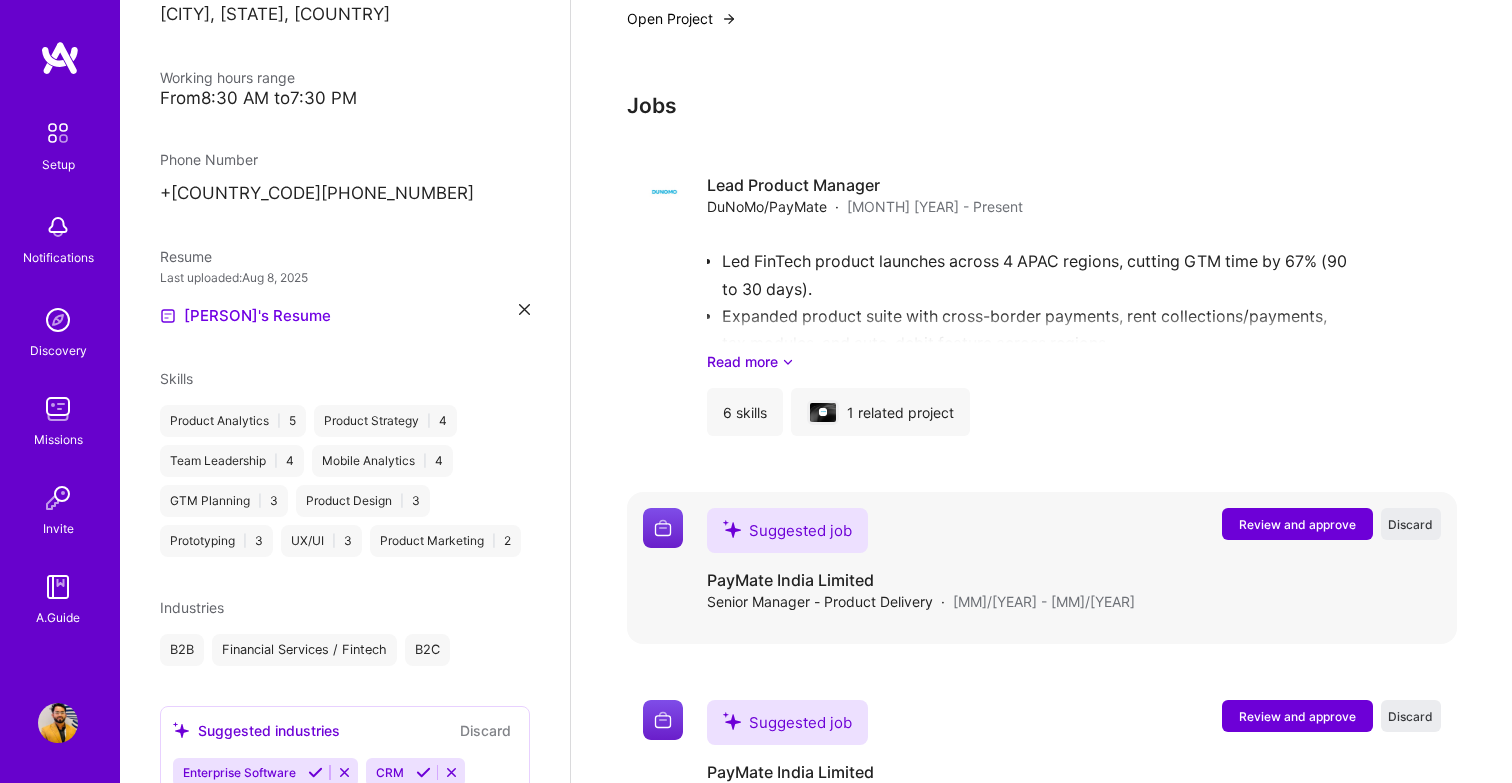 click on "Review and approve" at bounding box center [1297, 524] 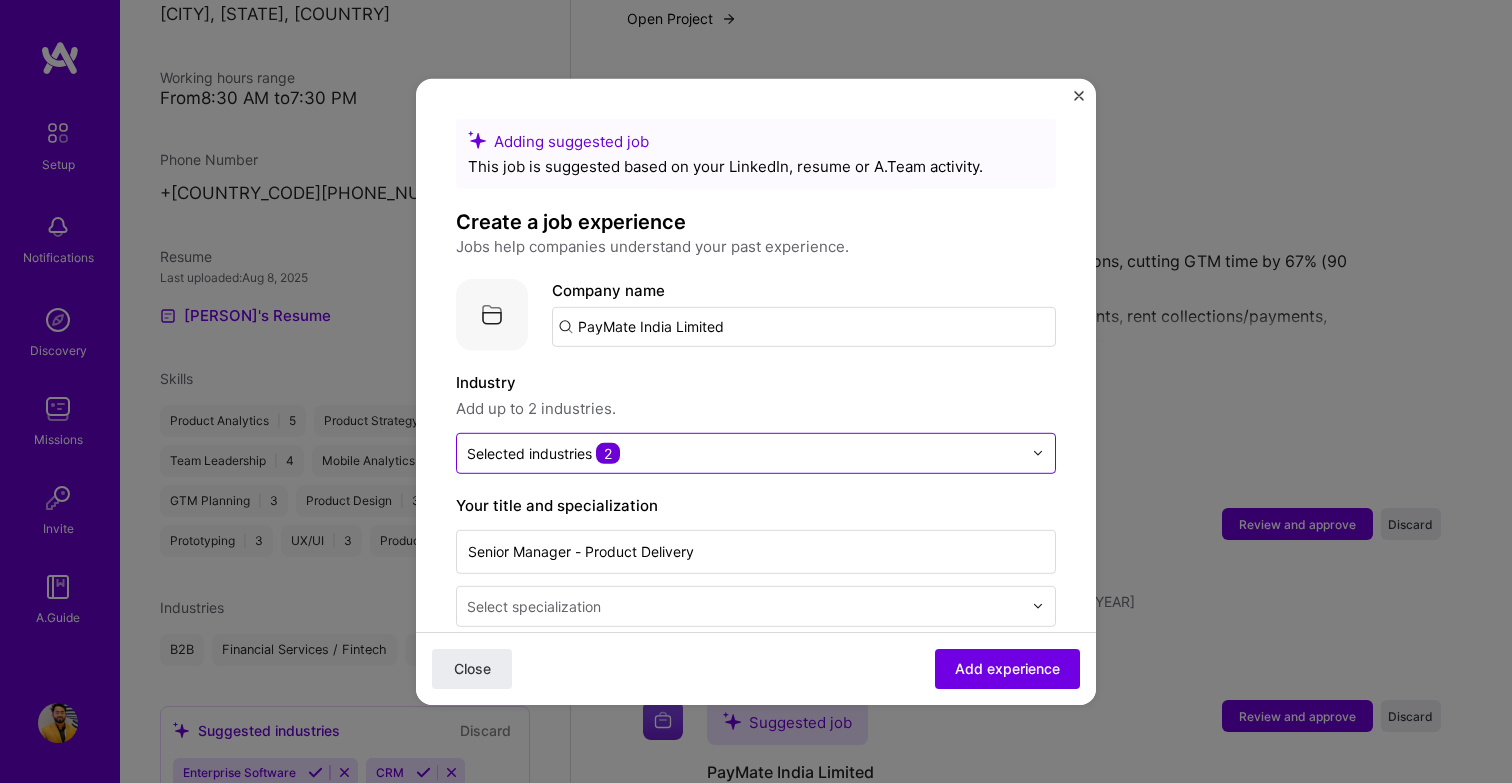 scroll, scrollTop: 19, scrollLeft: 0, axis: vertical 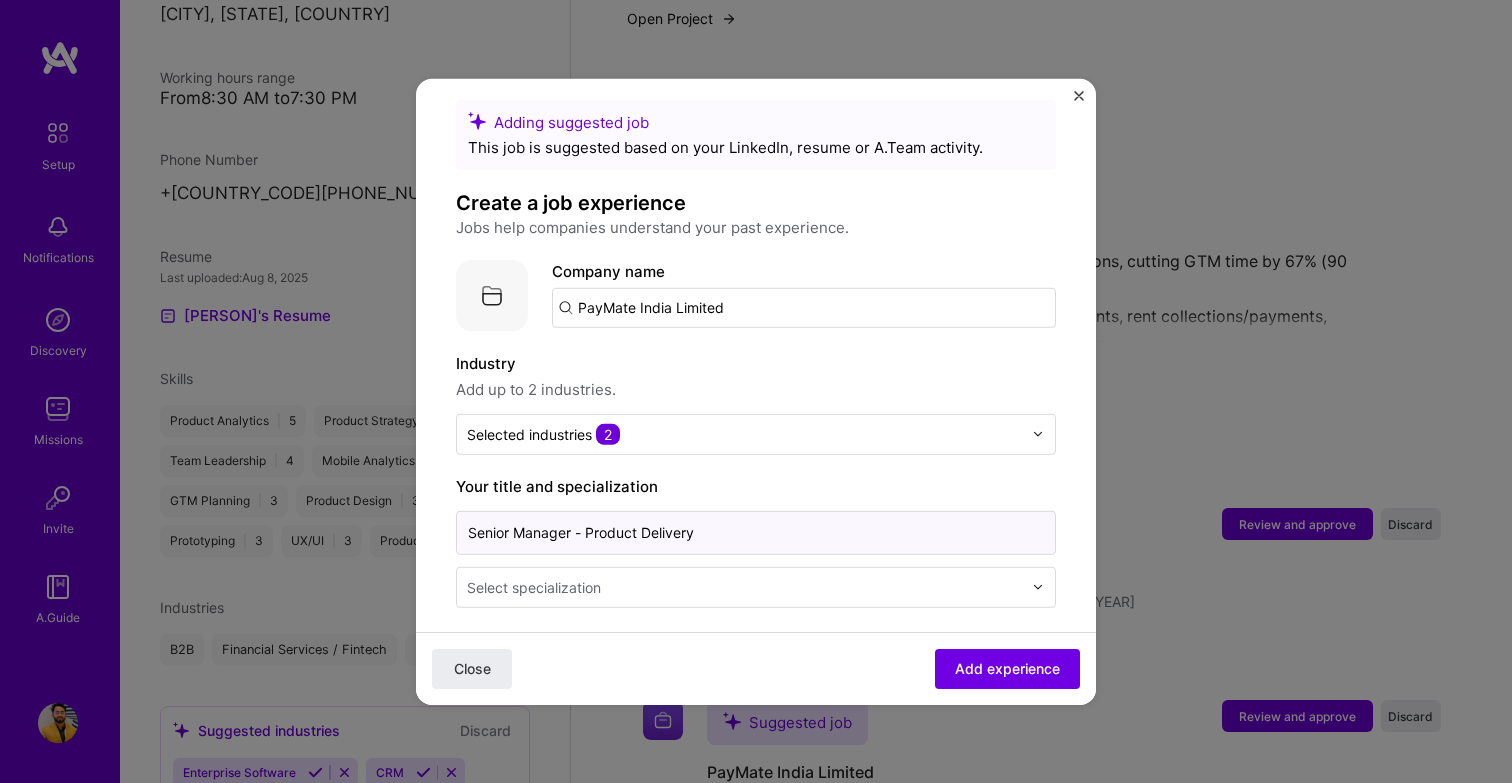 click on "Senior Manager - Product Delivery" at bounding box center (756, 532) 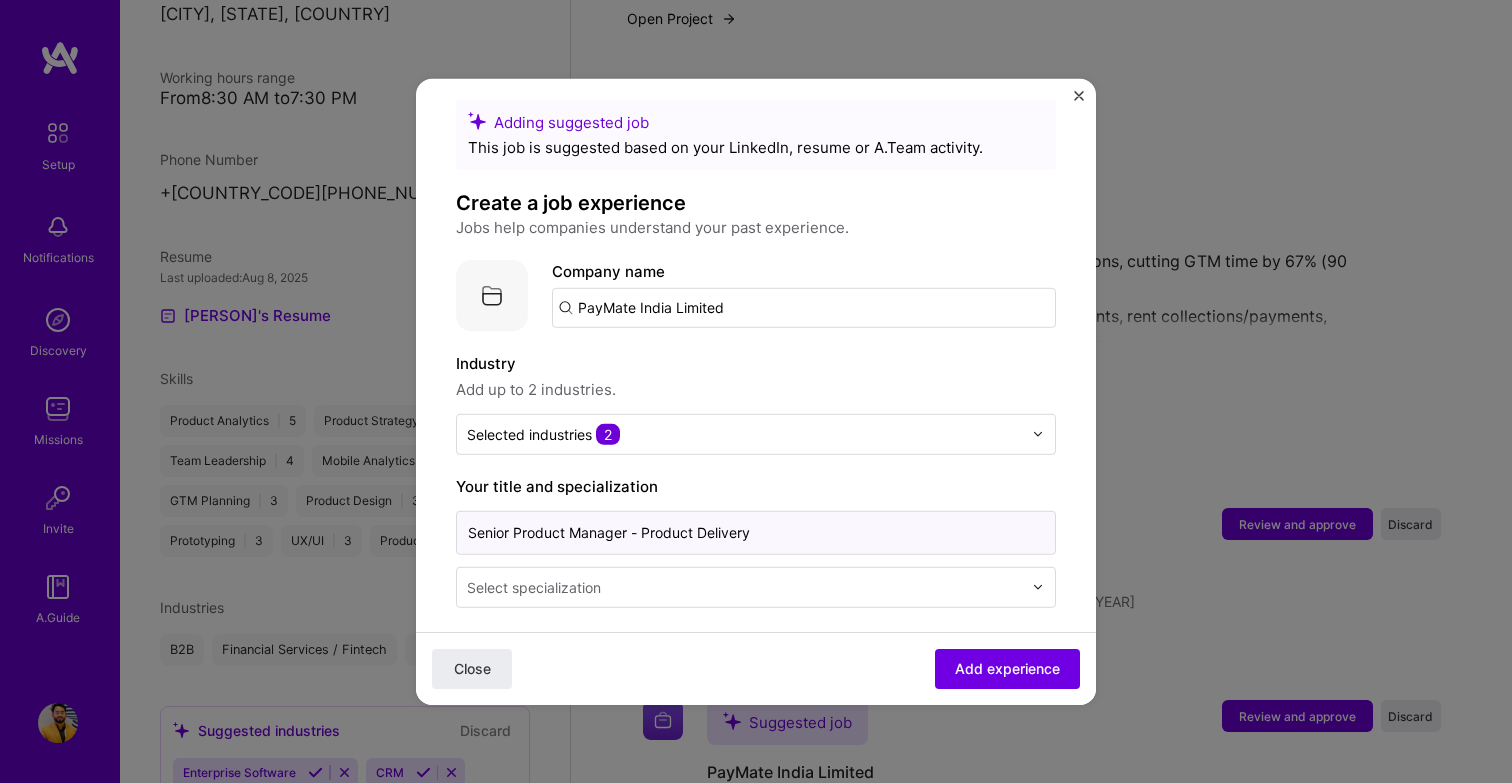 drag, startPoint x: 631, startPoint y: 534, endPoint x: 1005, endPoint y: 534, distance: 374 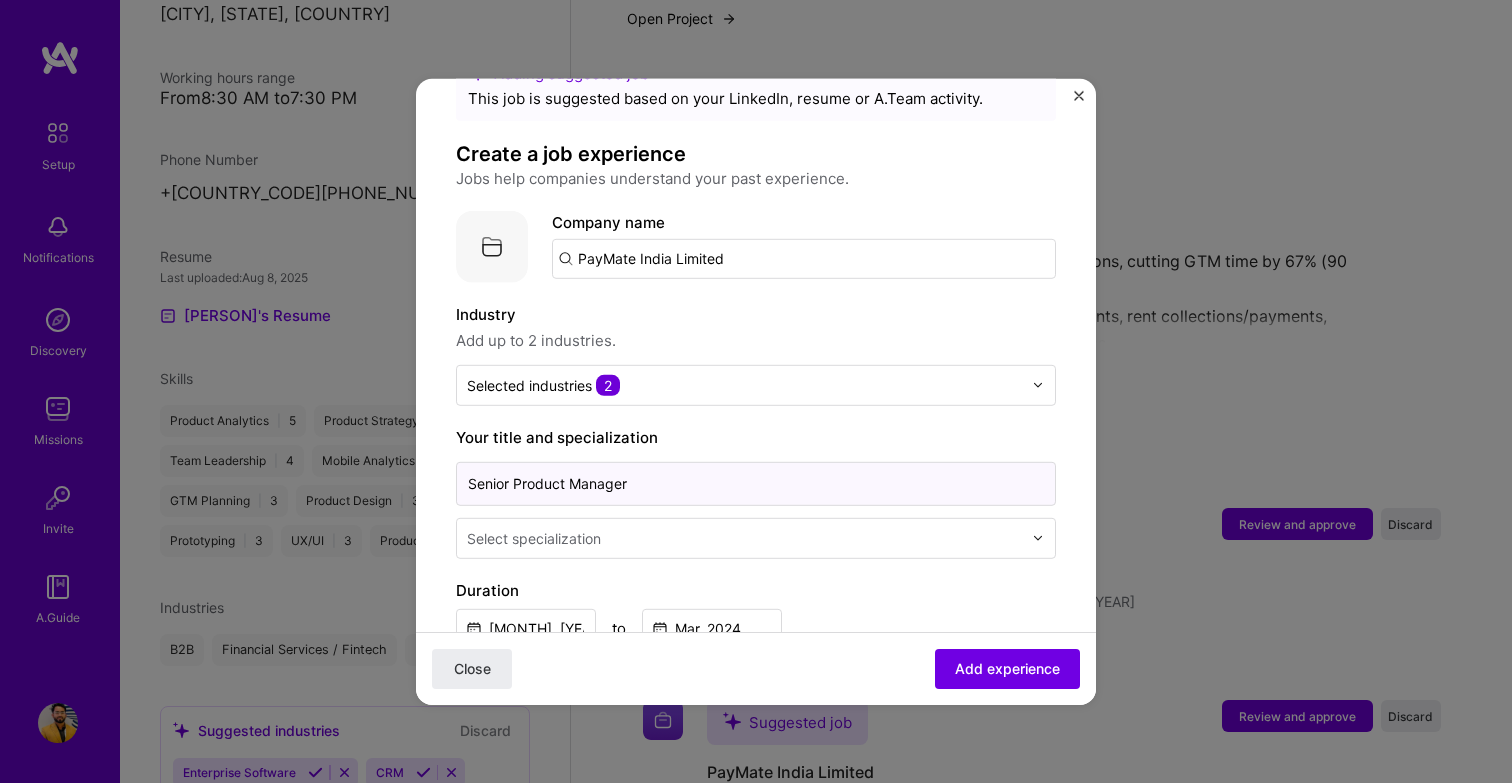 scroll, scrollTop: 71, scrollLeft: 0, axis: vertical 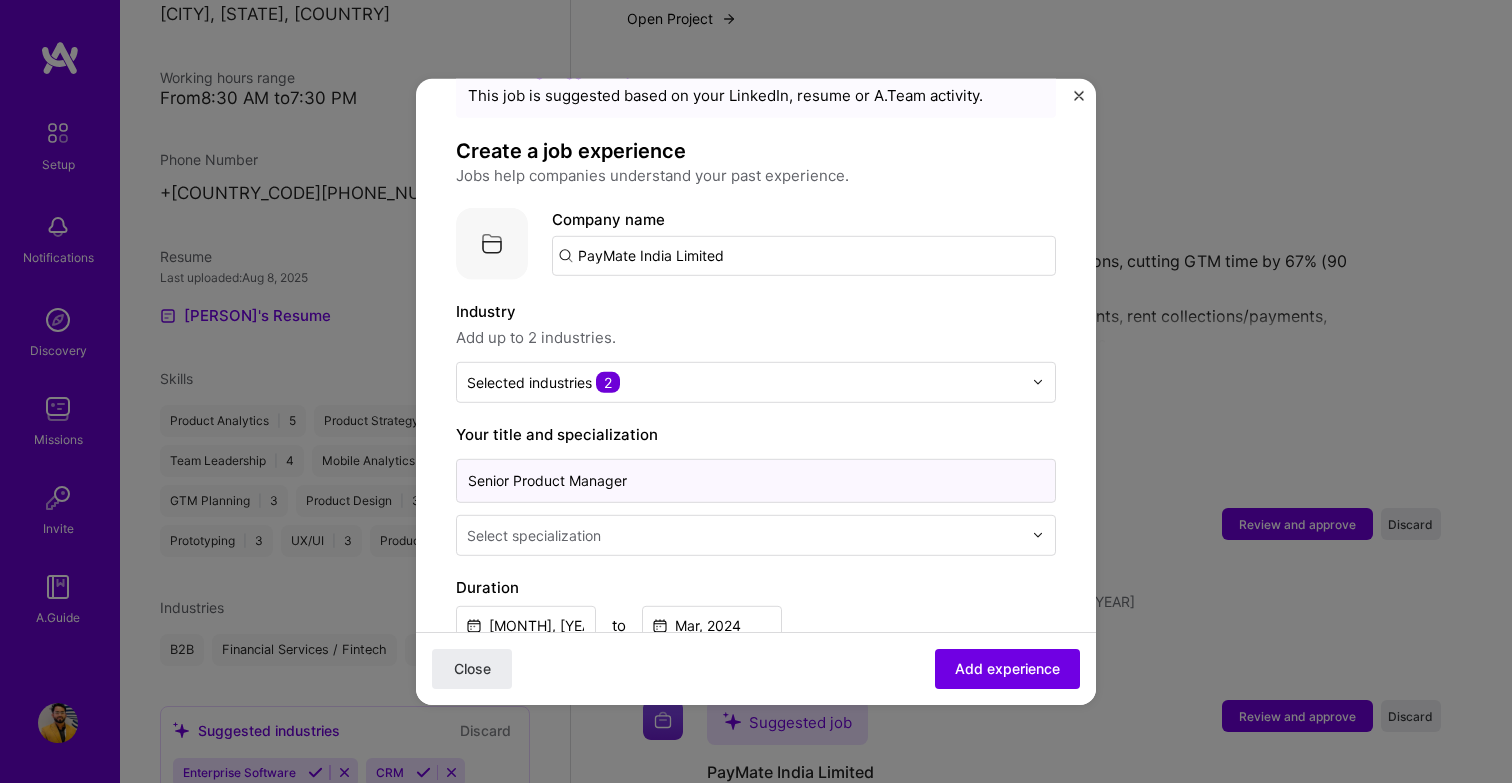 type on "Senior Product Manager" 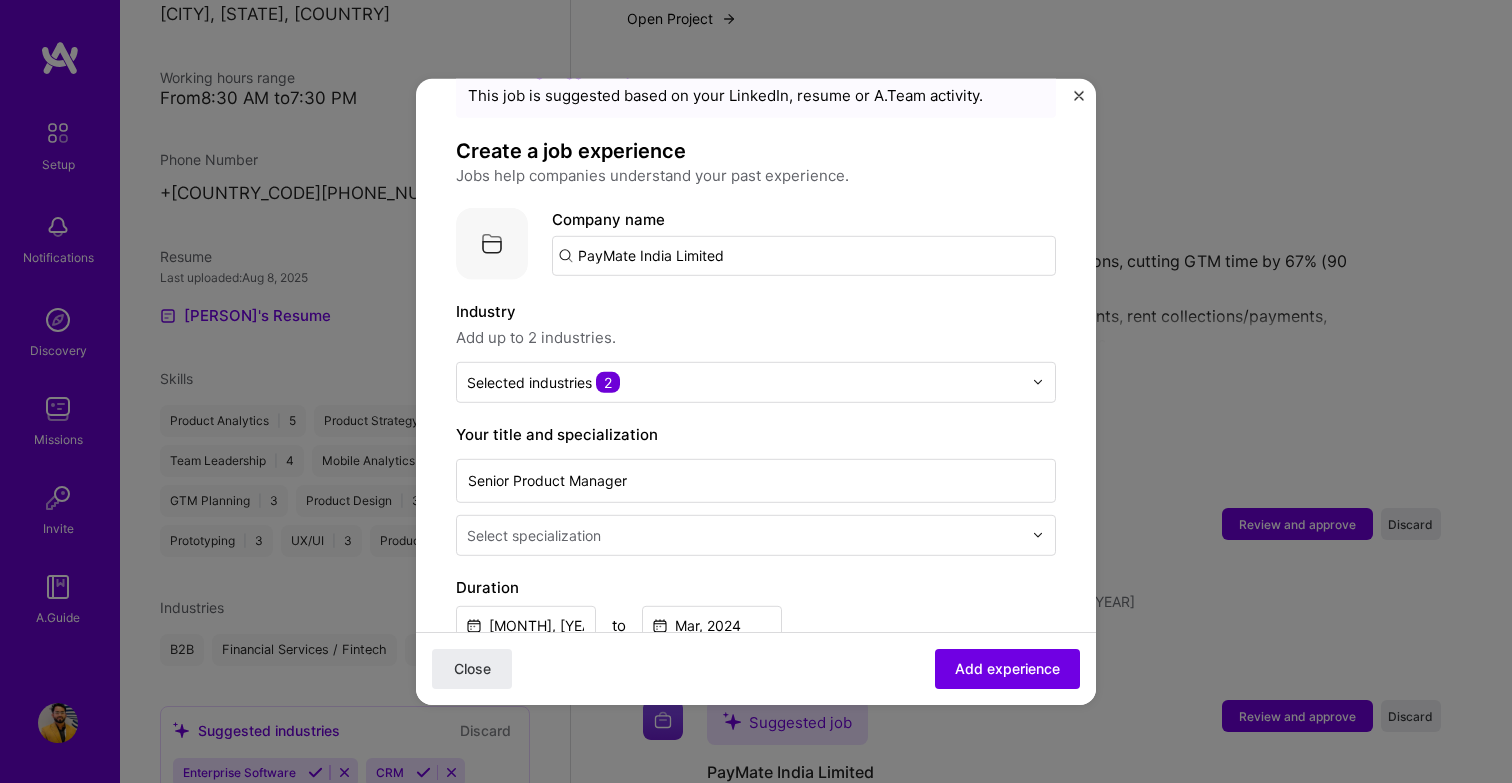 click on "PayMate India Limited" at bounding box center (804, 255) 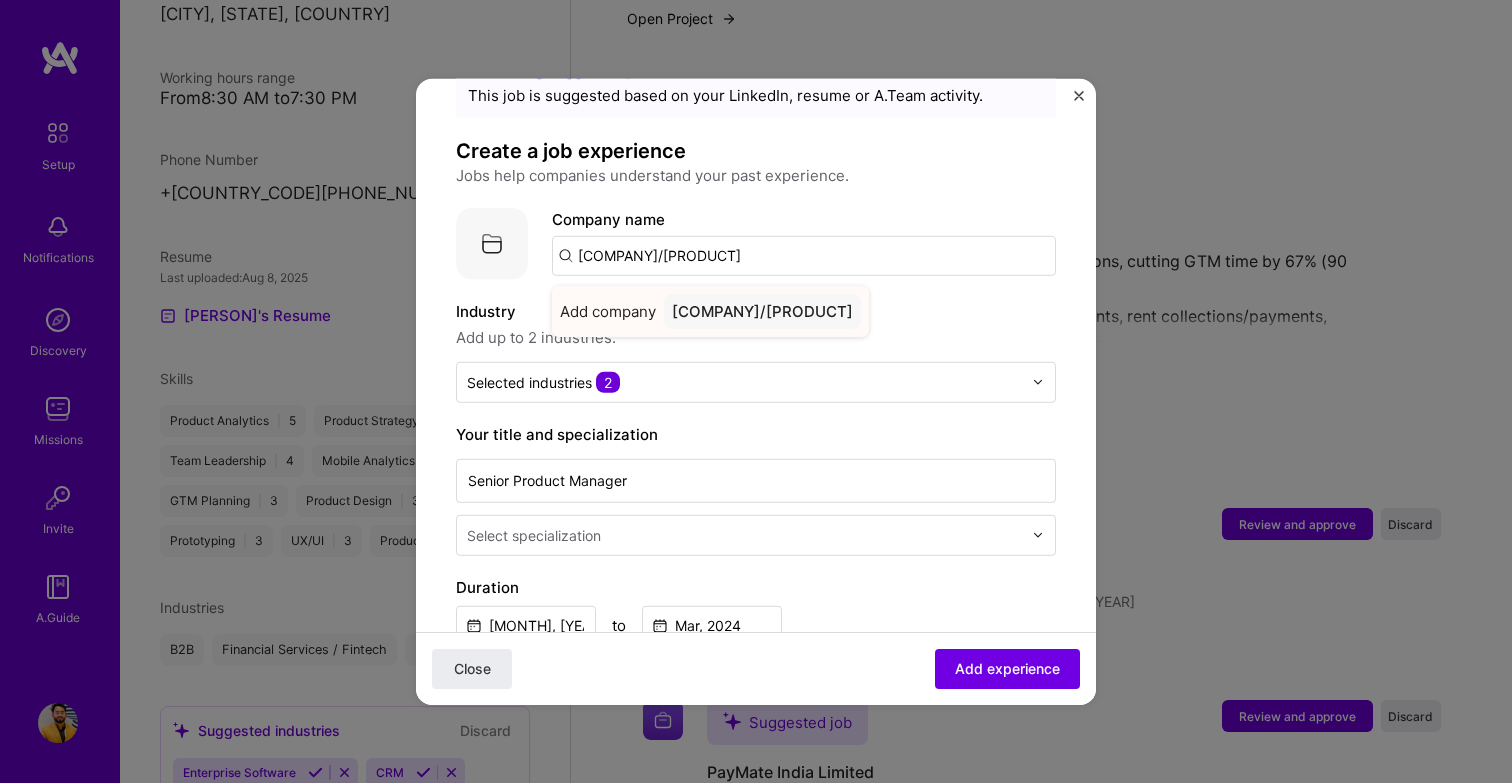type on "[COMPANY]/[PRODUCT]" 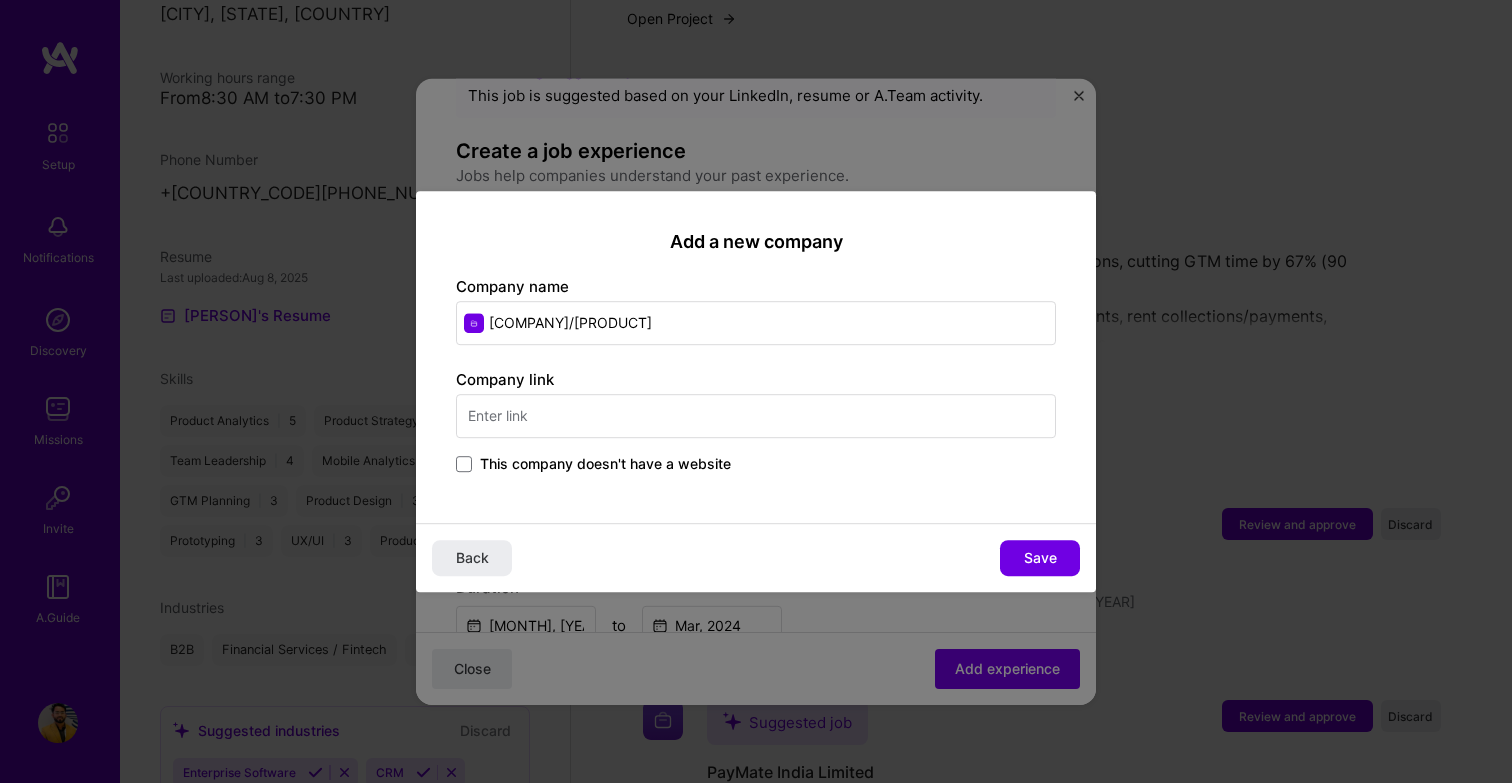 click at bounding box center (756, 416) 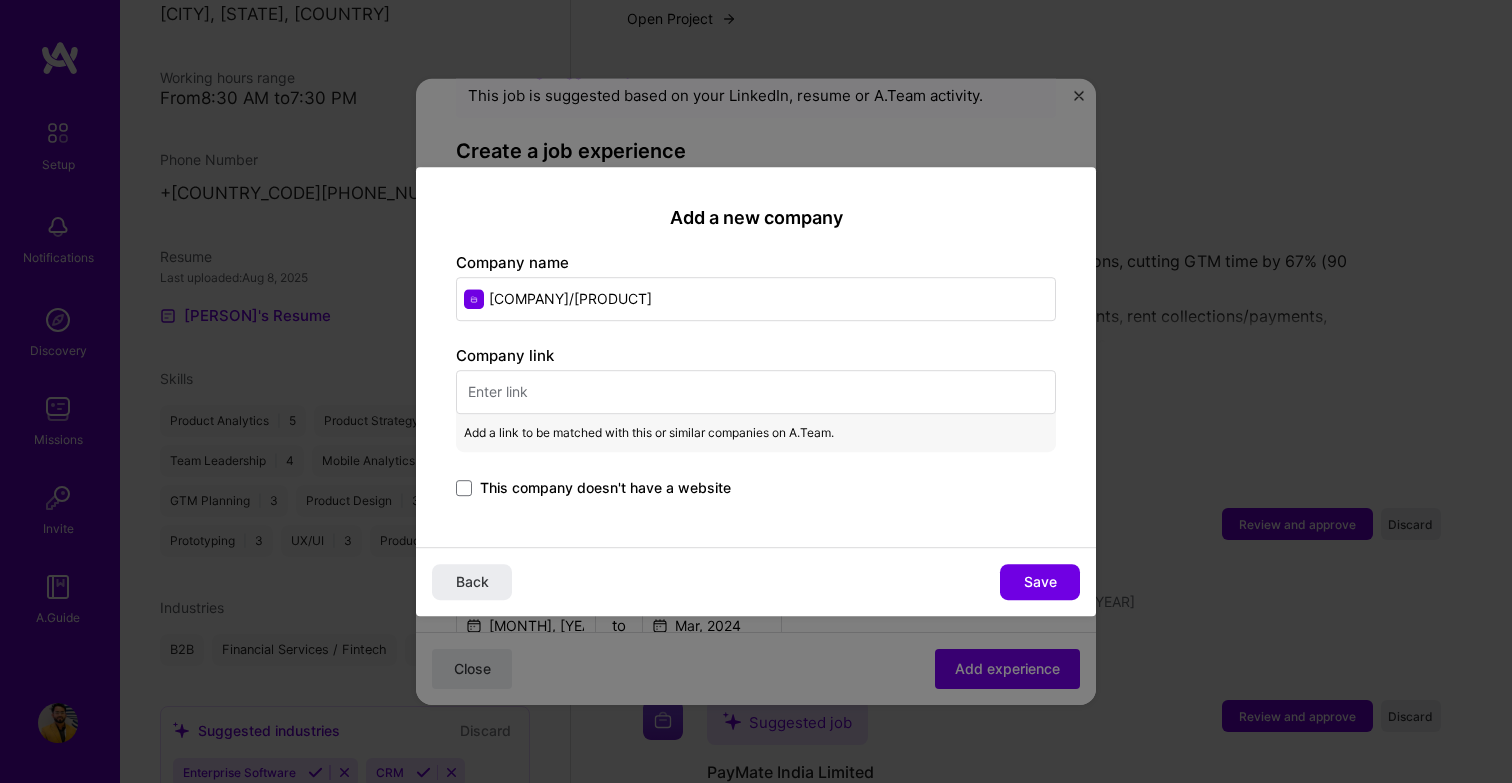 paste on "https://dunomo.au/" 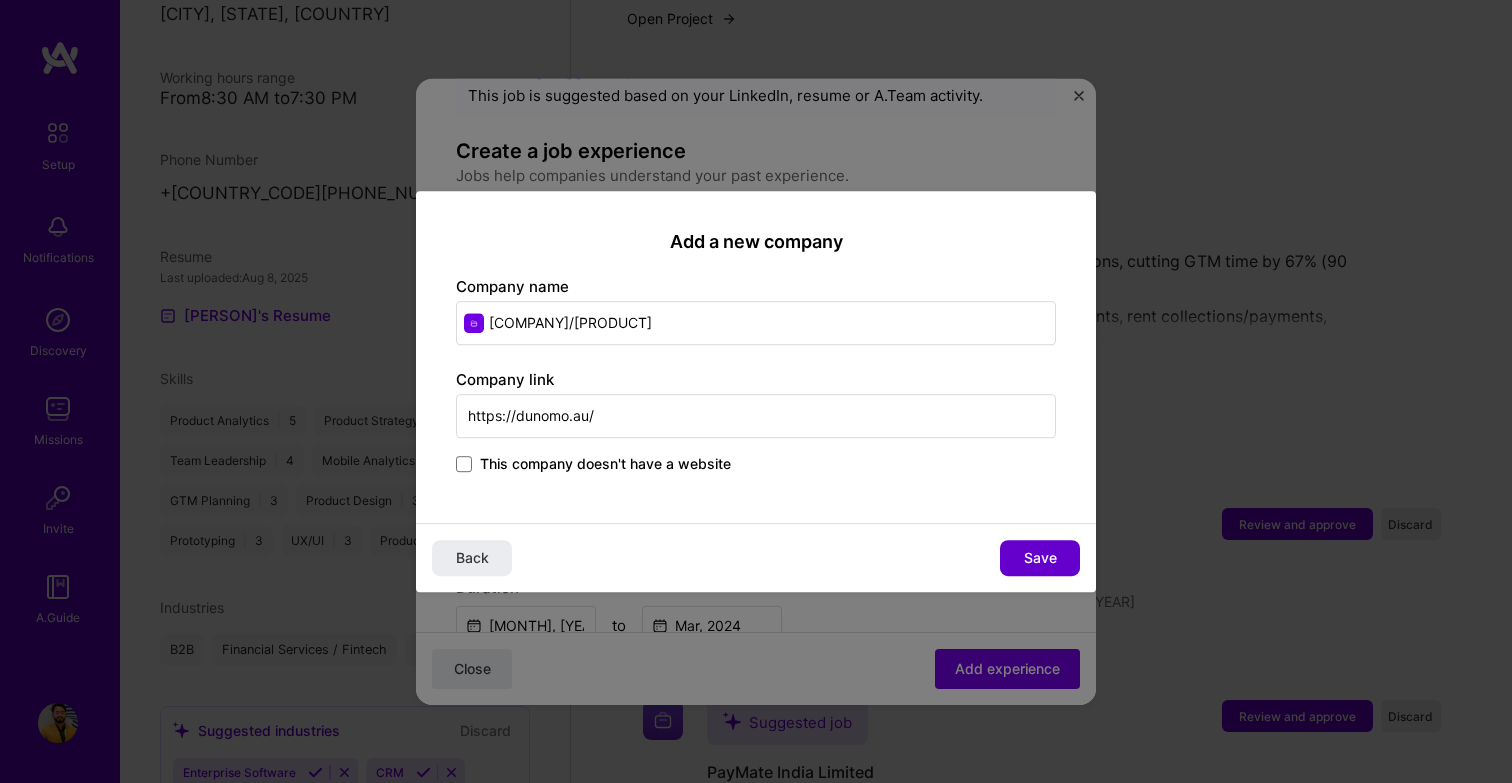 type on "https://dunomo.au/" 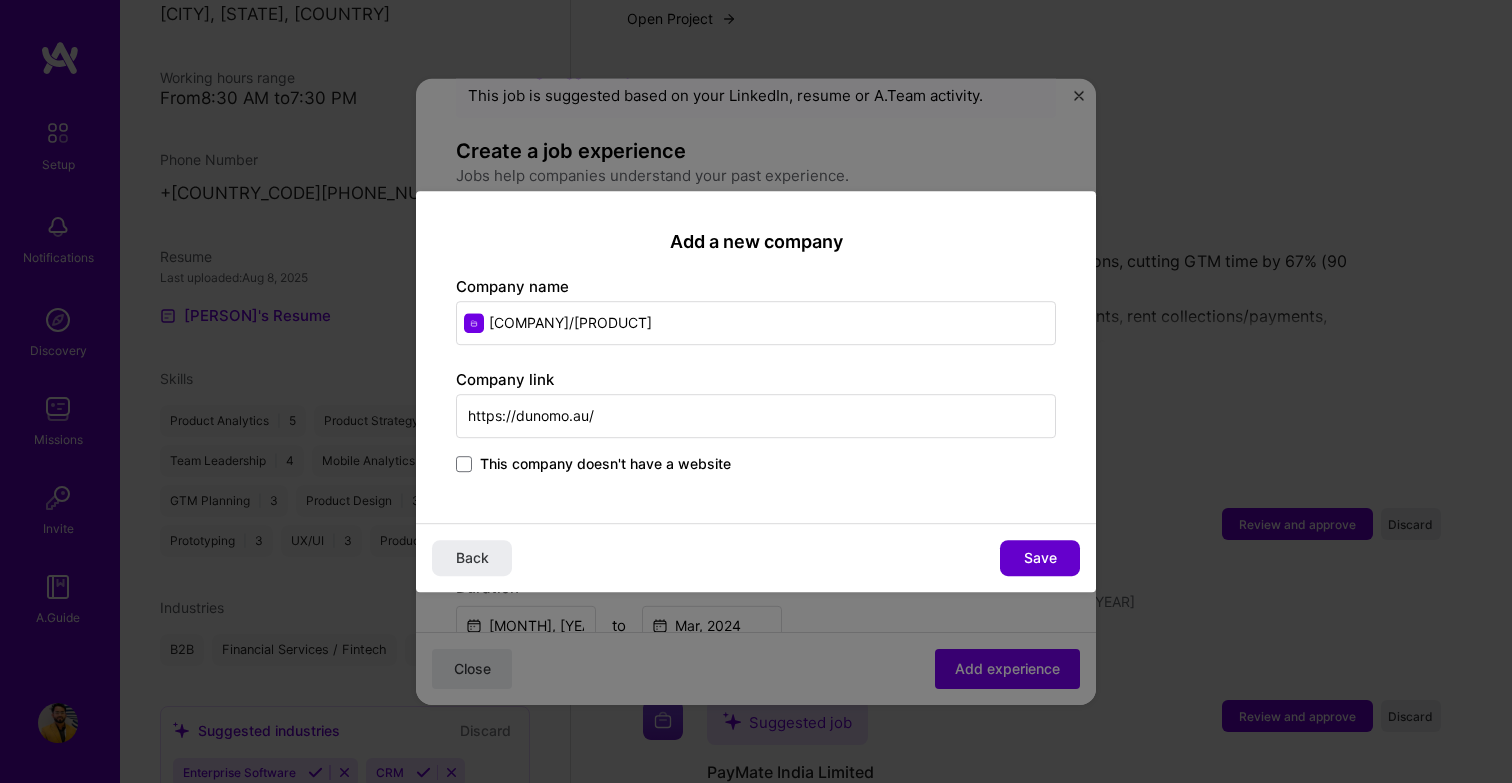 click on "Save" at bounding box center [1040, 558] 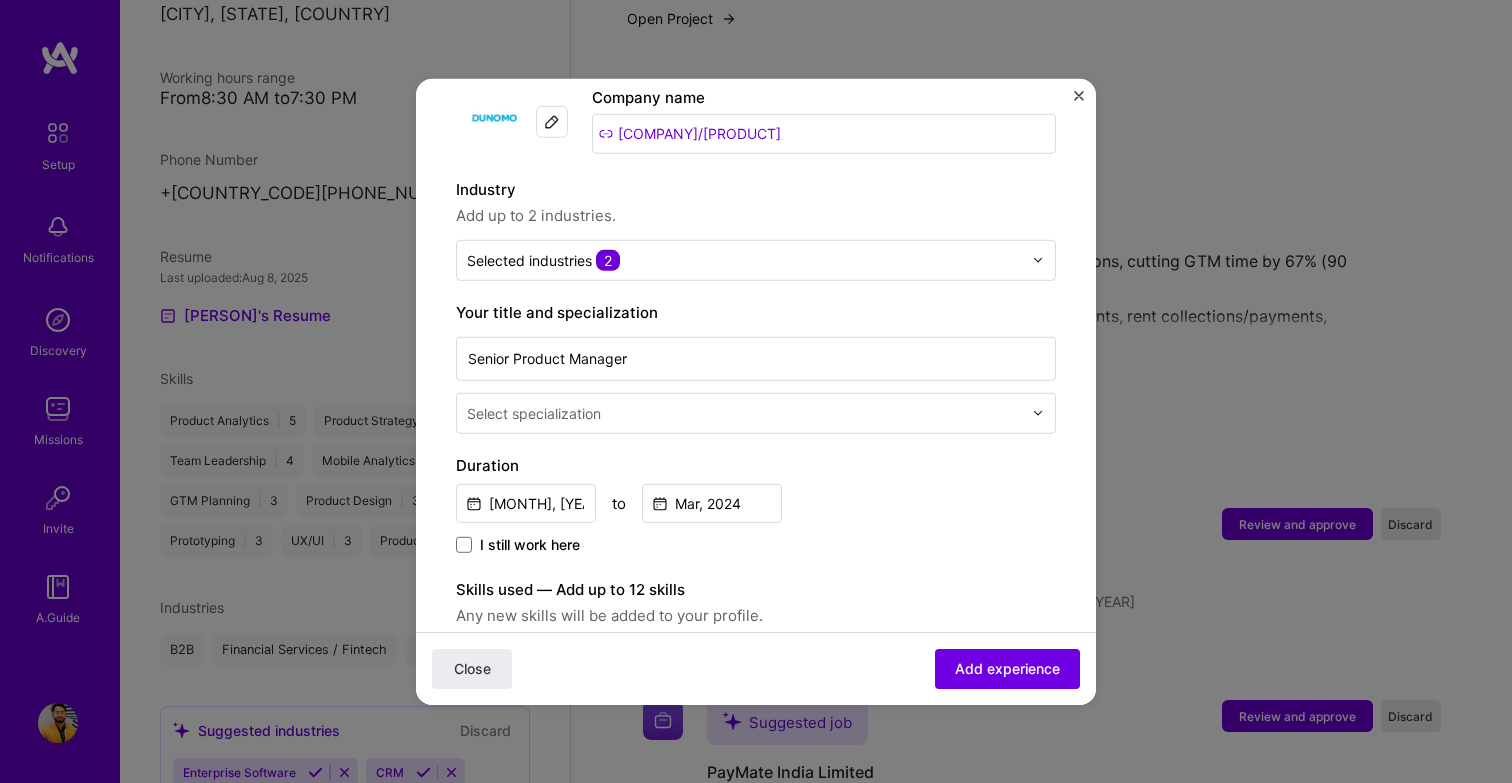 scroll, scrollTop: 255, scrollLeft: 0, axis: vertical 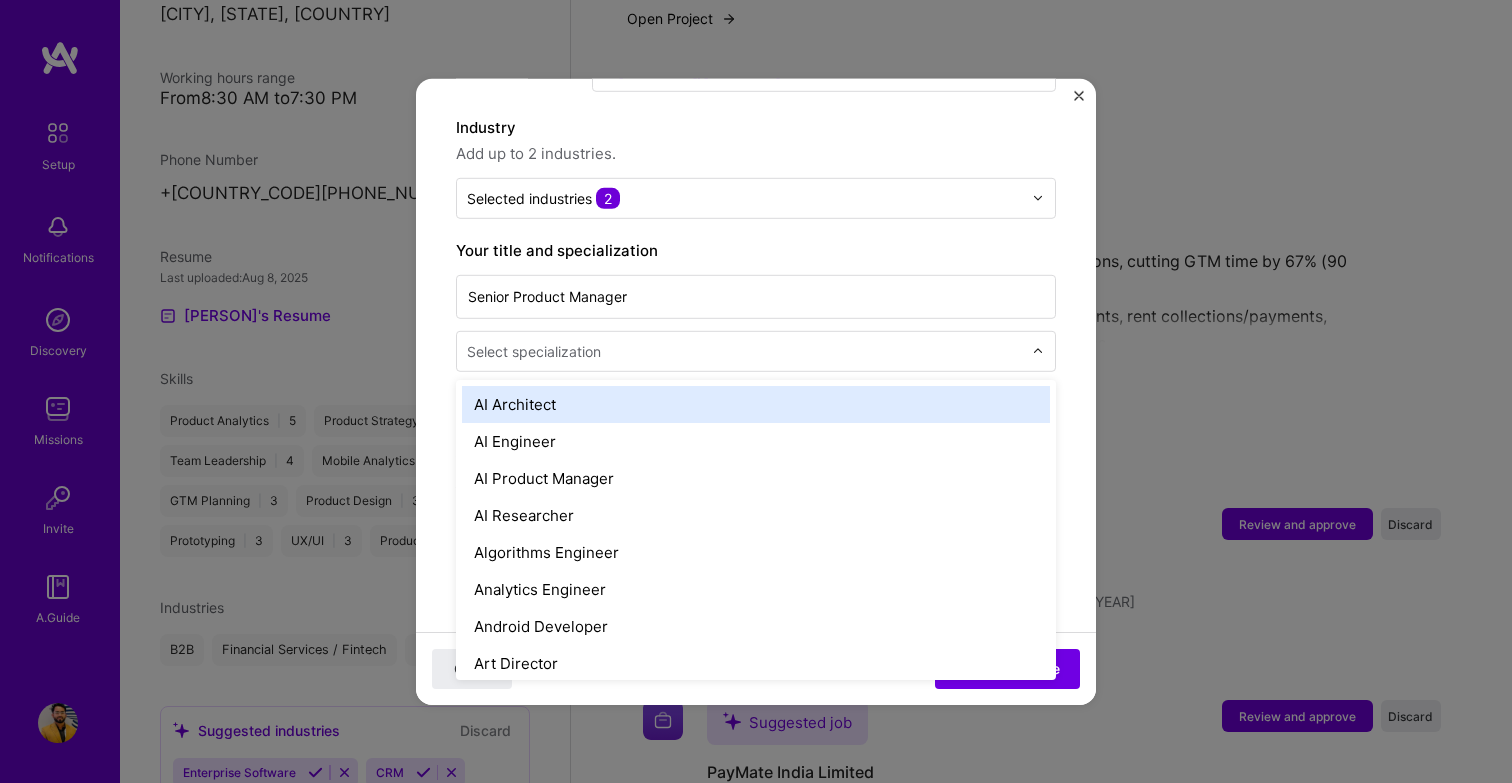 click at bounding box center (746, 350) 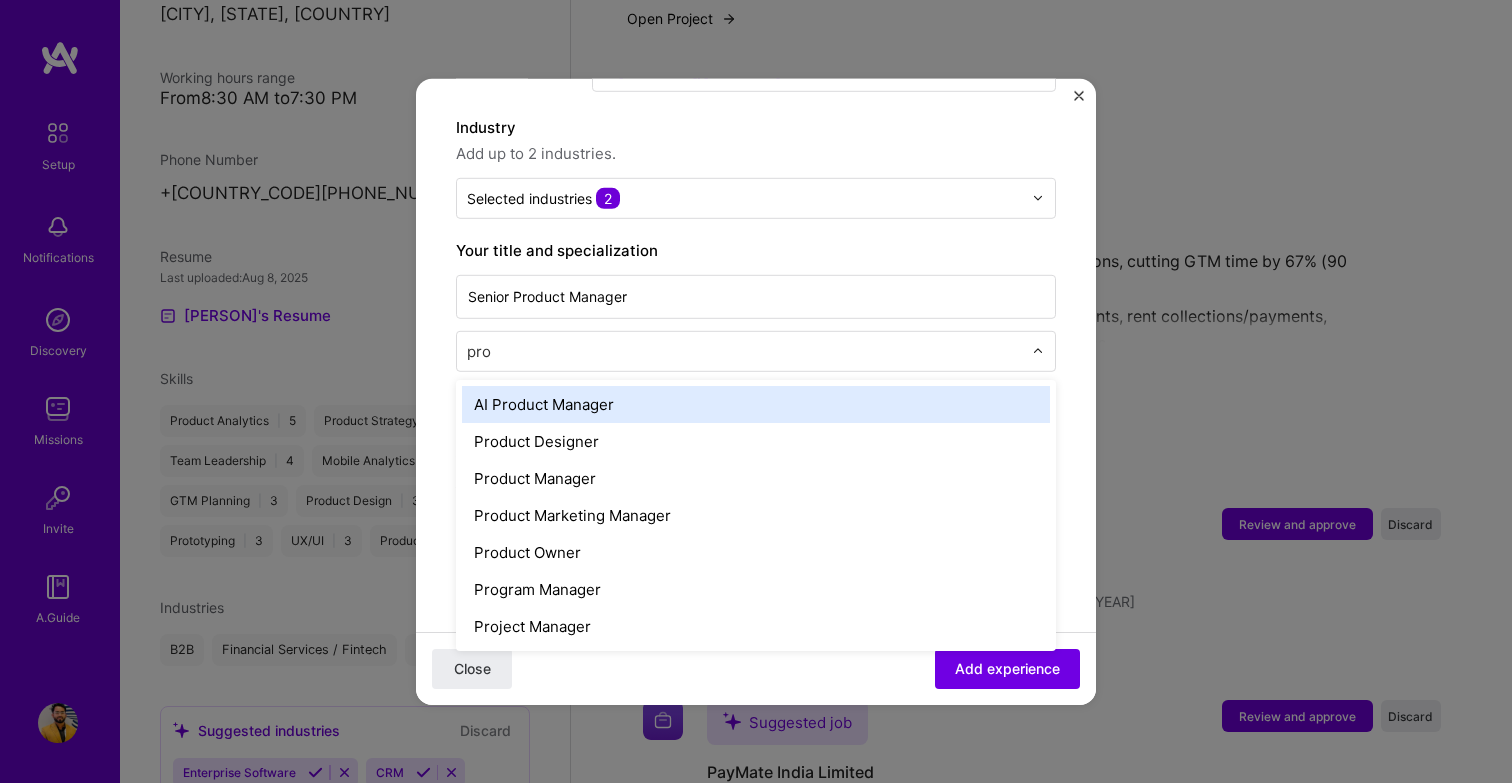 scroll, scrollTop: 0, scrollLeft: 0, axis: both 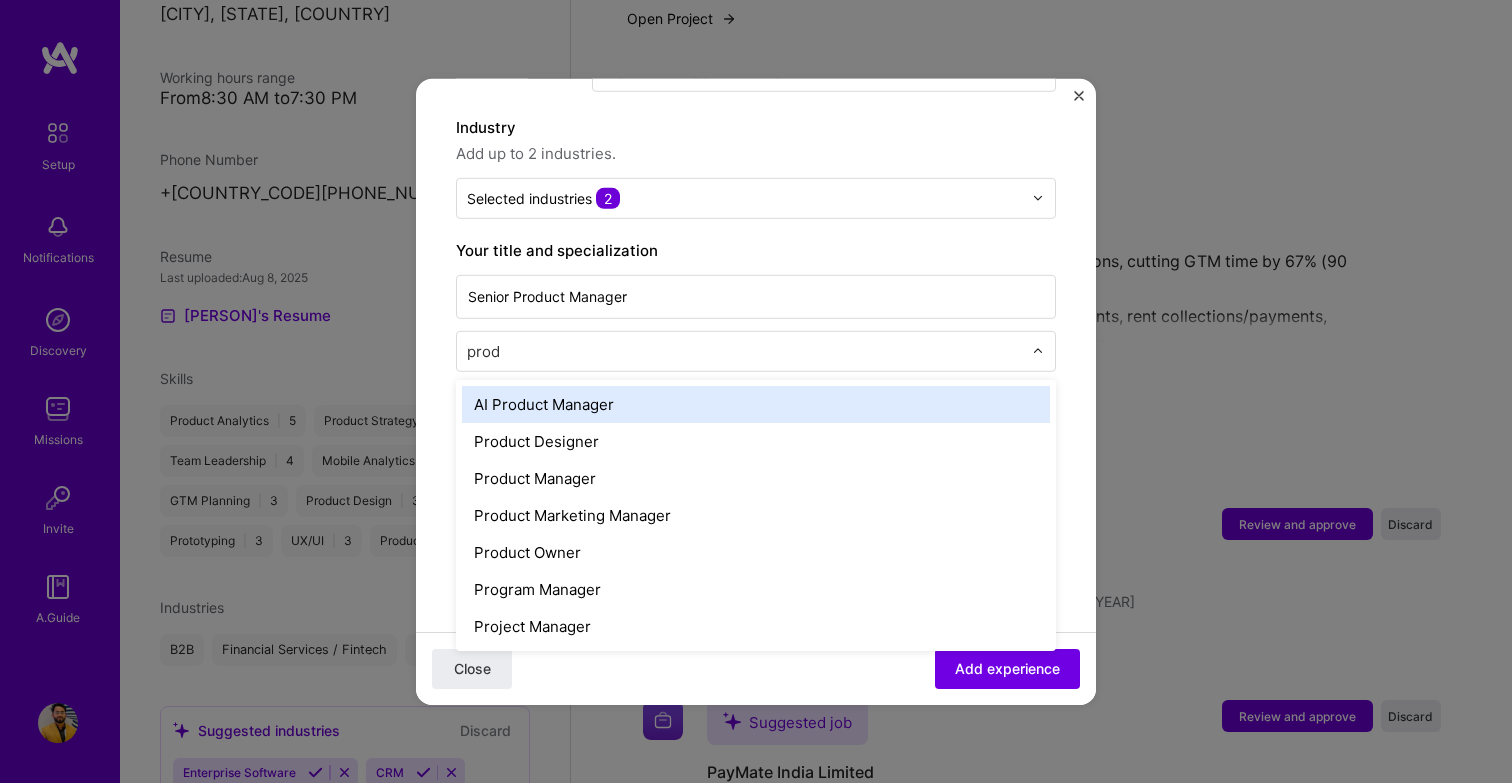 type on "produ" 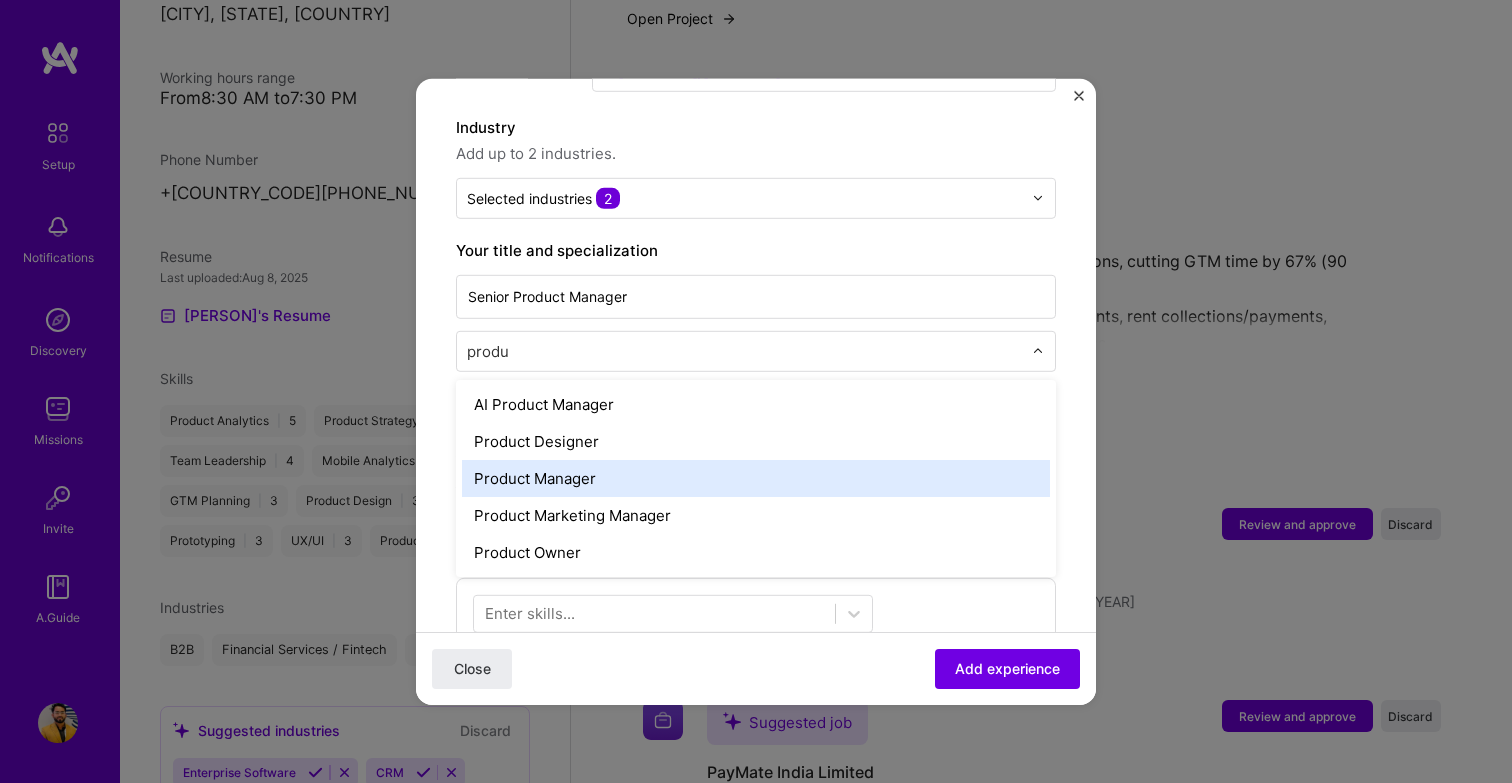 click on "Product Manager" at bounding box center [756, 477] 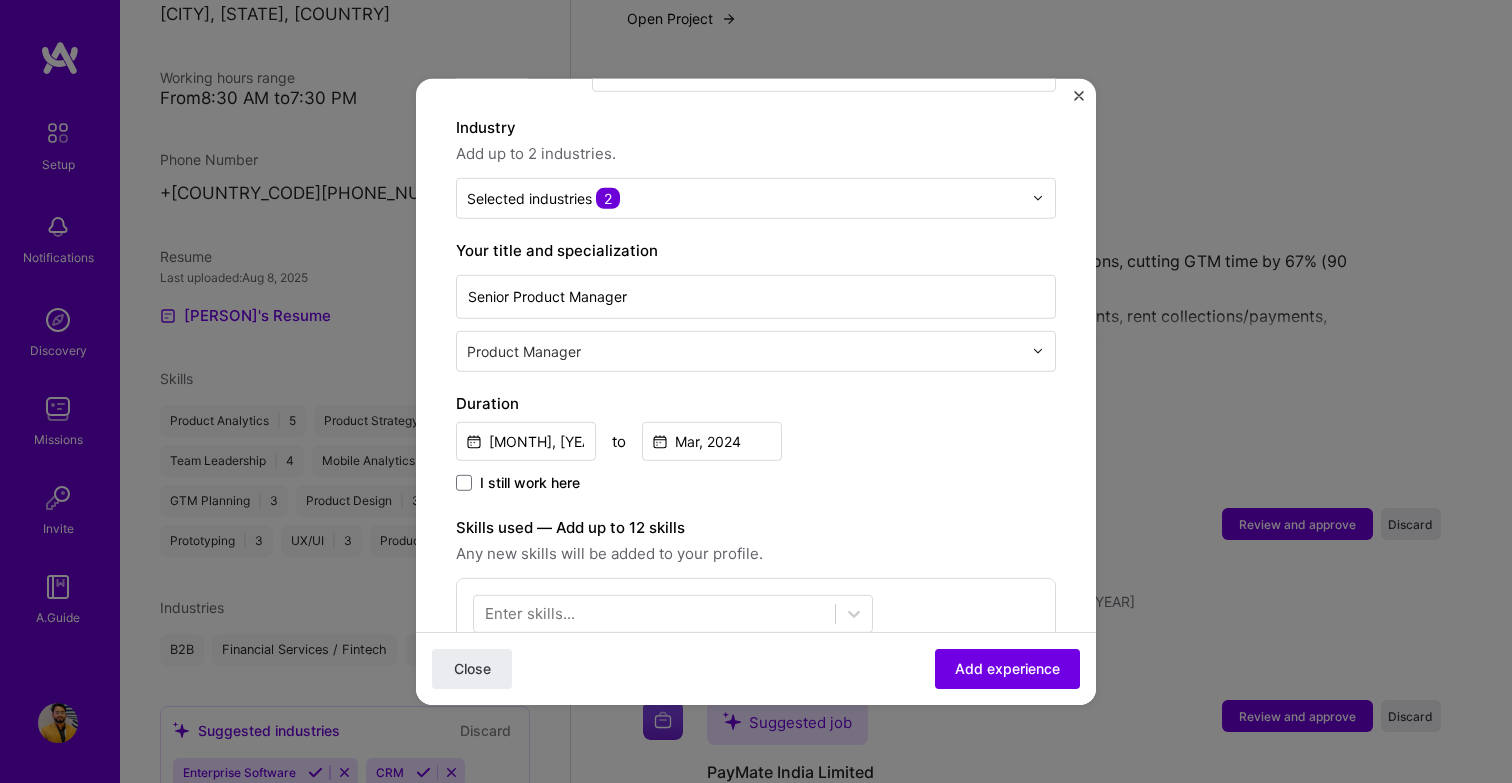 click at bounding box center [746, 350] 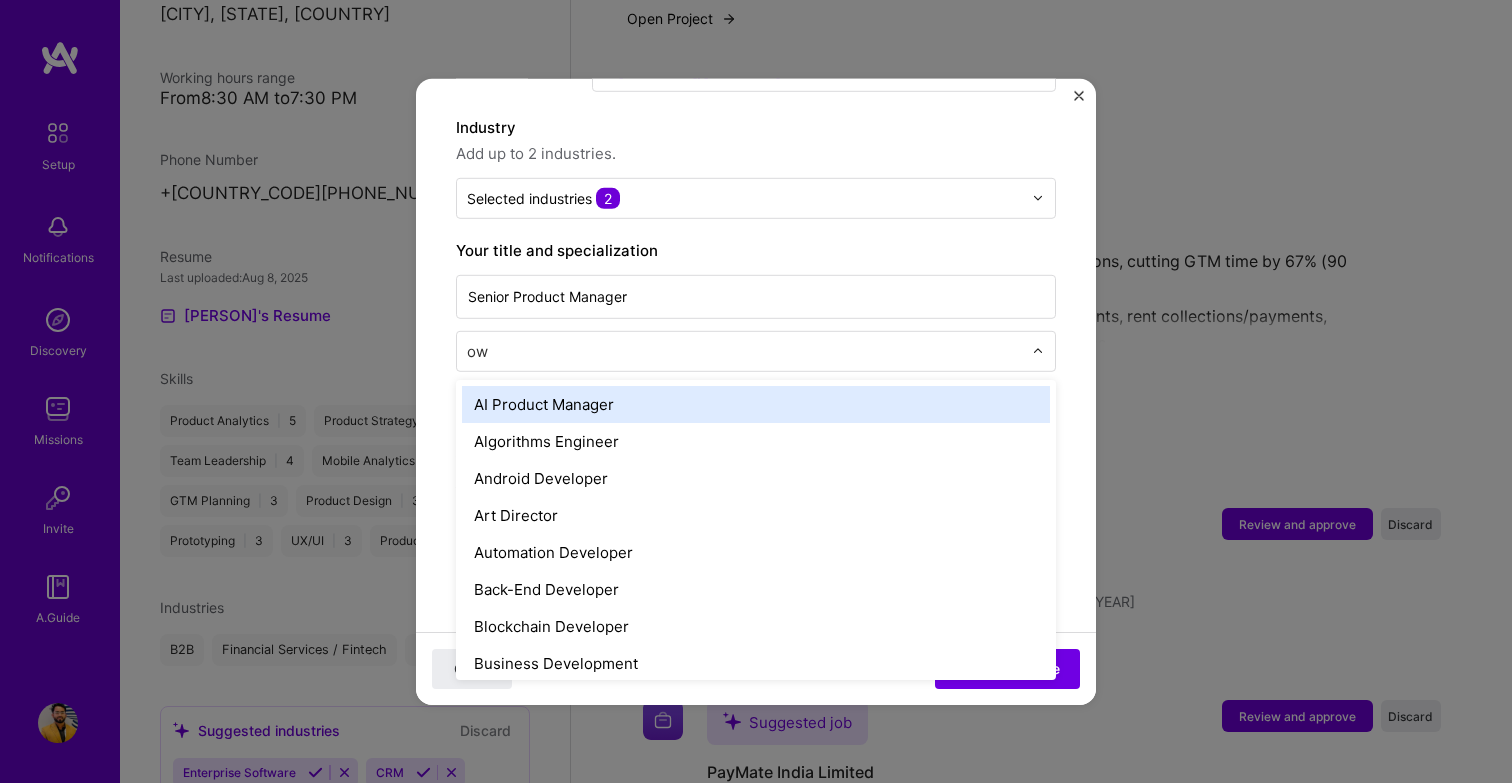 type on "own" 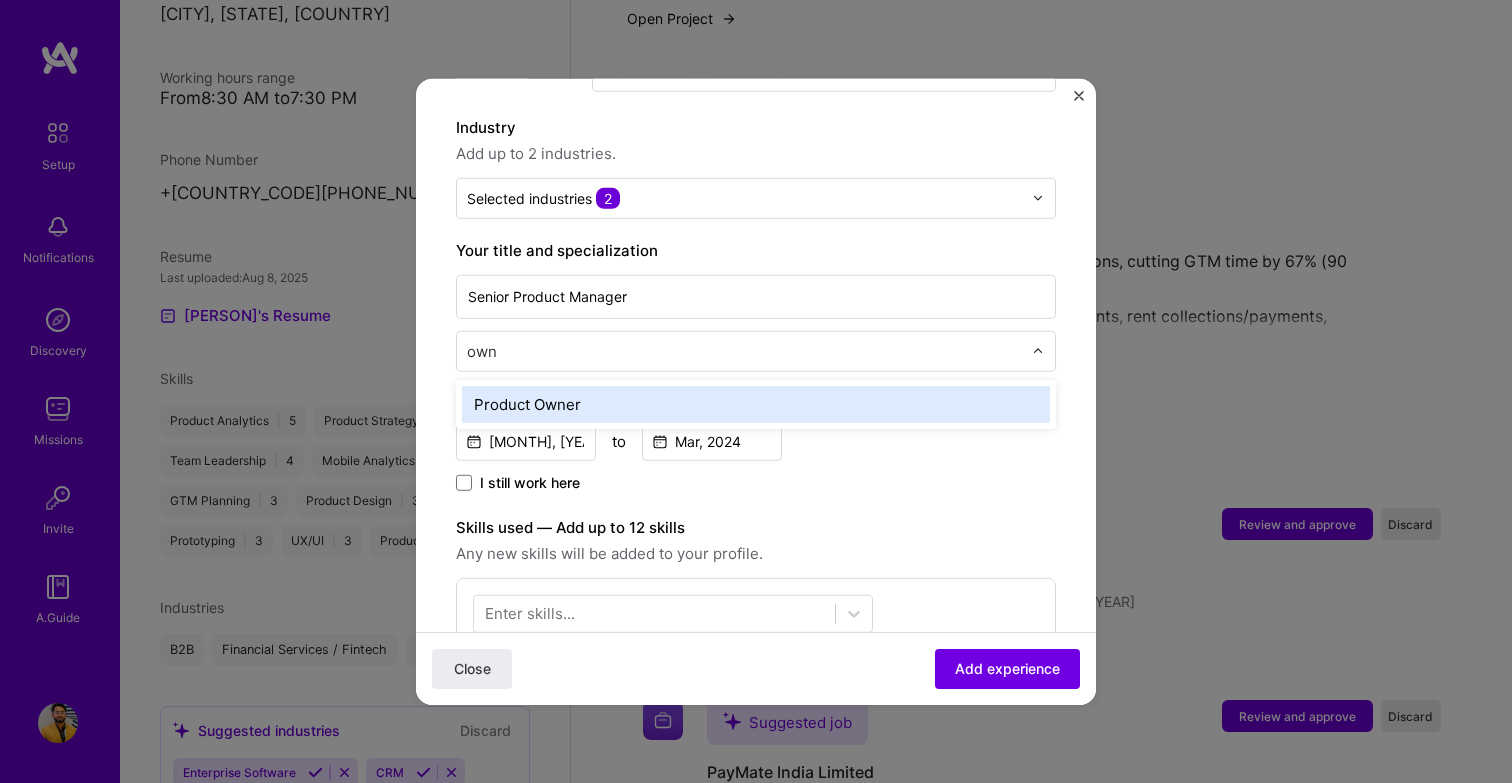 click on "Product Owner" at bounding box center [756, 403] 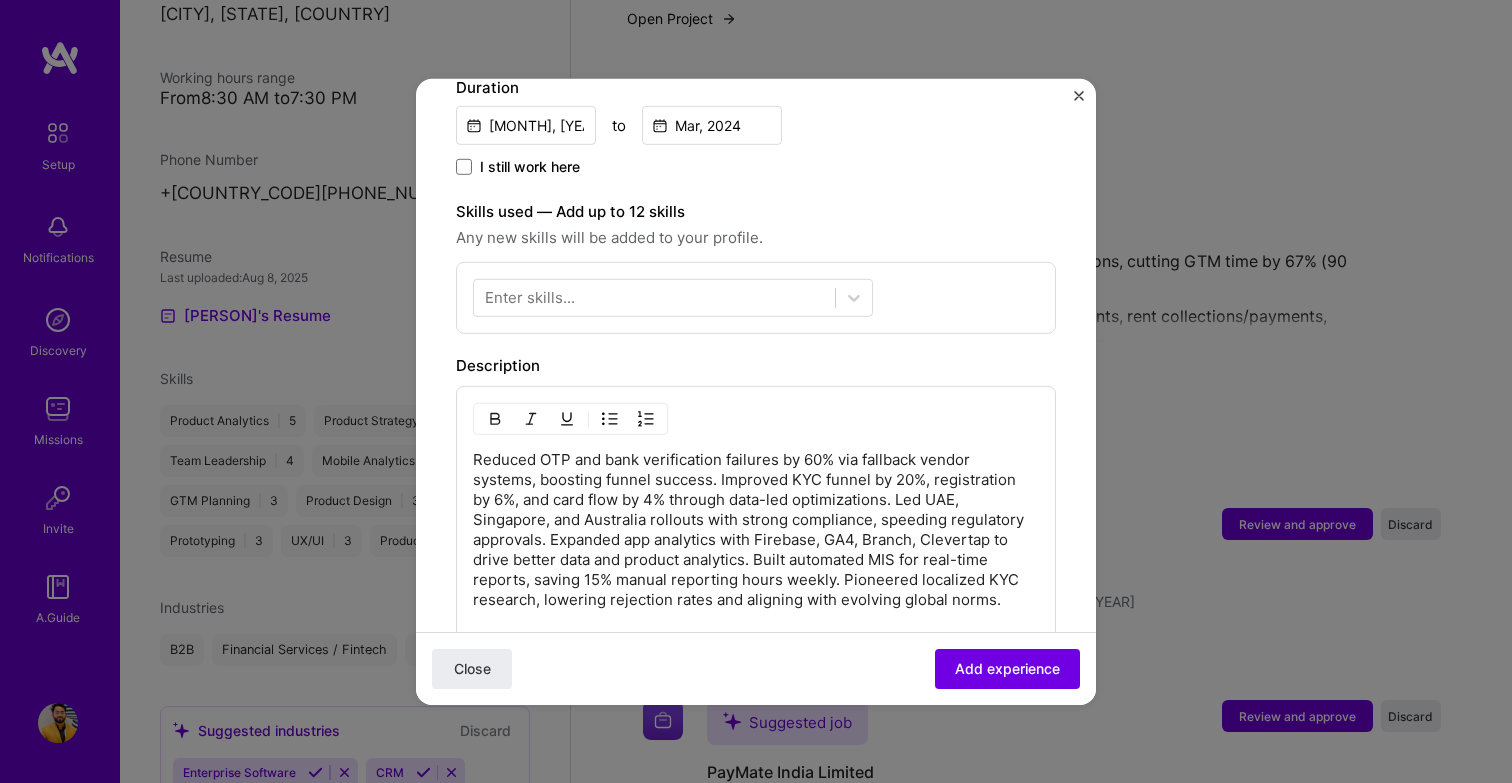 scroll, scrollTop: 691, scrollLeft: 0, axis: vertical 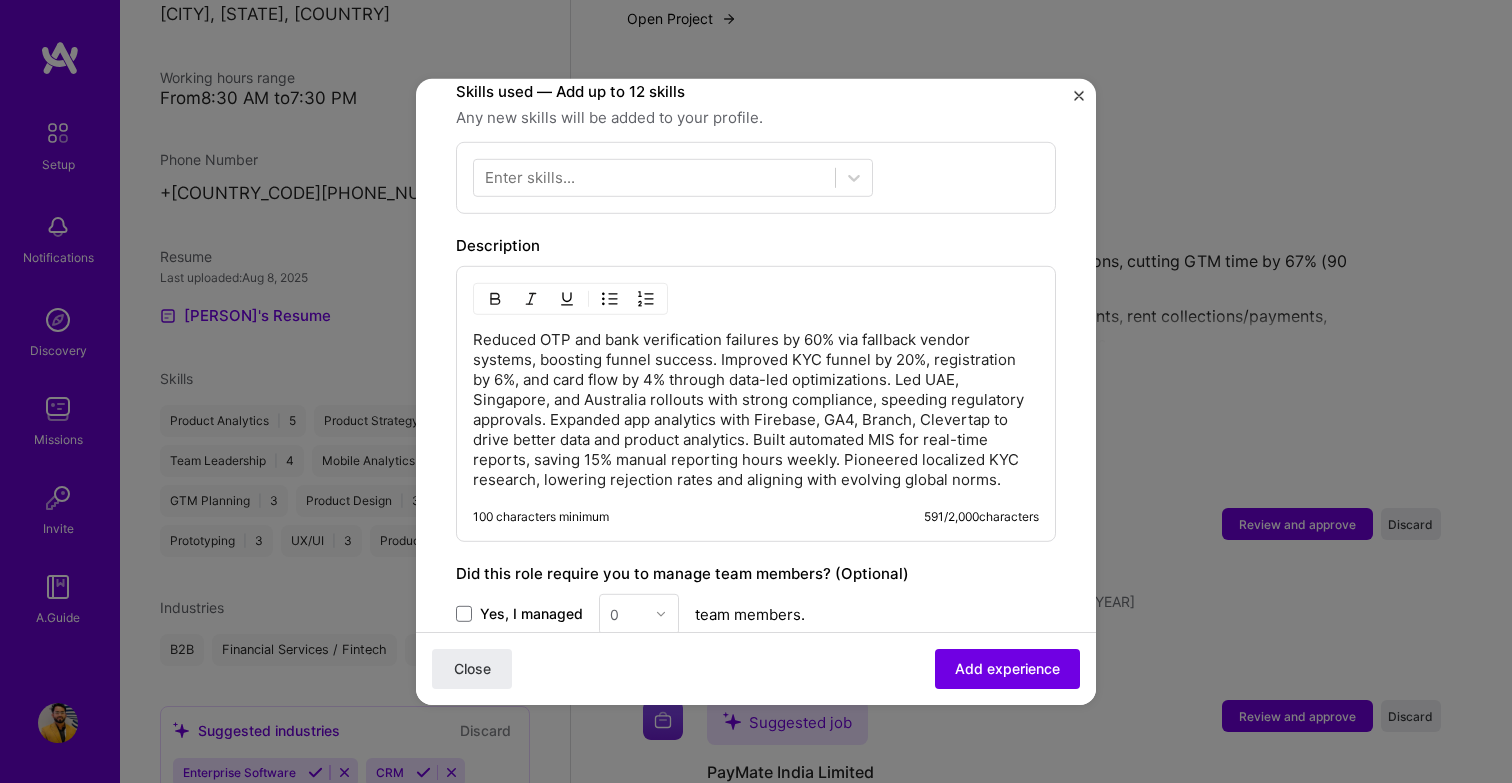 click on "Reduced OTP and bank verification failures by 60% via fallback vendor systems, boosting funnel success. Improved KYC funnel by 20%, registration by 6%, and card flow by 4% through data-led optimizations. Led UAE, Singapore, and Australia rollouts with strong compliance, speeding regulatory approvals. Expanded app analytics with Firebase, GA4, Branch, Clevertap to drive better data and product analytics. Built automated MIS for real-time reports, saving 15% manual reporting hours weekly. Pioneered localized KYC research, lowering rejection rates and aligning with evolving global norms." at bounding box center [756, 409] 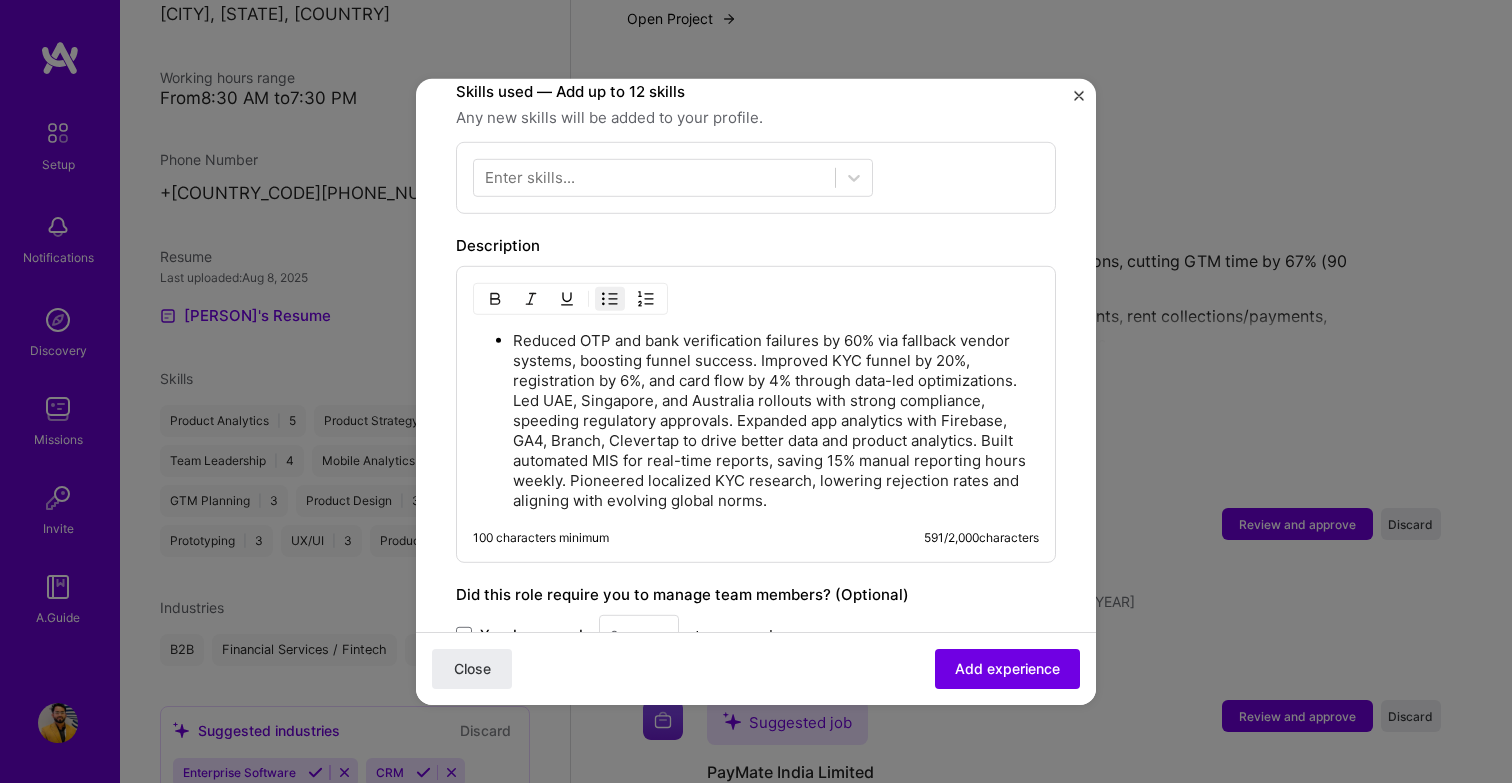 click on "Reduced OTP and bank verification failures by 60% via fallback vendor systems, boosting funnel success. Improved KYC funnel by 20%, registration by 6%, and card flow by 4% through data-led optimizations. Led UAE, Singapore, and Australia rollouts with strong compliance, speeding regulatory approvals. Expanded app analytics with Firebase, GA4, Branch, Clevertap to drive better data and product analytics. Built automated MIS for real-time reports, saving 15% manual reporting hours weekly. Pioneered localized KYC research, lowering rejection rates and aligning with evolving global norms." at bounding box center (776, 420) 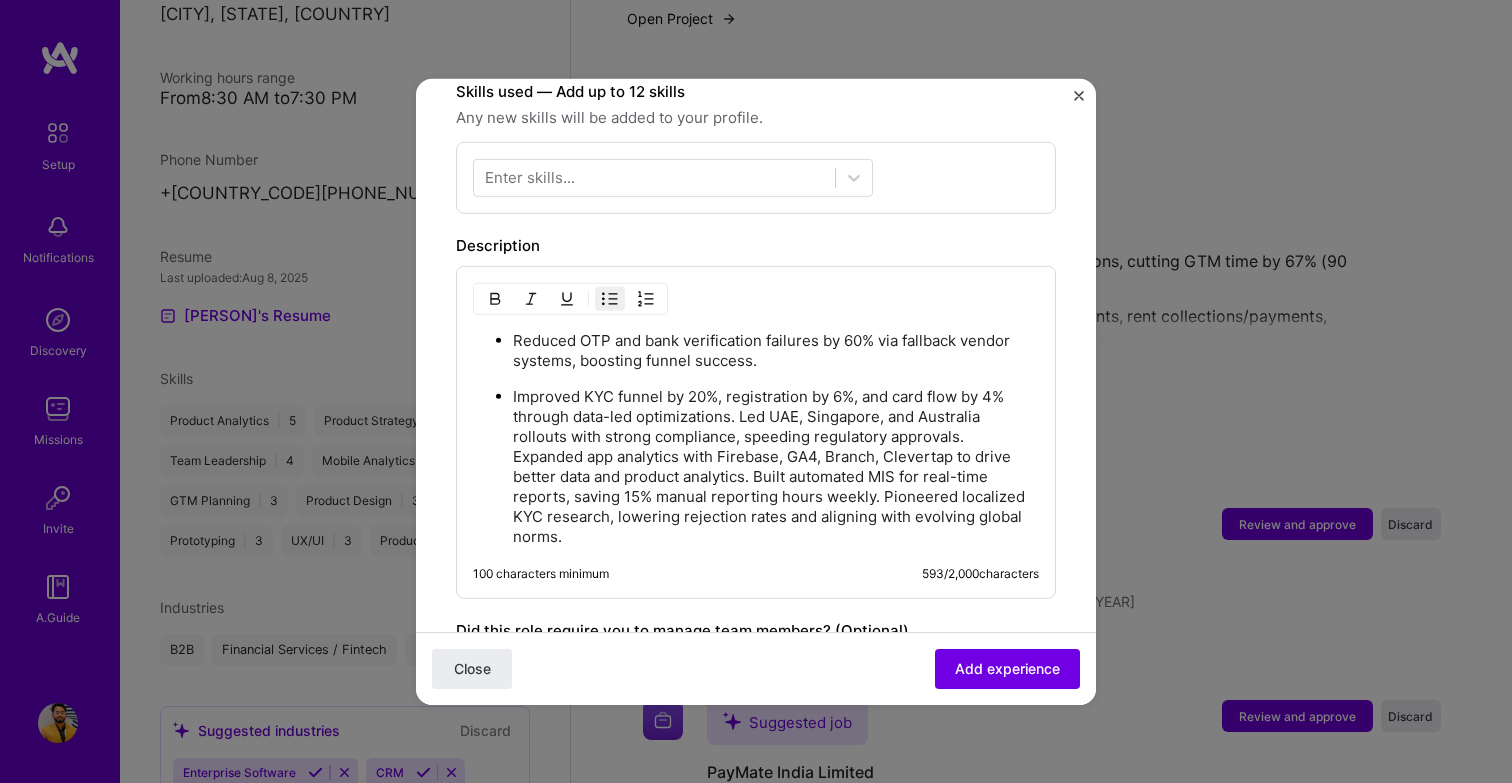 click on "Improved KYC funnel by 20%, registration by 6%, and card flow by 4% through data-led optimizations. Led UAE, Singapore, and Australia rollouts with strong compliance, speeding regulatory approvals. Expanded app analytics with Firebase, GA4, Branch, Clevertap to drive better data and product analytics. Built automated MIS for real-time reports, saving 15% manual reporting hours weekly. Pioneered localized KYC research, lowering rejection rates and aligning with evolving global norms." at bounding box center [776, 466] 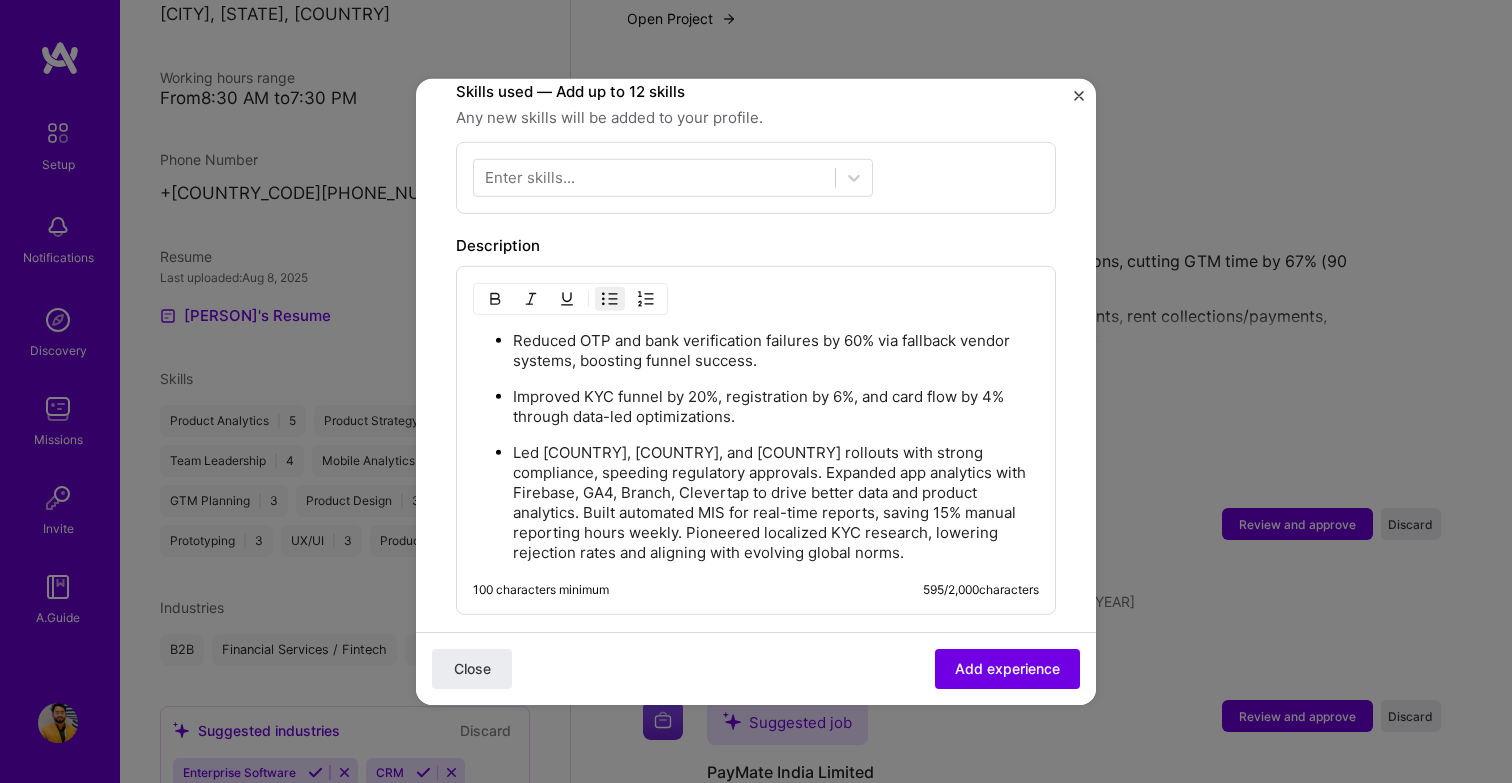 click on "Led [COUNTRY], [COUNTRY], and [COUNTRY] rollouts with strong compliance, speeding regulatory approvals. Expanded app analytics with Firebase, GA4, Branch, Clevertap to drive better data and product analytics. Built automated MIS for real-time reports, saving 15% manual reporting hours weekly. Pioneered localized KYC research, lowering rejection rates and aligning with evolving global norms." at bounding box center [776, 502] 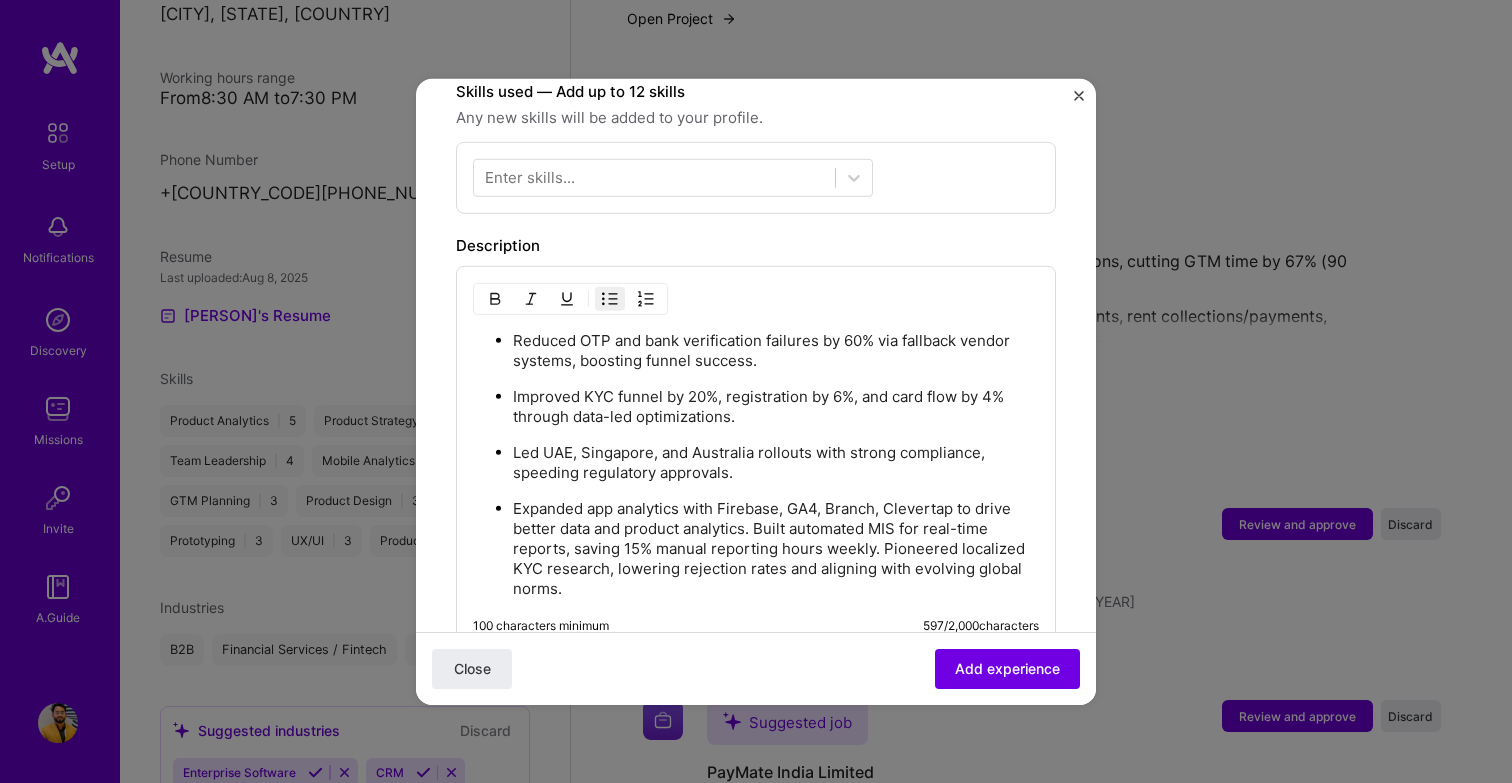 click on "Expanded app analytics with Firebase, GA4, Branch, Clevertap to drive better data and product analytics. Built automated MIS for real-time reports, saving 15% manual reporting hours weekly. Pioneered localized KYC research, lowering rejection rates and aligning with evolving global norms." at bounding box center (776, 548) 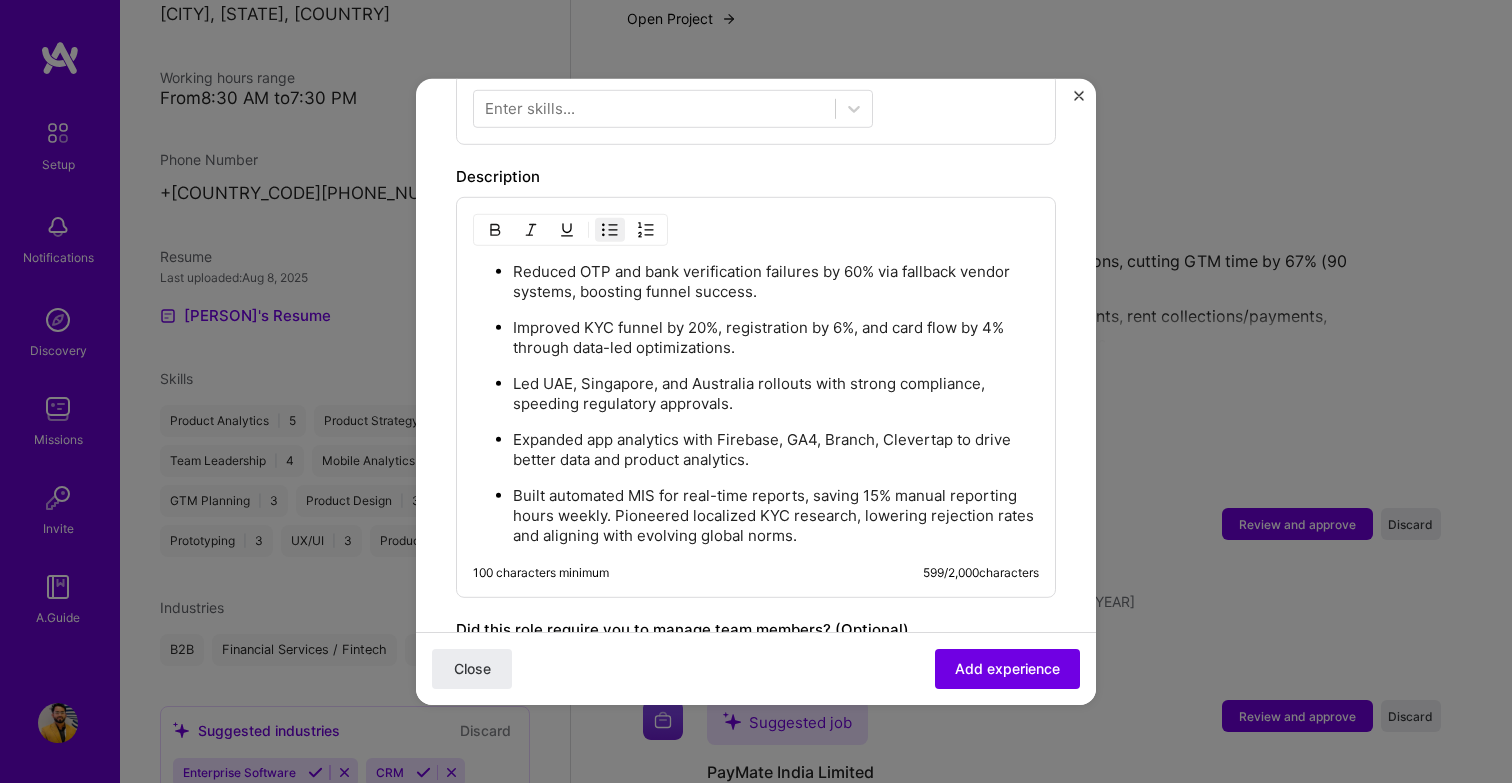 scroll, scrollTop: 762, scrollLeft: 0, axis: vertical 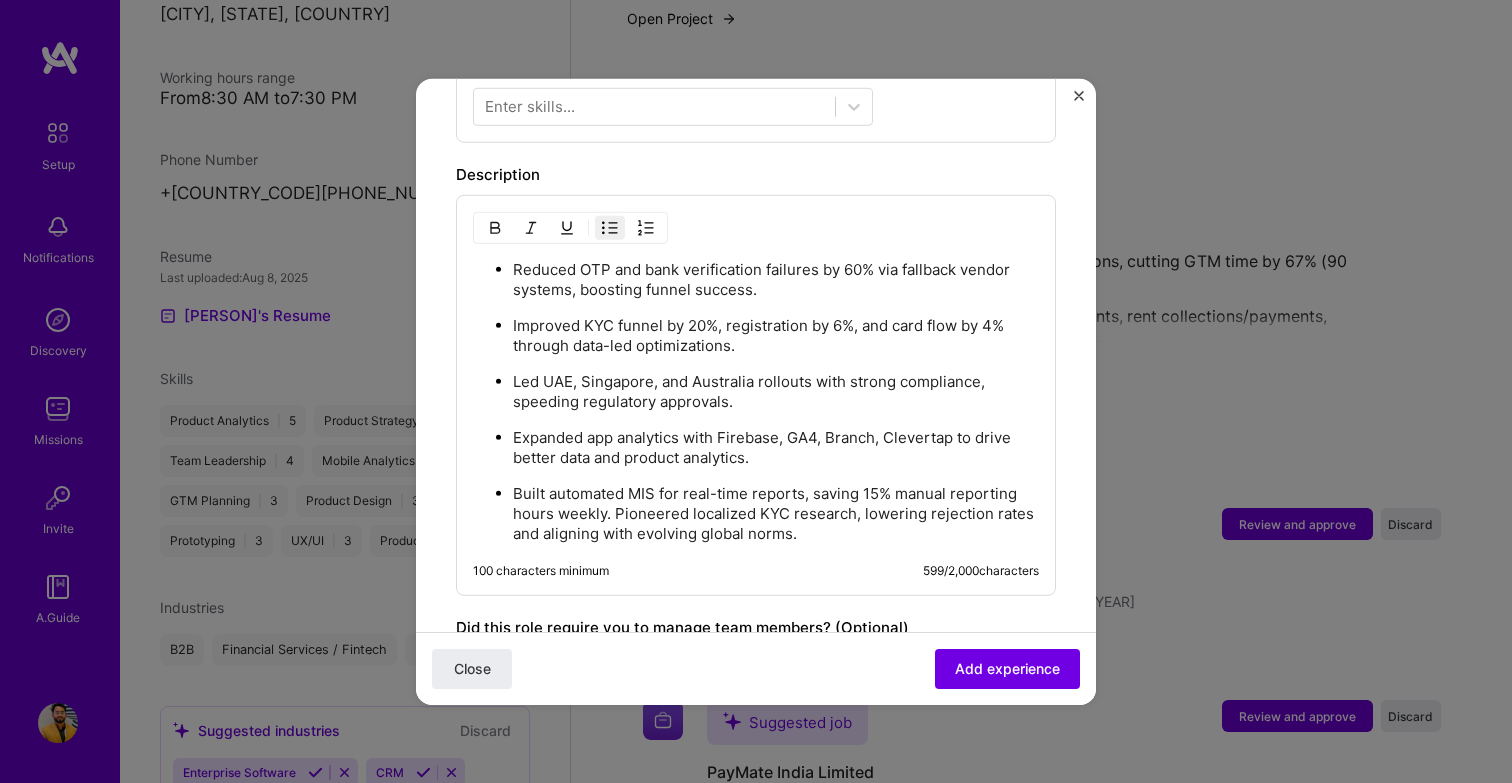 click on "Built automated MIS for real-time reports, saving 15% manual reporting hours weekly. Pioneered localized KYC research, lowering rejection rates and aligning with evolving global norms." at bounding box center (776, 513) 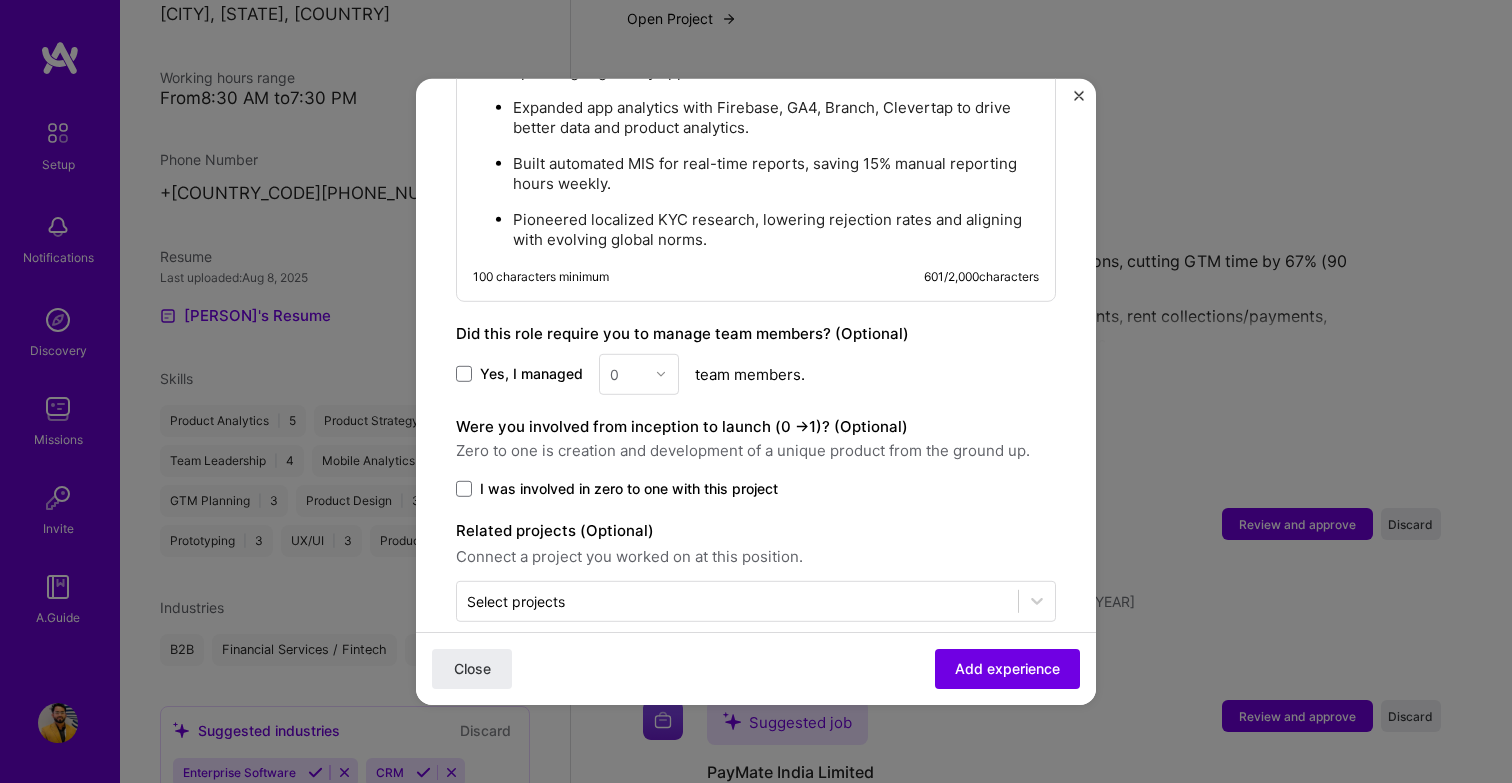 scroll, scrollTop: 1118, scrollLeft: 0, axis: vertical 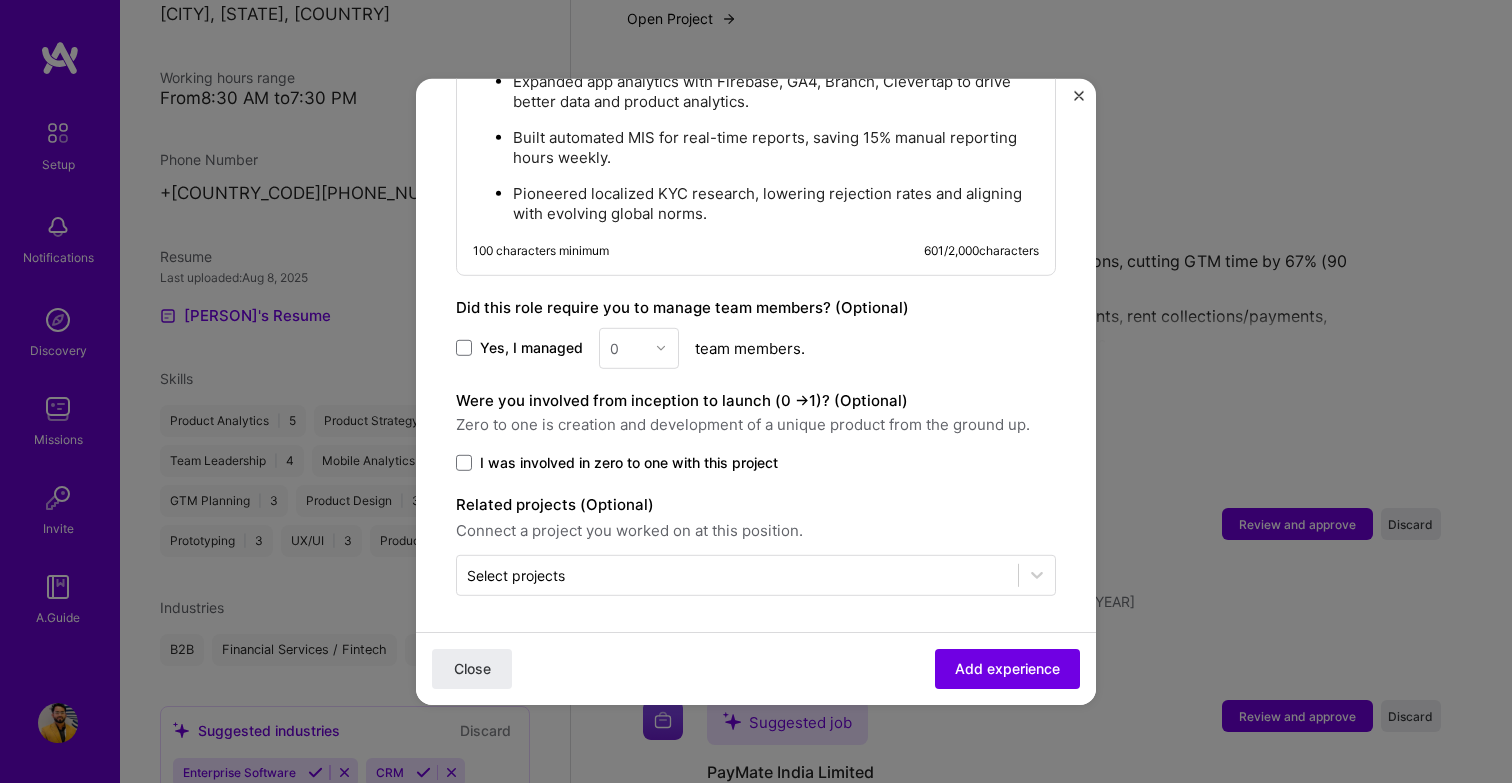 click on "Yes, I managed" at bounding box center [519, 348] 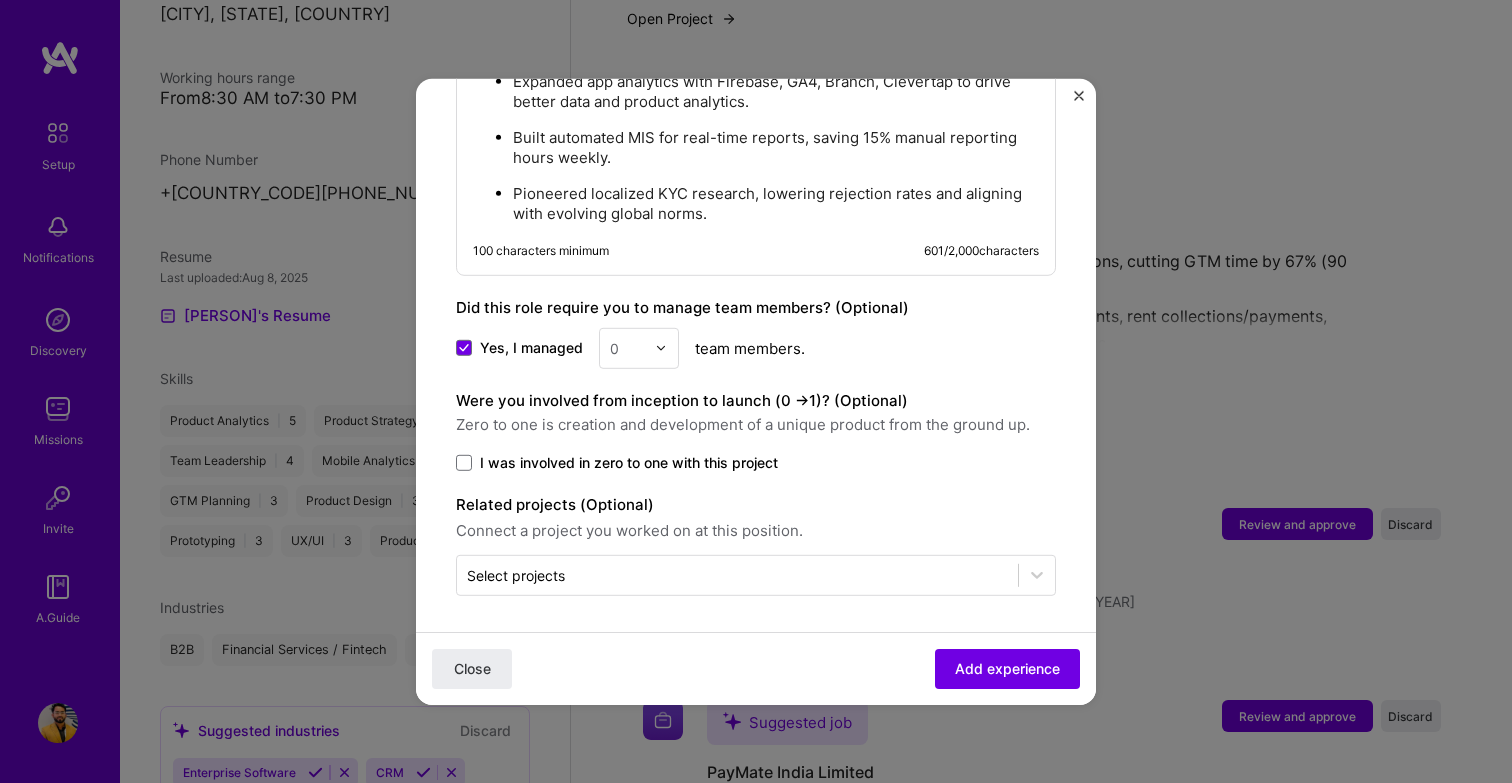 click at bounding box center [627, 347] 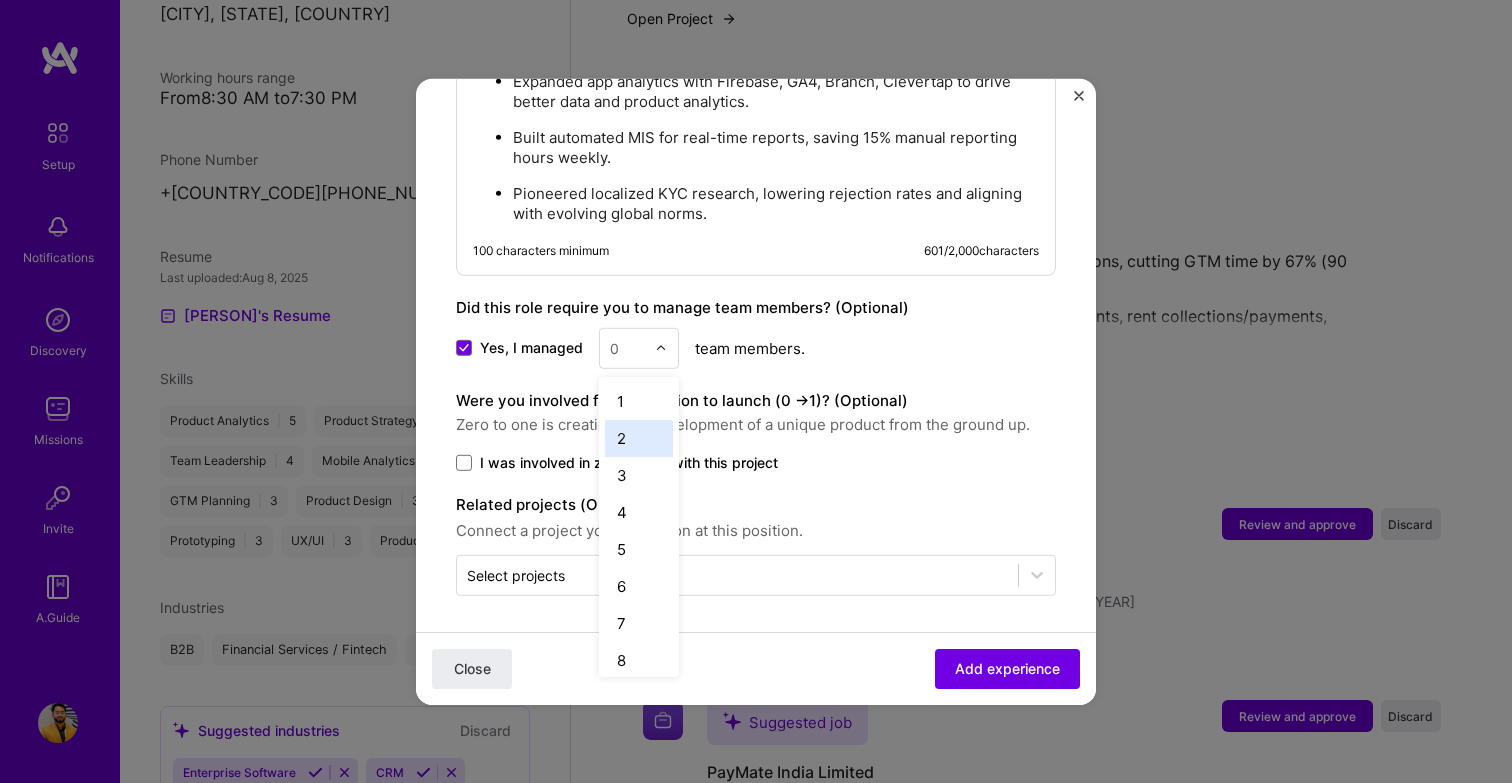 click on "2" at bounding box center (639, 437) 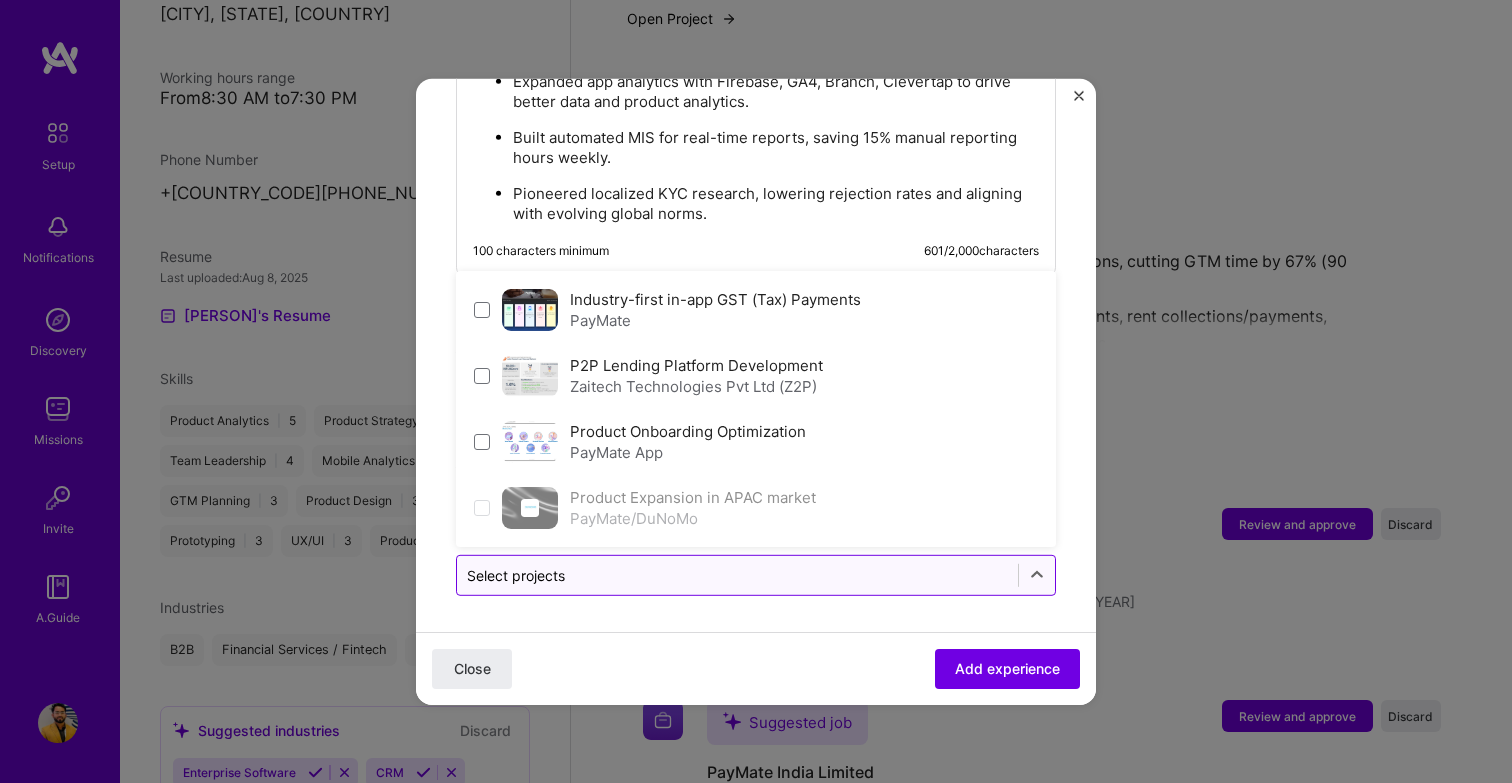 click at bounding box center (737, 574) 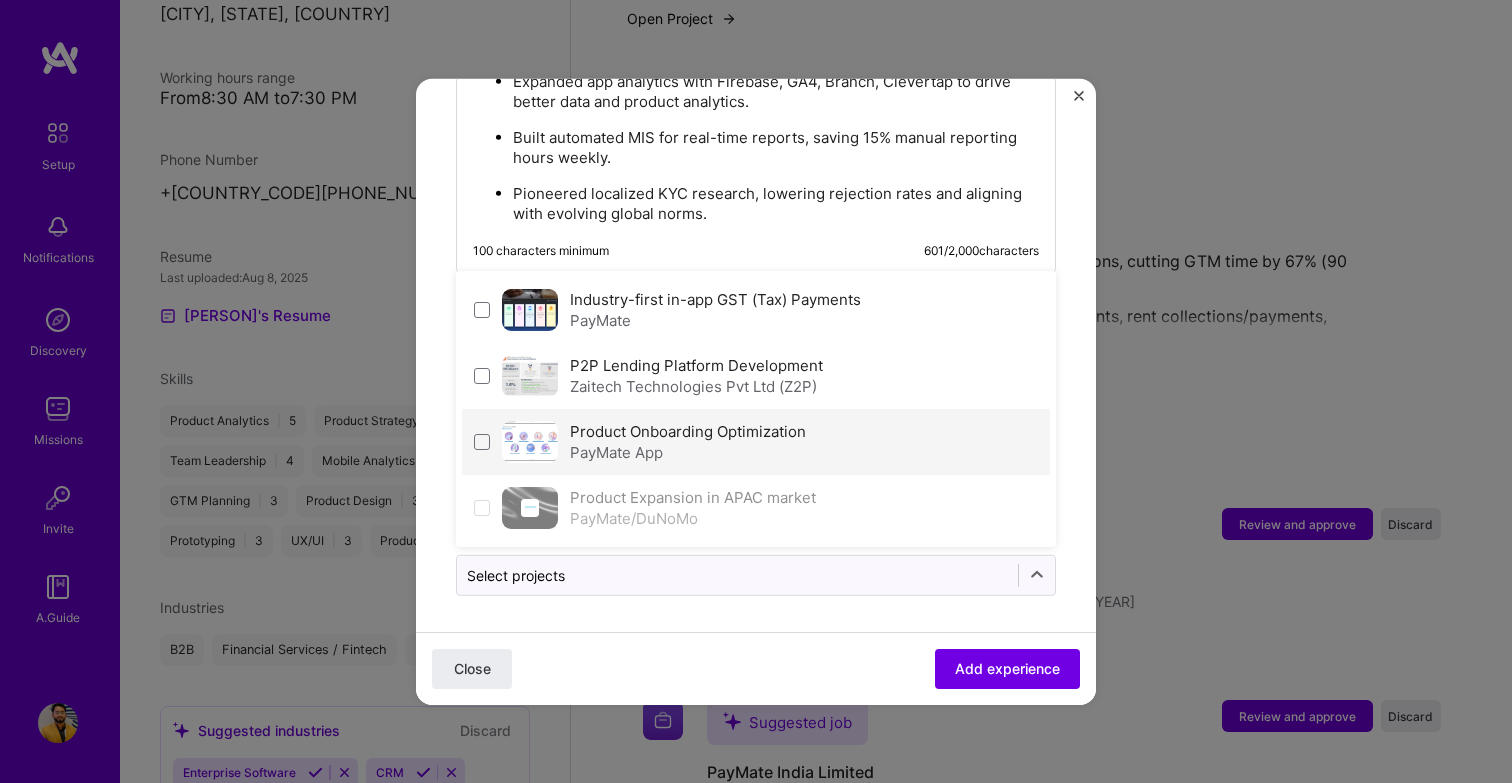 click on "PayMate App" at bounding box center [688, 451] 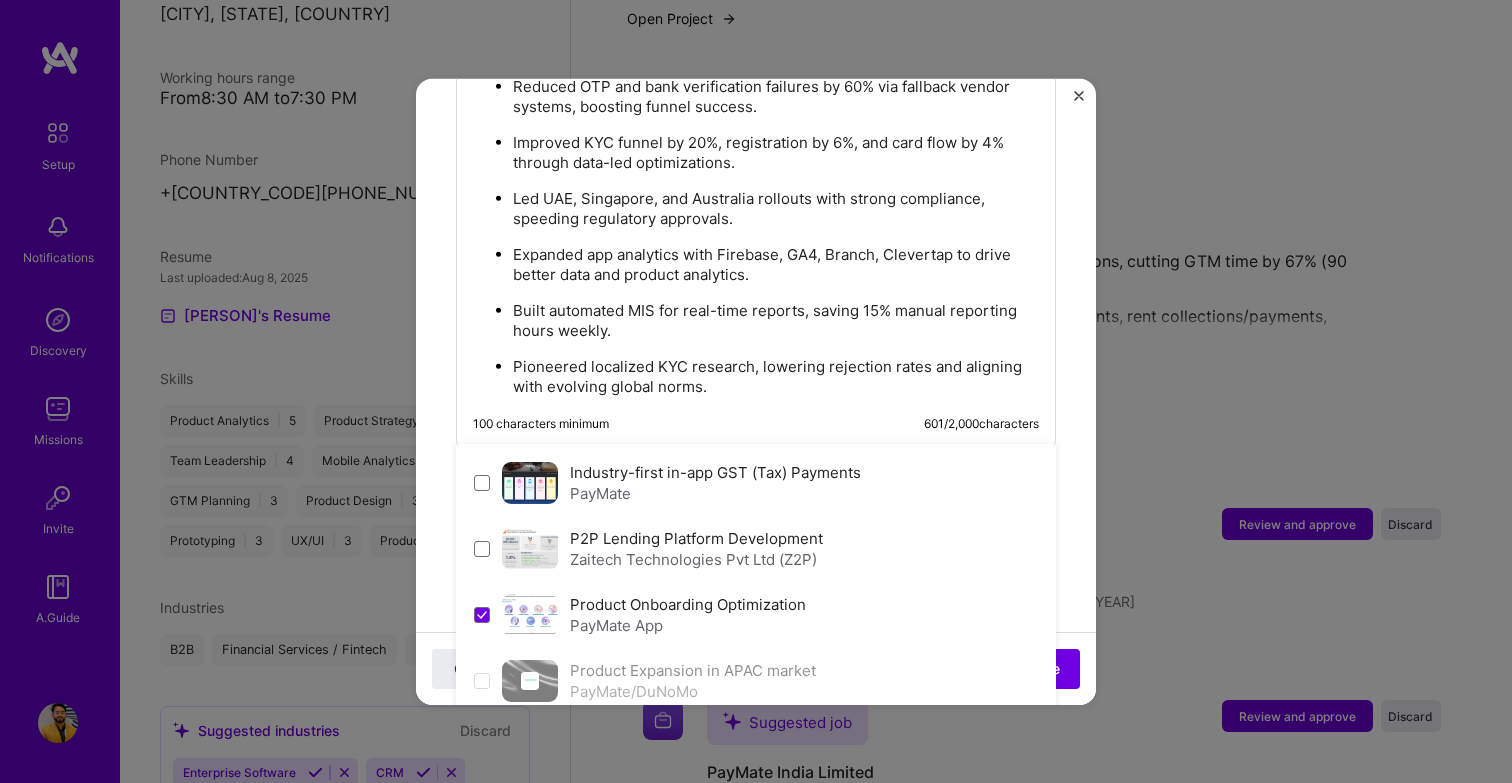 scroll, scrollTop: 1118, scrollLeft: 0, axis: vertical 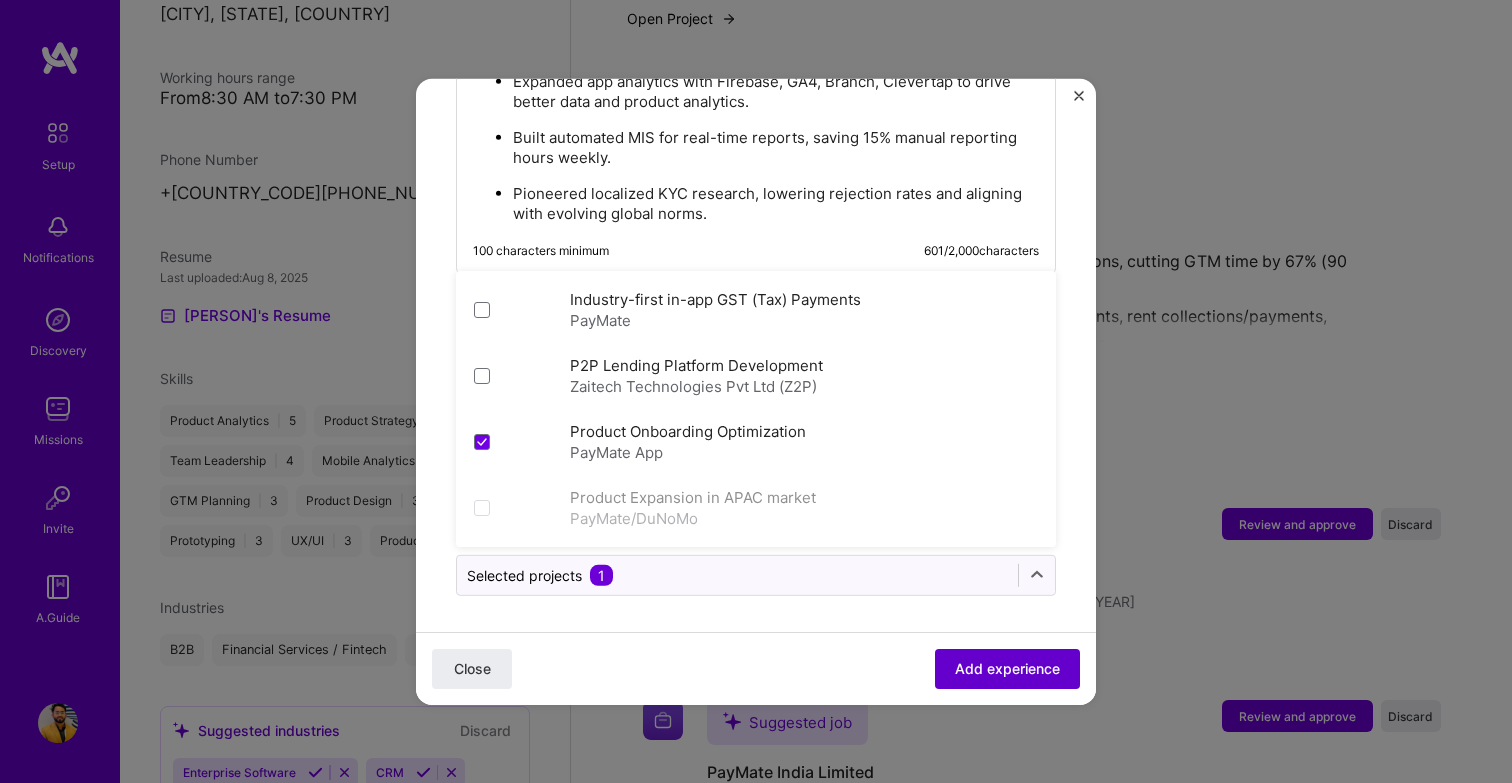 click on "Add experience" at bounding box center [1007, 669] 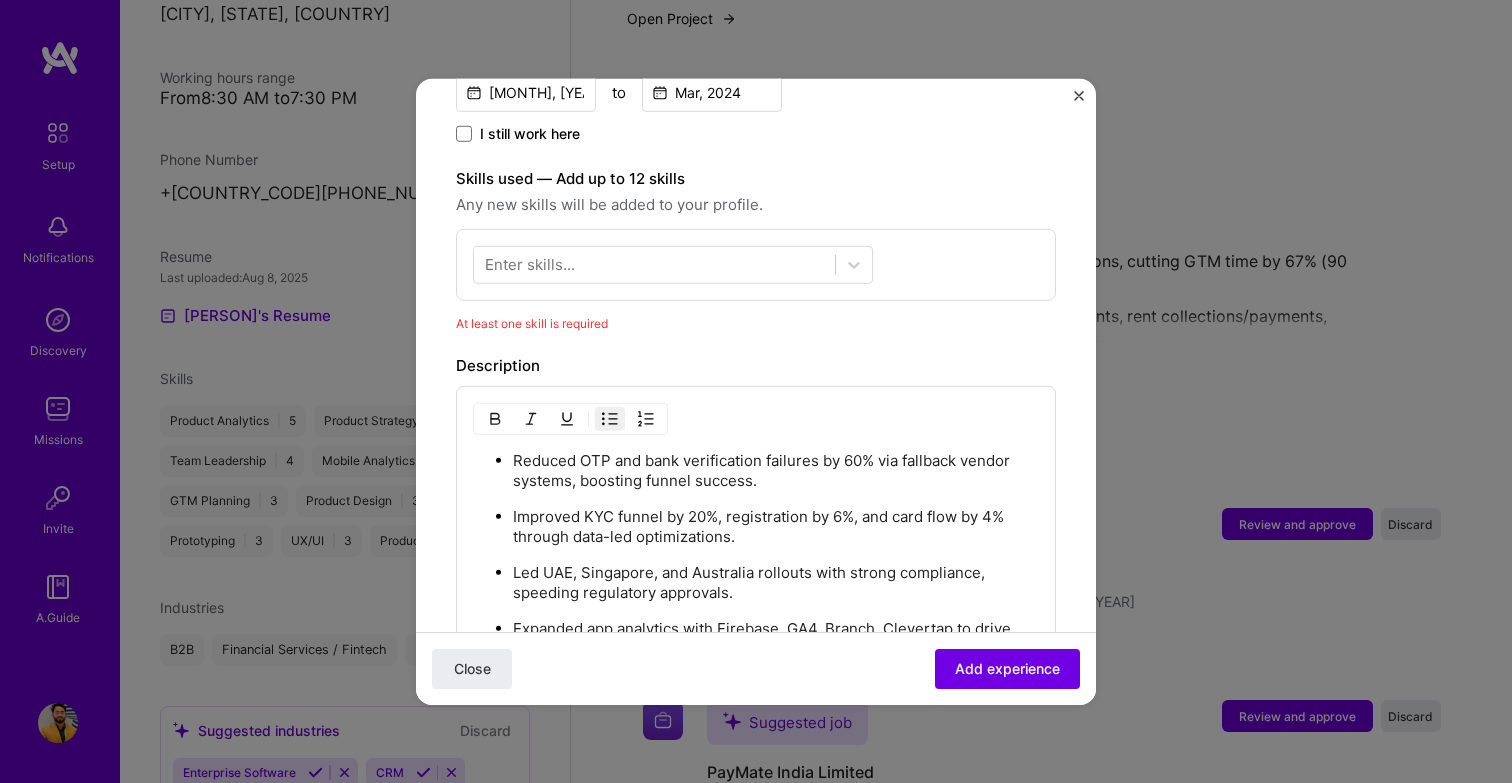 scroll, scrollTop: 457, scrollLeft: 0, axis: vertical 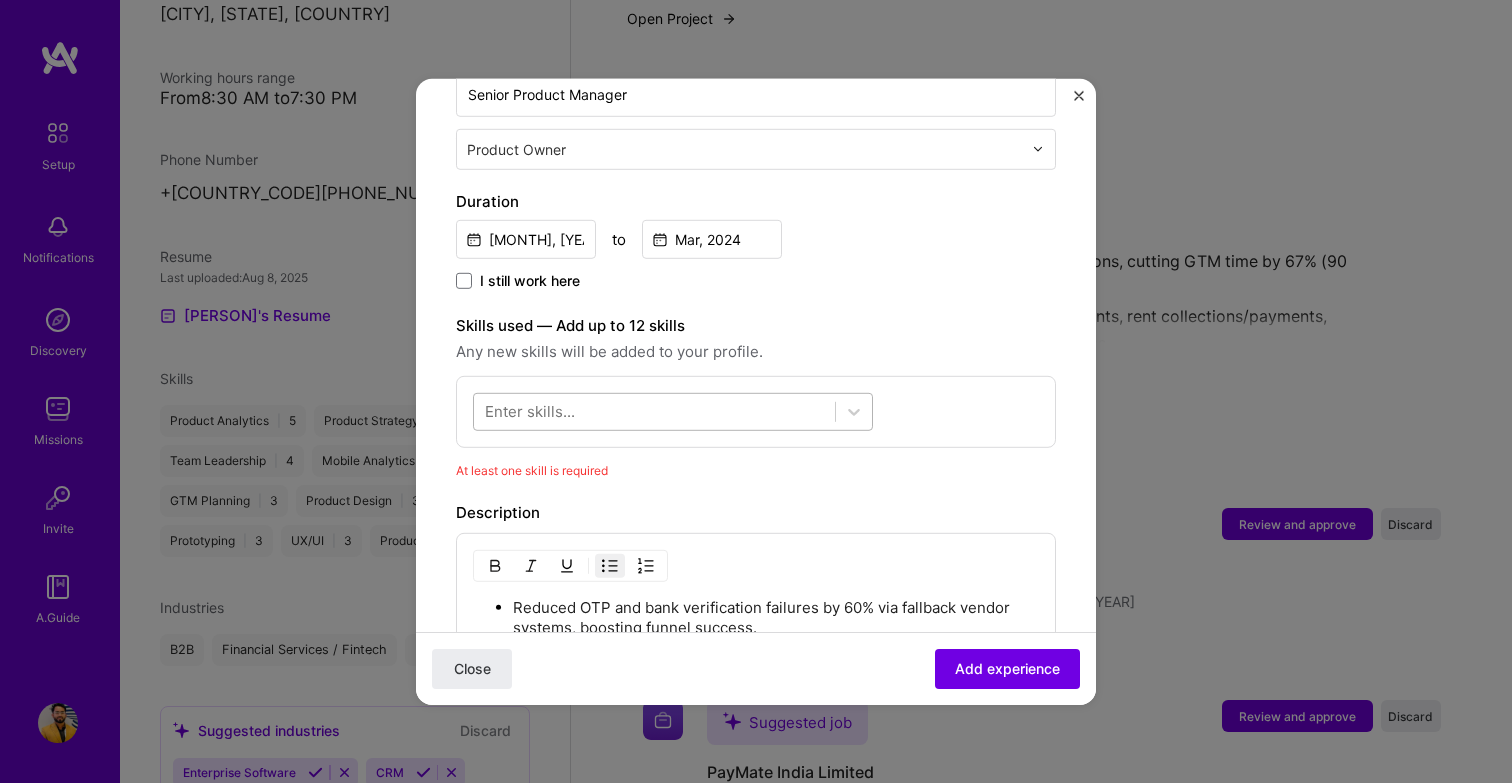 click at bounding box center [654, 411] 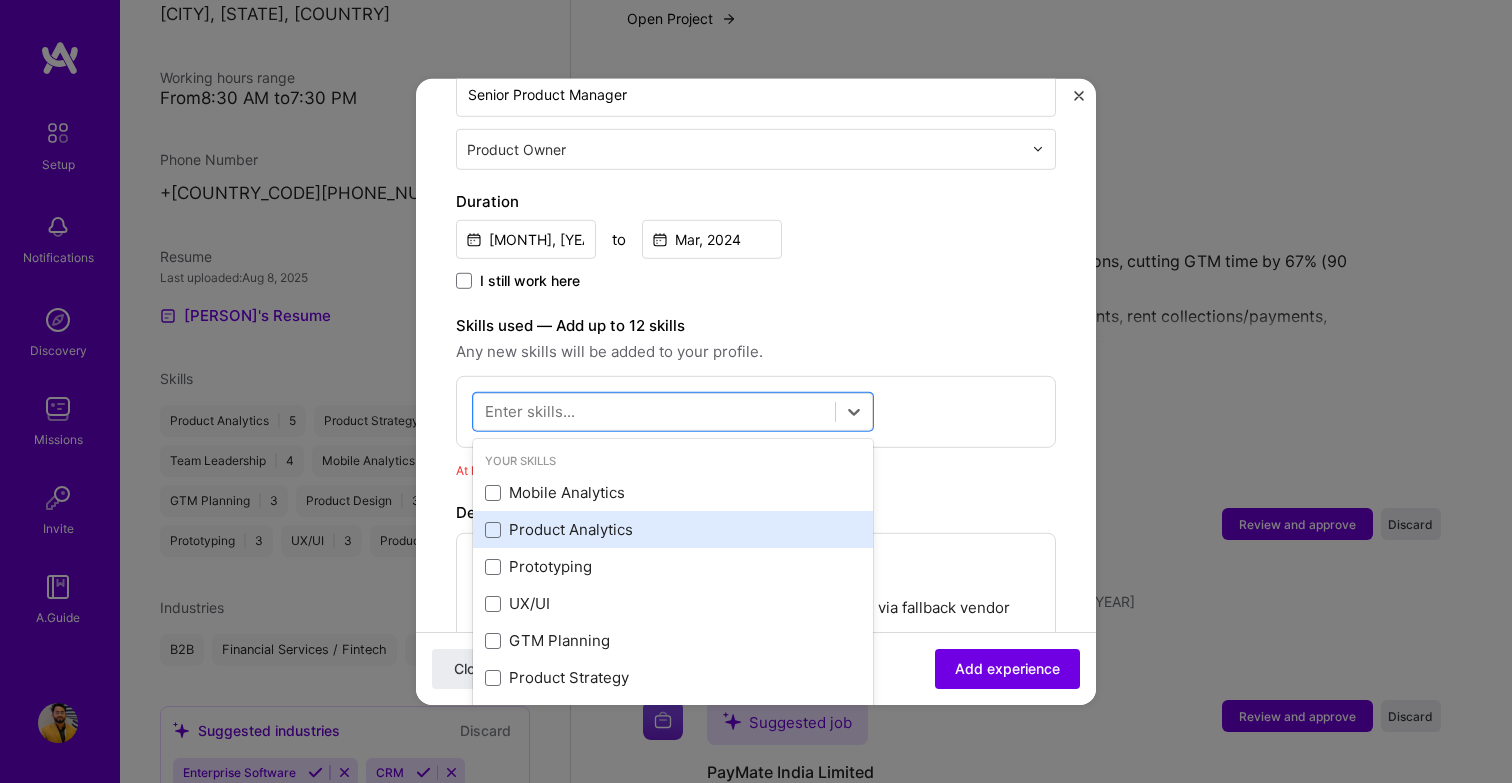 click on "Product Analytics" at bounding box center [673, 529] 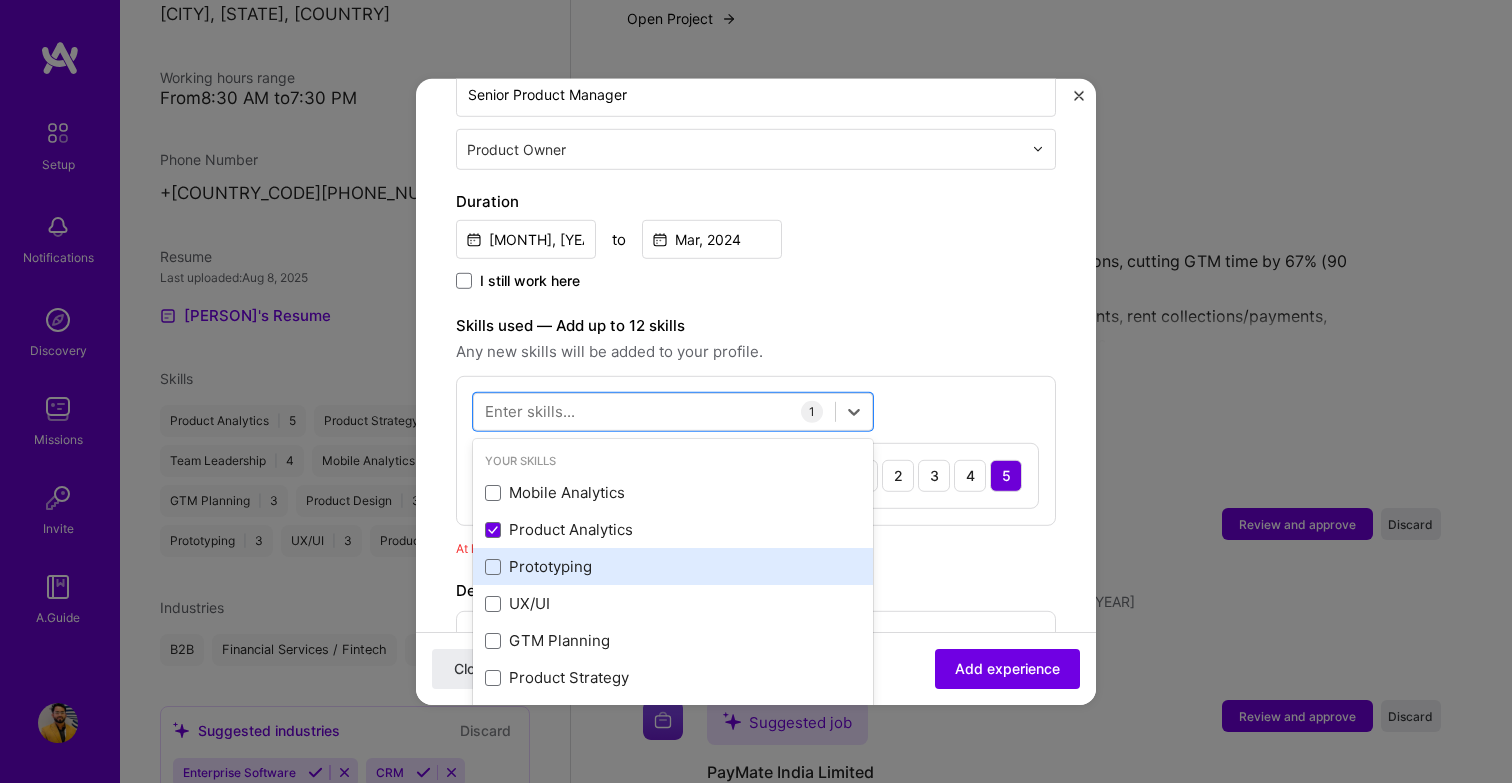 click on "Prototyping" at bounding box center [673, 566] 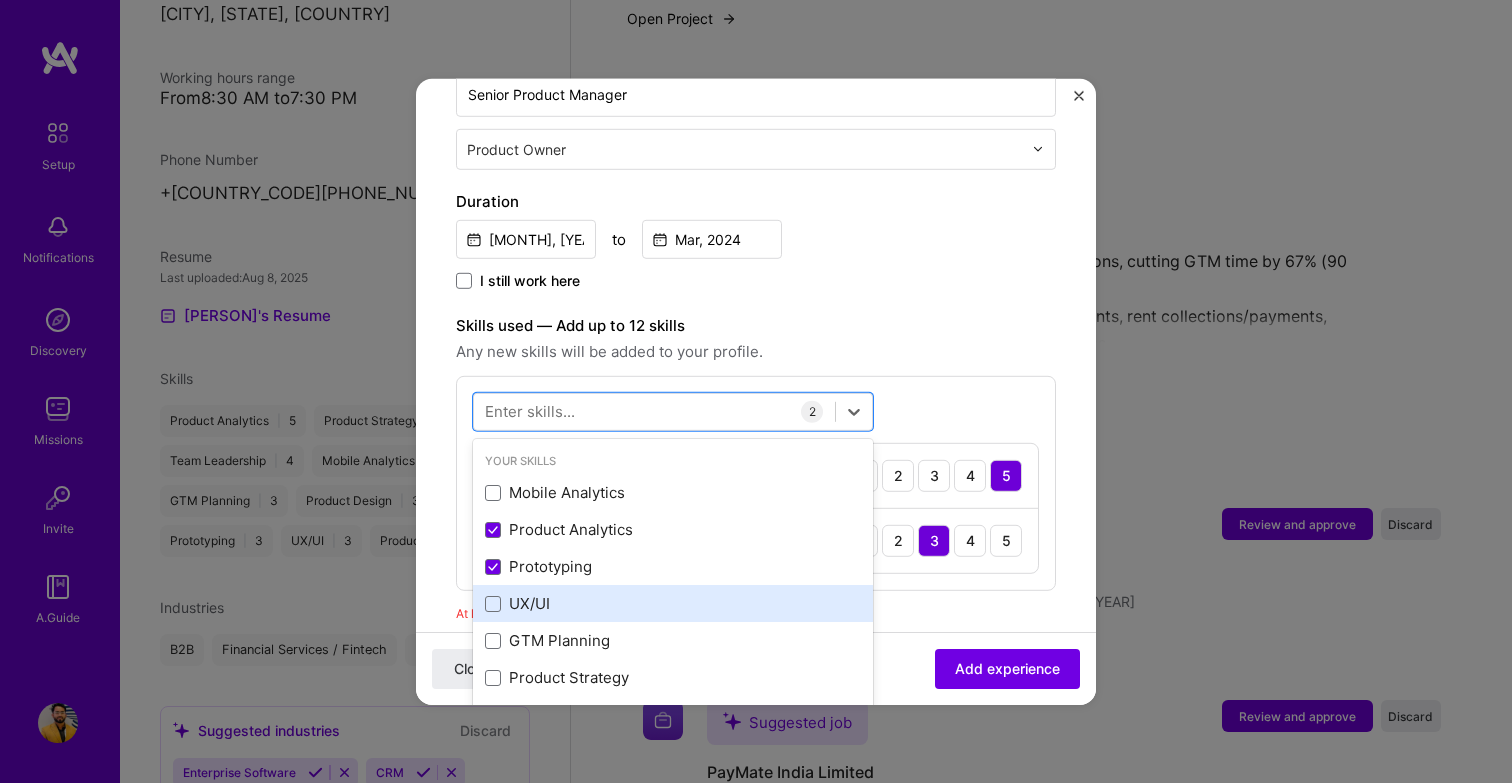 click on "UX/UI" at bounding box center [673, 603] 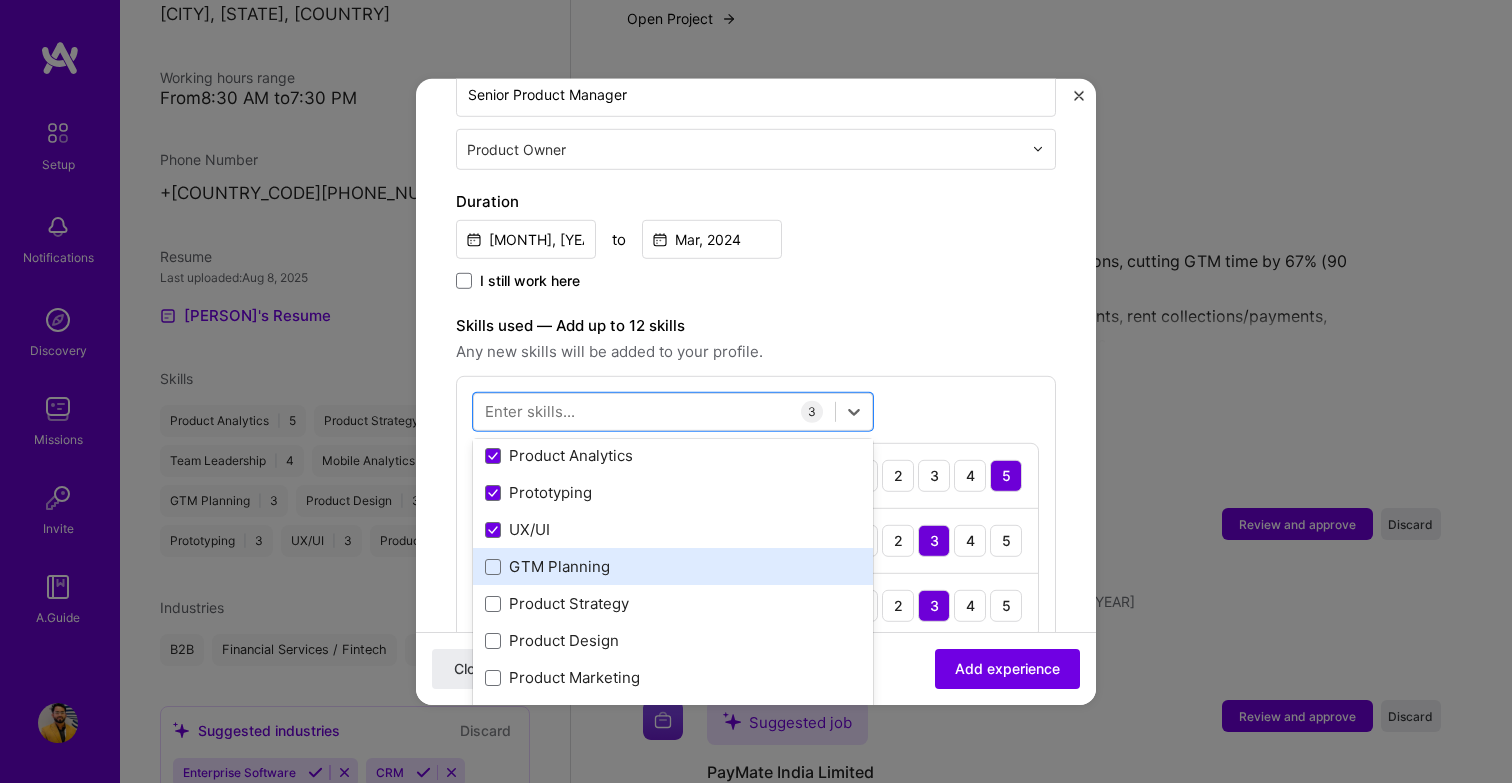 scroll, scrollTop: 81, scrollLeft: 0, axis: vertical 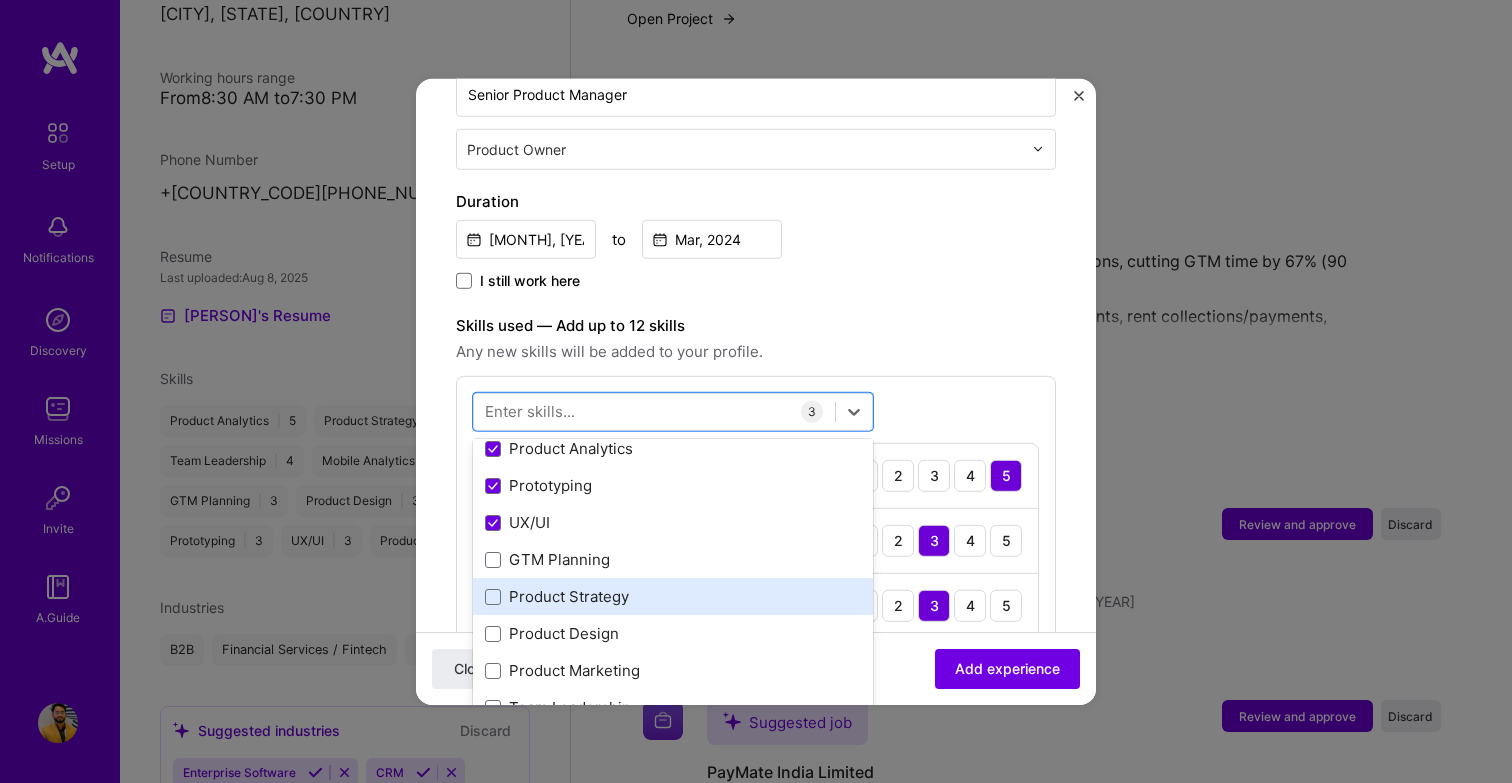 click on "Product Strategy" at bounding box center [673, 596] 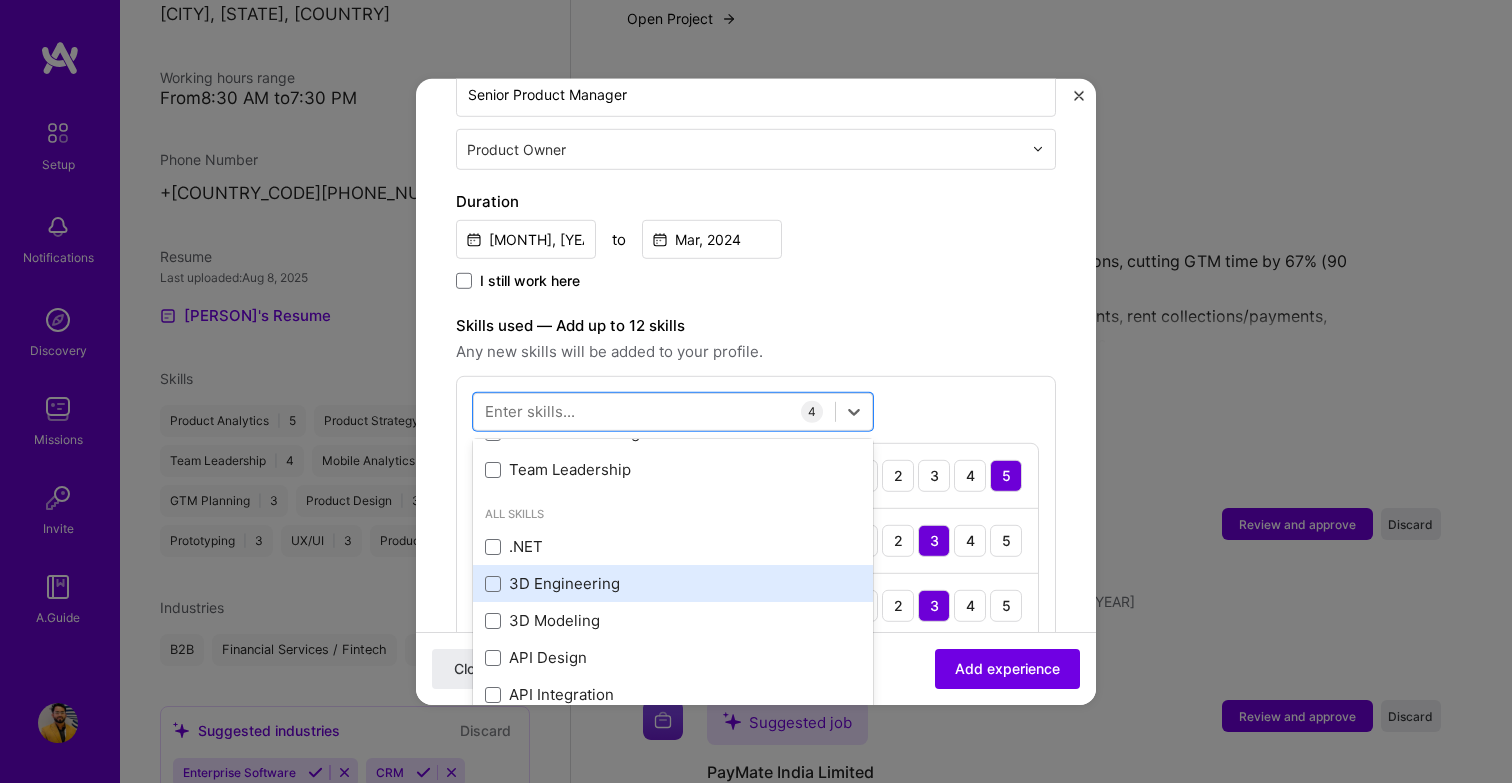 scroll, scrollTop: 345, scrollLeft: 0, axis: vertical 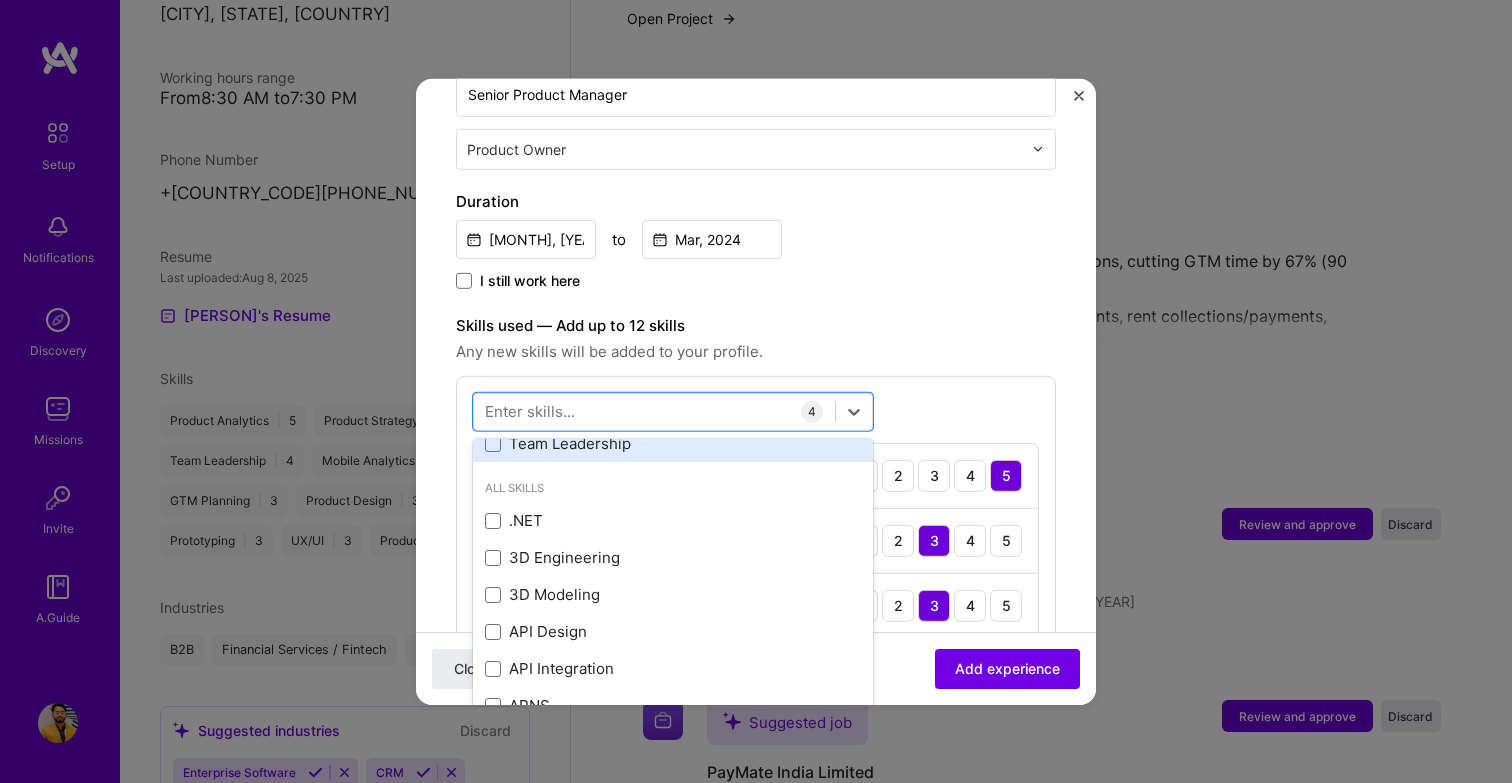 click on "Team Leadership" at bounding box center [673, 443] 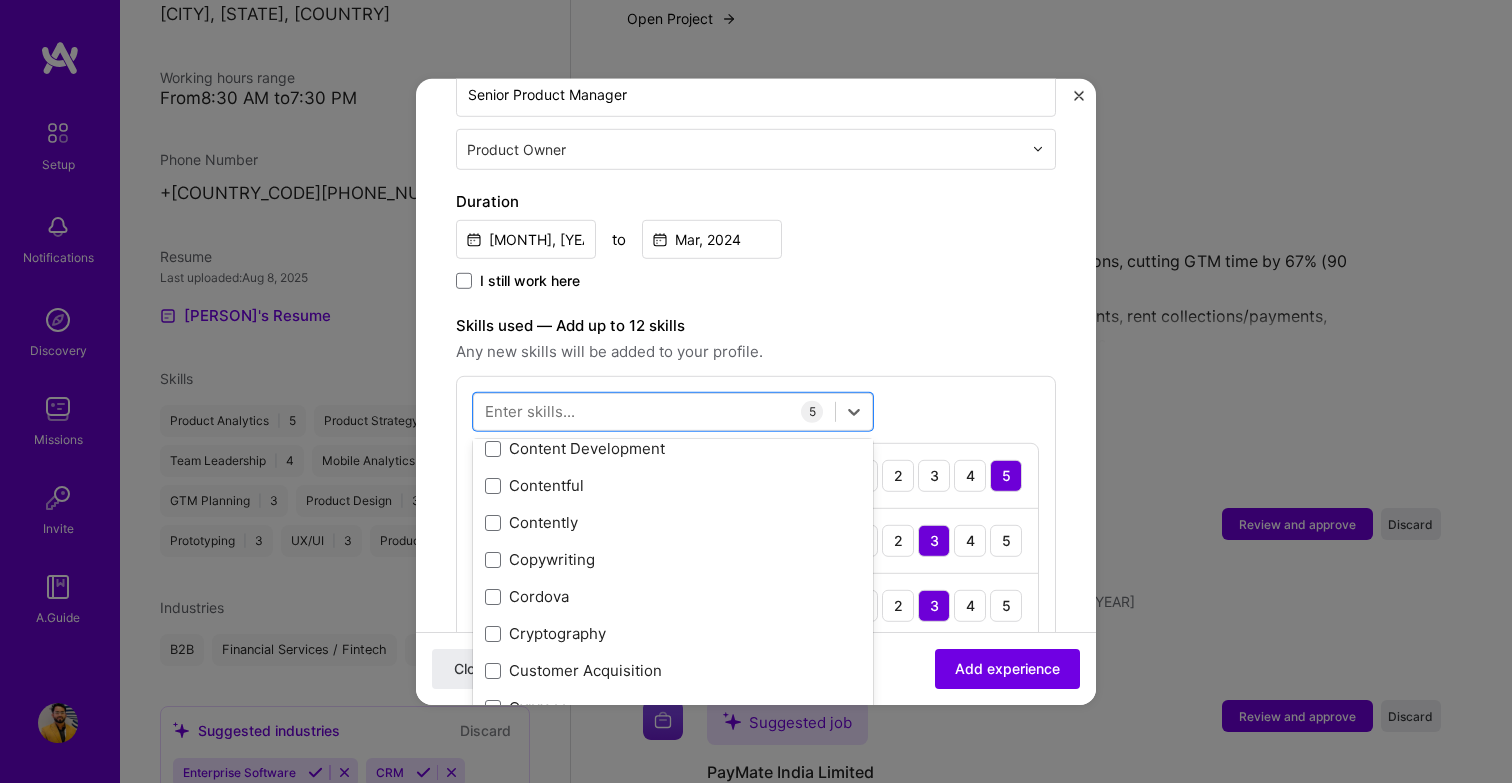 scroll, scrollTop: 3119, scrollLeft: 0, axis: vertical 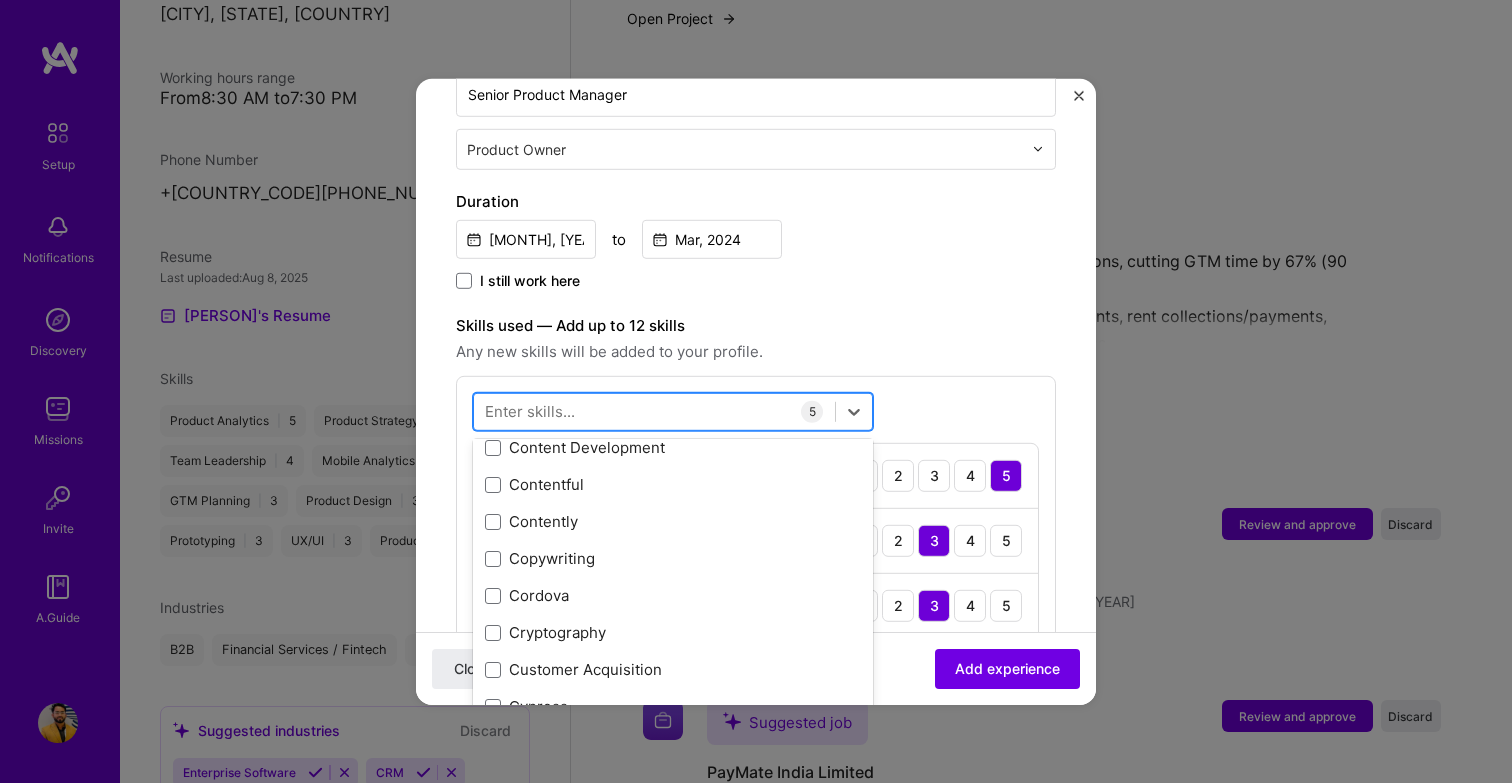 click at bounding box center [654, 411] 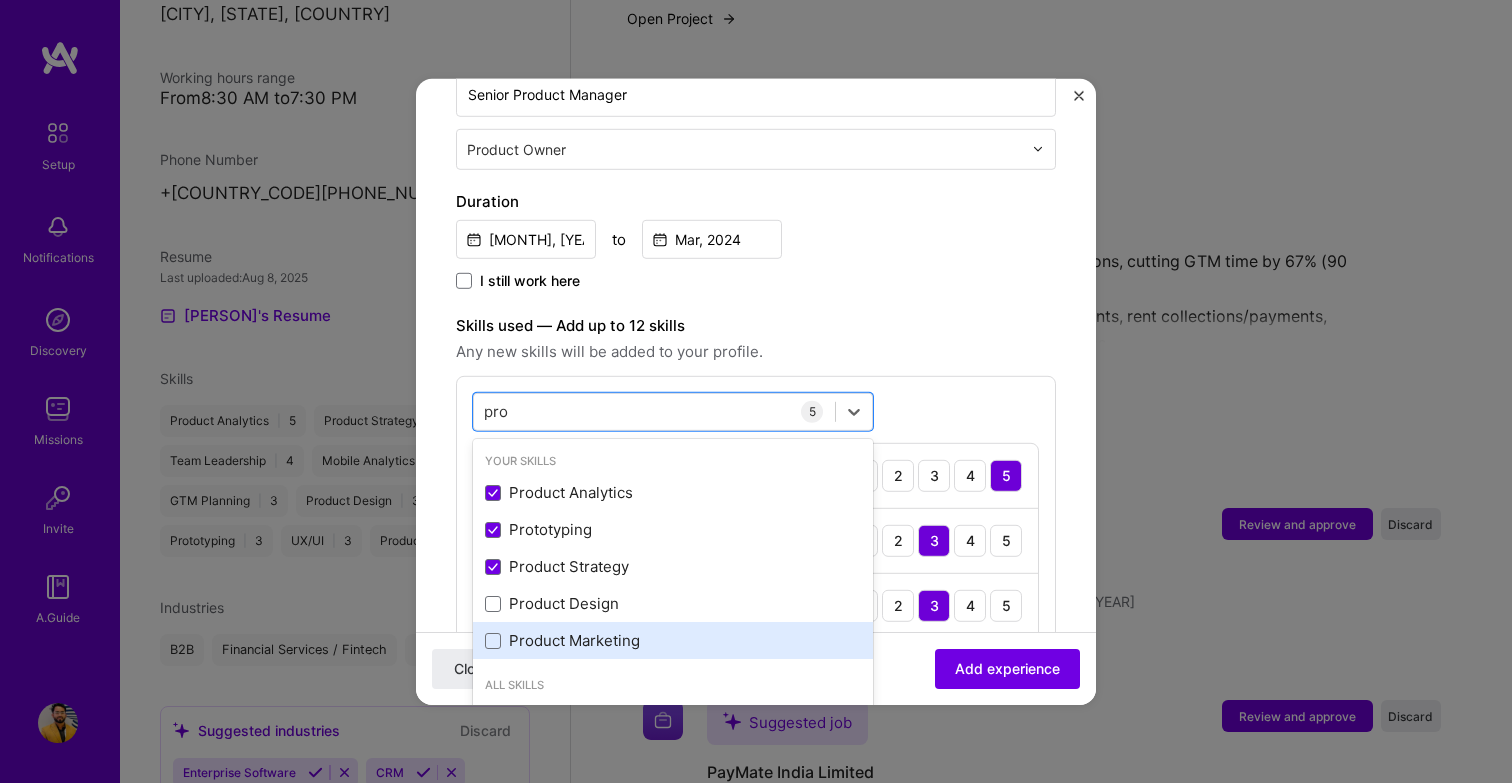 click on "Product Marketing" at bounding box center (673, 640) 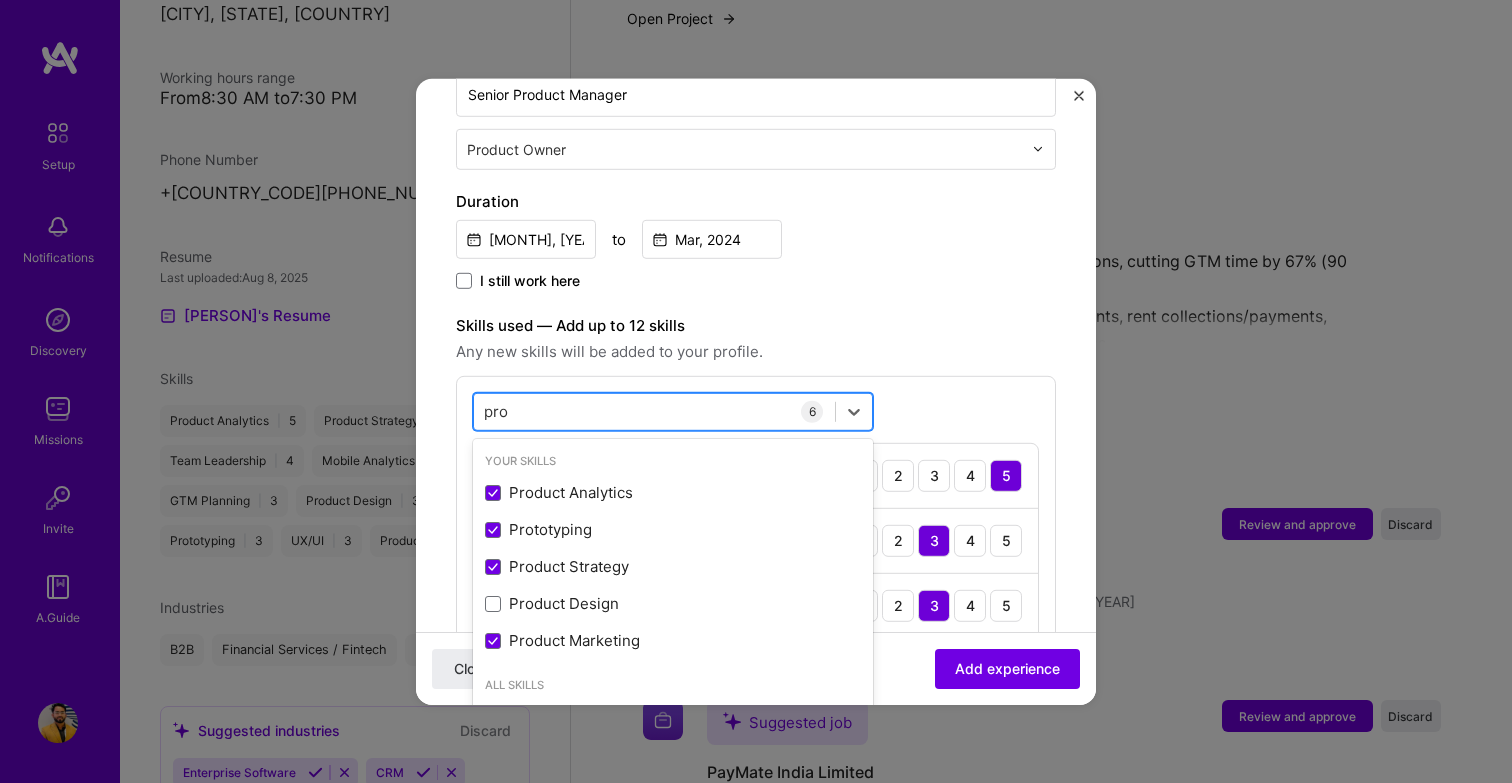 click on "pro pro" at bounding box center [654, 411] 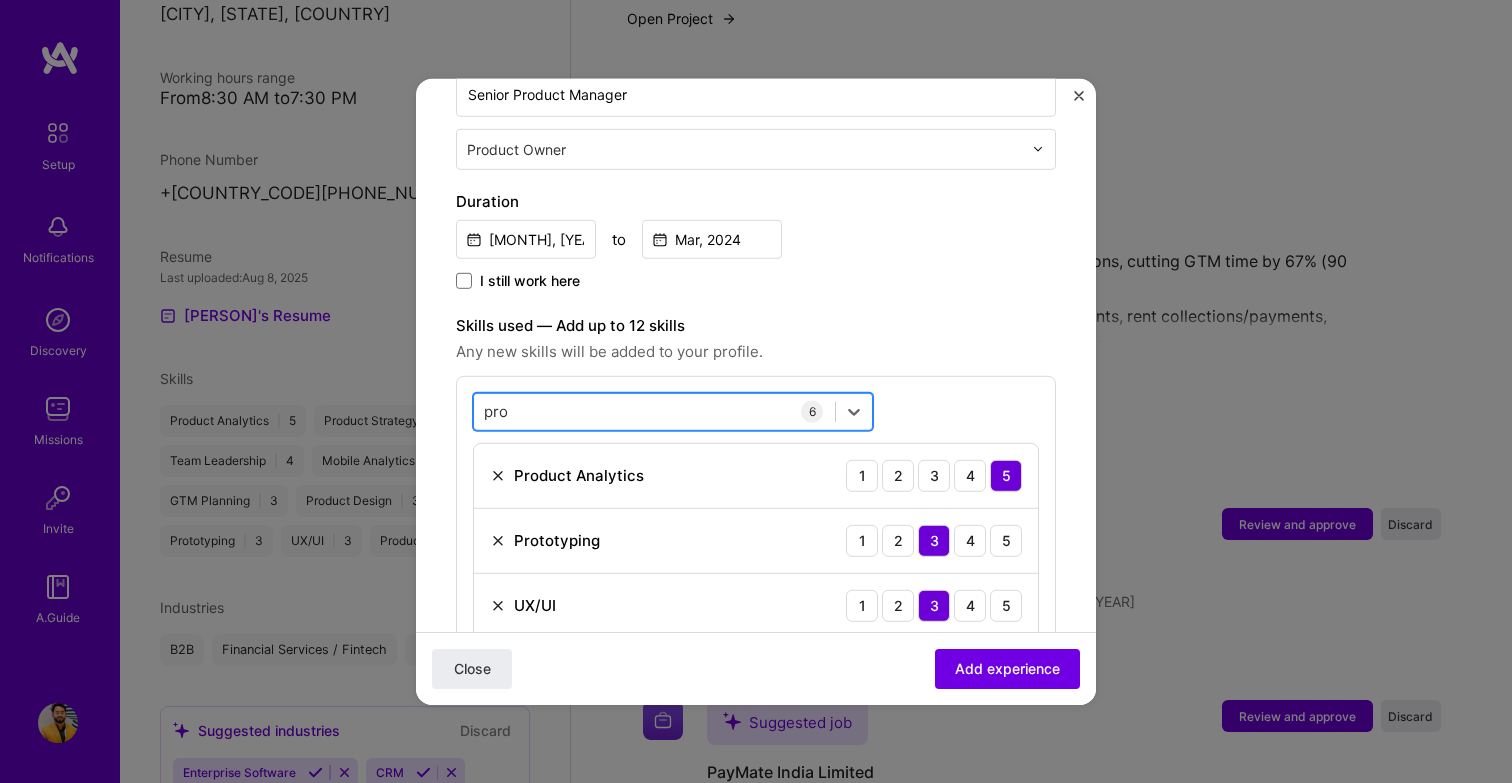 click on "pro pro" at bounding box center (654, 411) 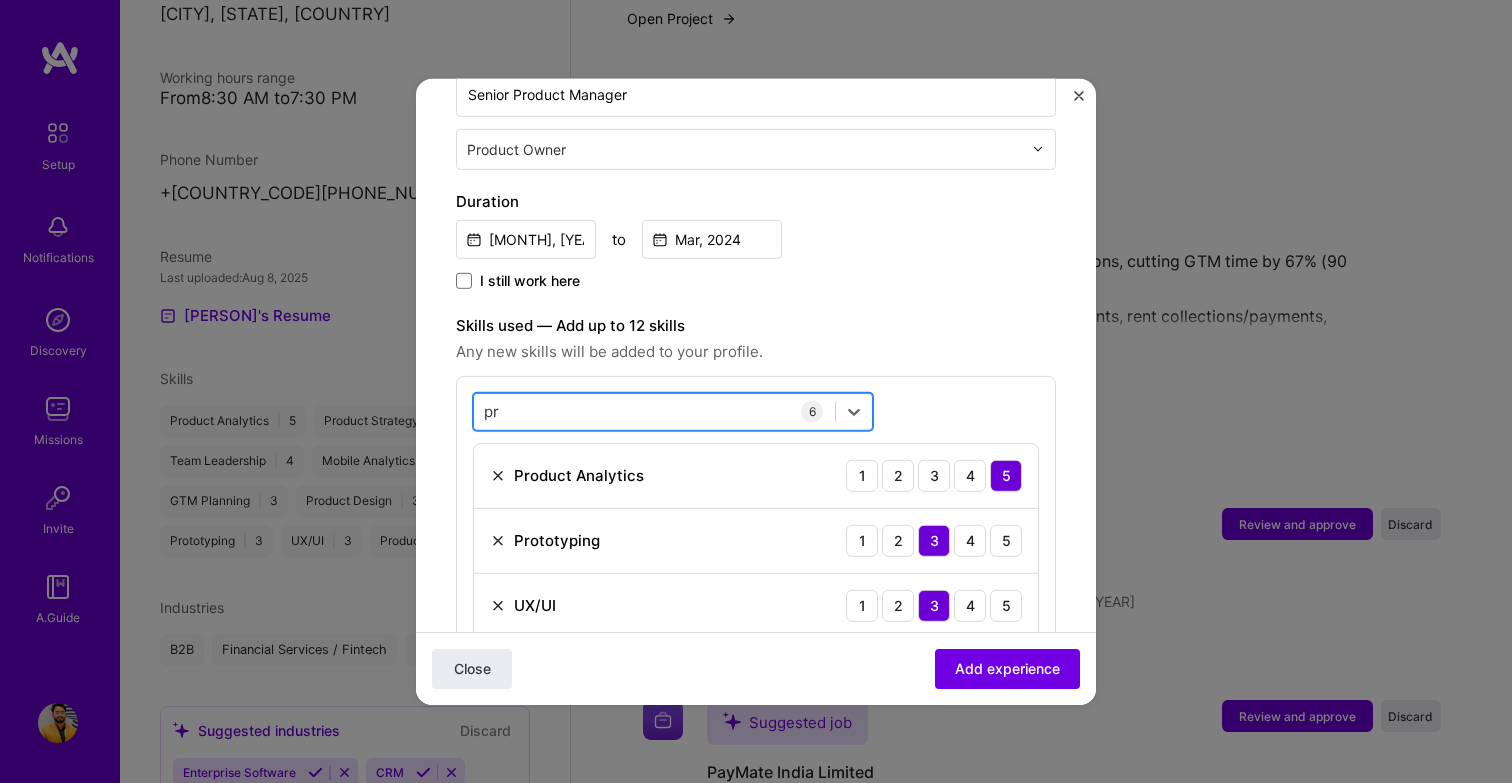 type on "p" 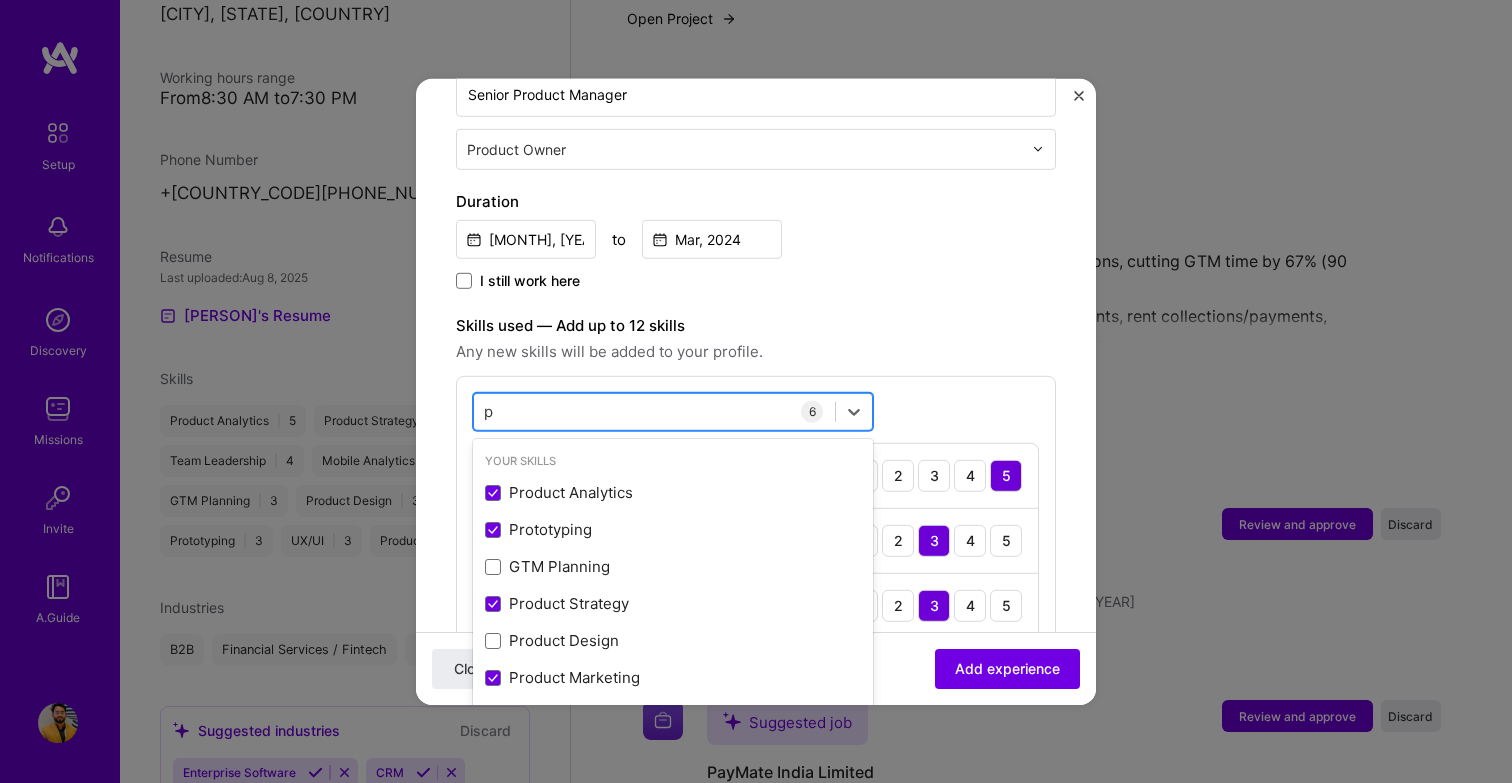 type 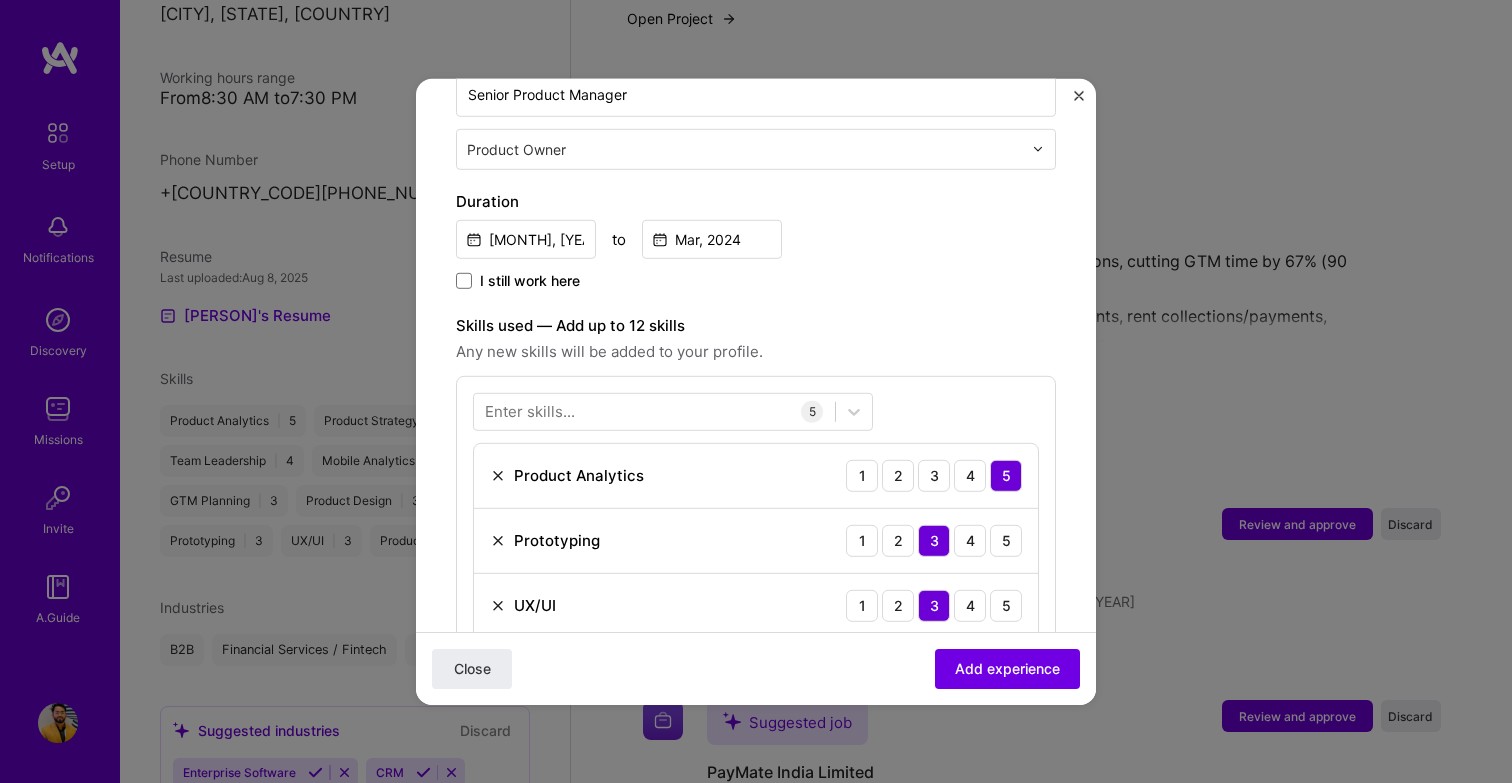 click on "Adding suggested job This job is suggested based on your LinkedIn, resume or A.Team activity. Create a job experience Jobs help companies understand your past experience. Company logo Company name DuNoMo/PayMate
Industry Add up to 2 industries. Selected industries 2 Your title and specialization Senior Product Manager Product Owner Duration Jun, [DATE]
to Mar, [DATE]
I still work here Skills used — Add up to 12 skills Any new skills will be added to your profile. Enter skills... 5 Product Analytics 1 2 3 4 5 Prototyping 1 2 3 4 5 UX/UI 1 2 3 4 5 Product Strategy 1 2 3 4 5 Team Leadership 1 2 3 4 5 At least one skill is required Description Reduced OTP and bank verification failures by 60% via fallback vendor systems, boosting funnel success.  Improved KYC funnel by 20%, registration by 6%, and card flow by 4% through data-led optimizations.  100 characters minimum 601 / 2,000  characters 2 >   1" at bounding box center (756, 700) 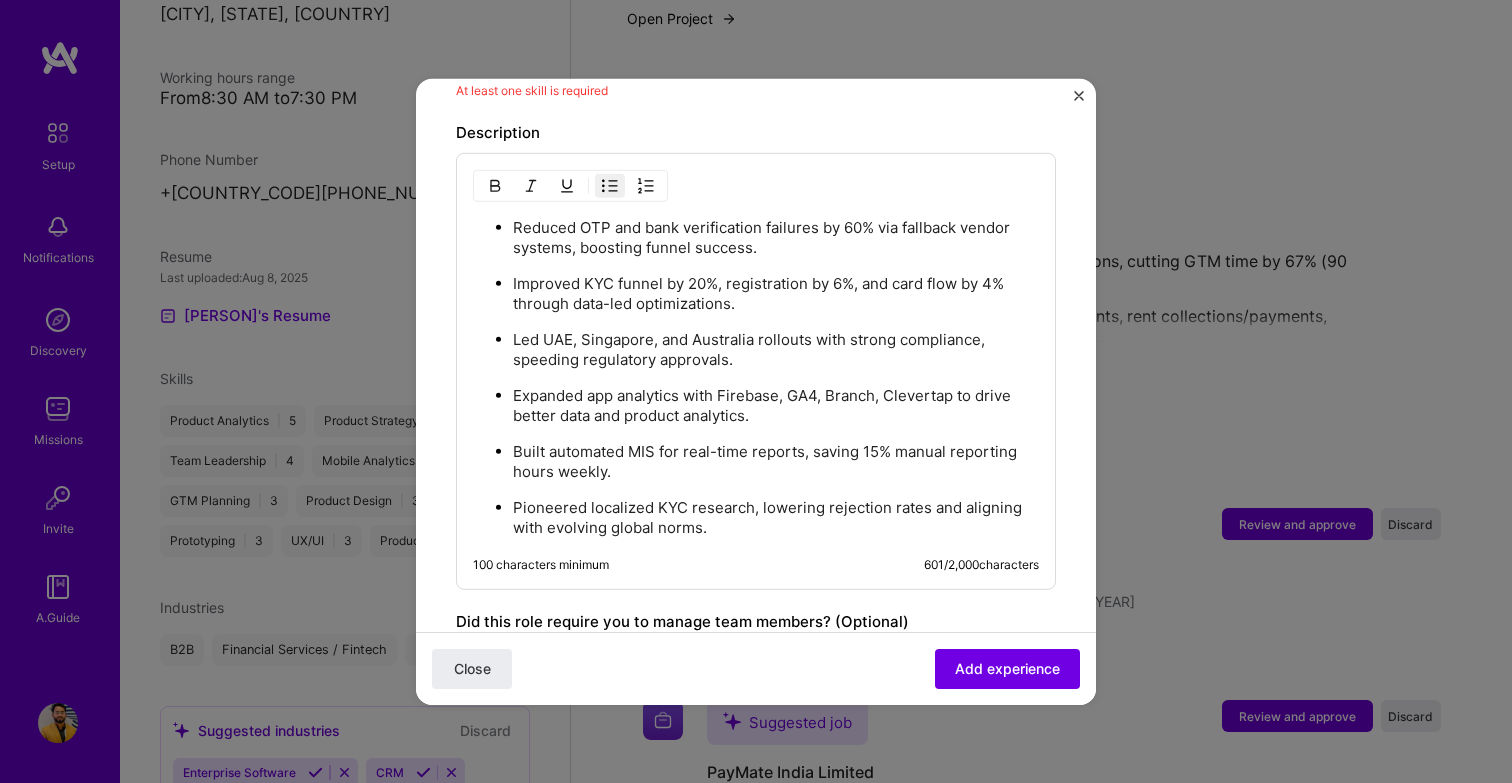 scroll, scrollTop: 1489, scrollLeft: 0, axis: vertical 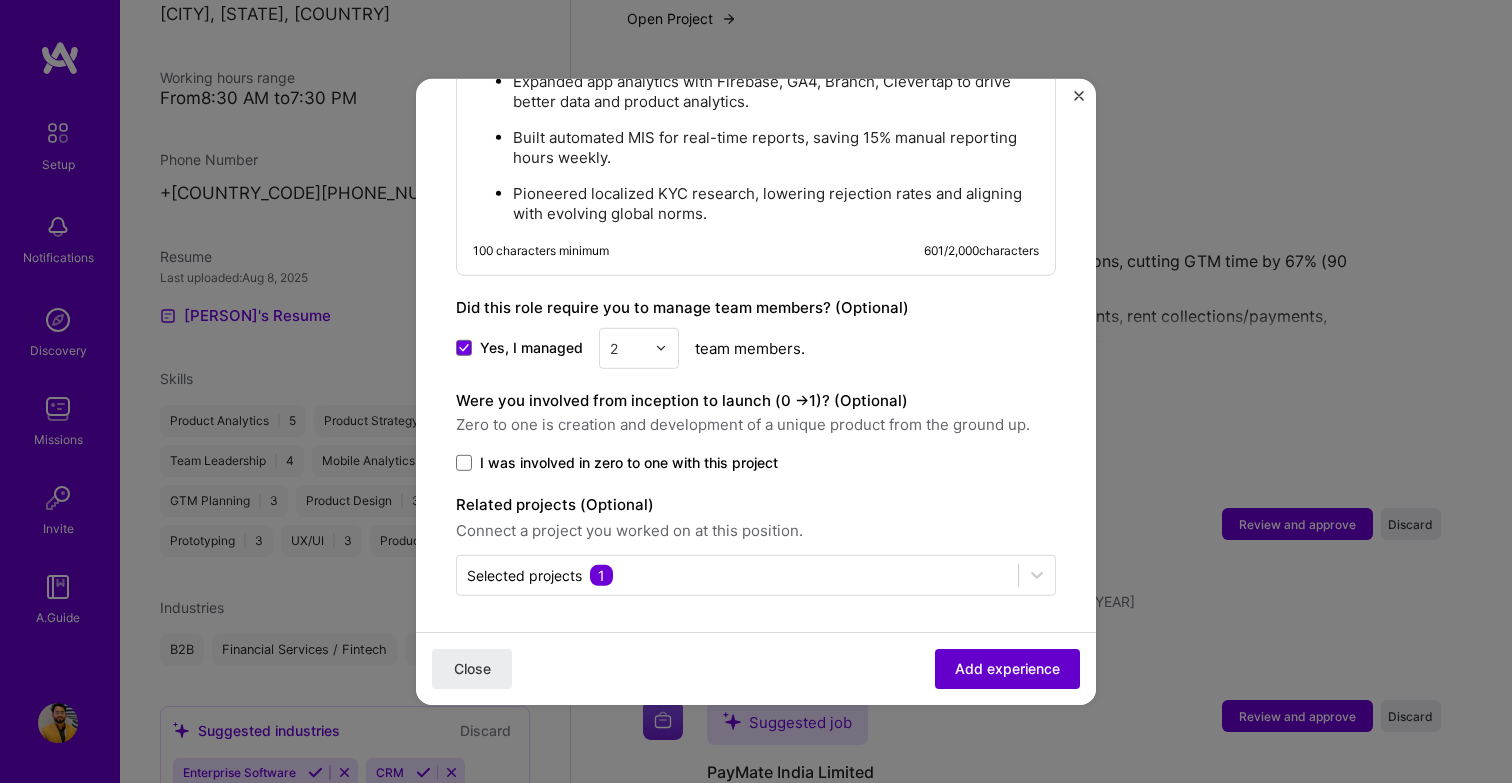 click on "Add experience" at bounding box center (1007, 669) 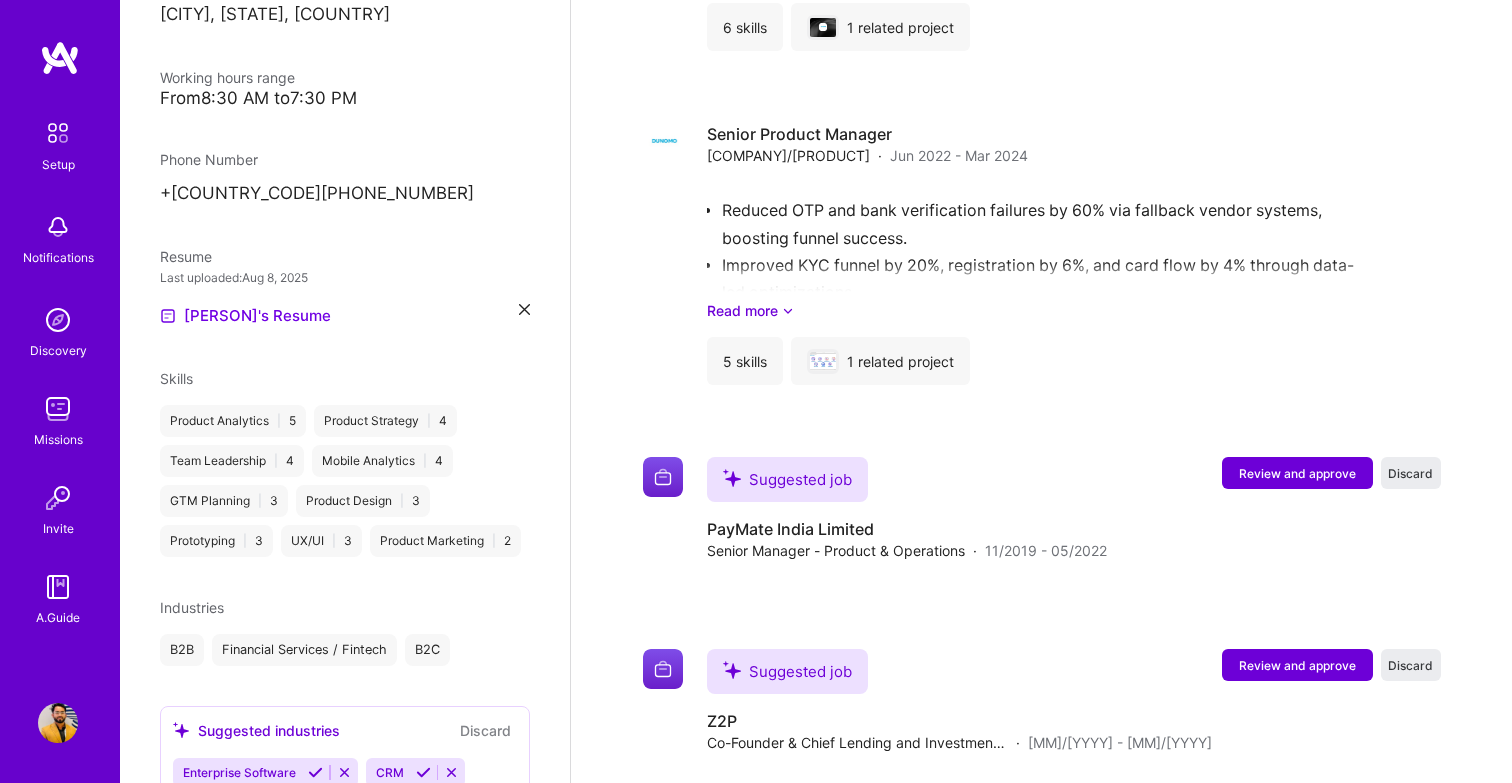 scroll, scrollTop: 1941, scrollLeft: 0, axis: vertical 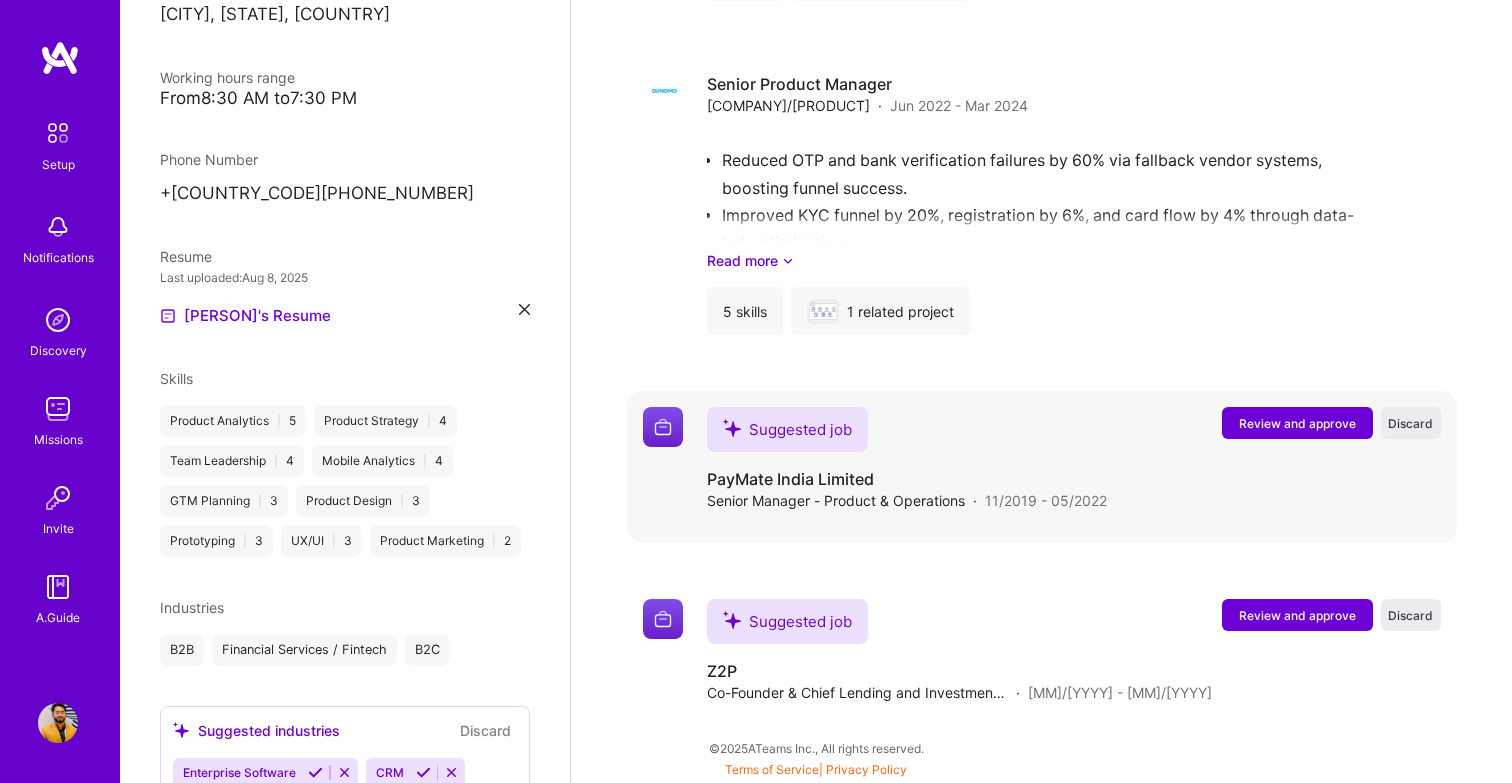 click on "Review and approve" at bounding box center (1297, 423) 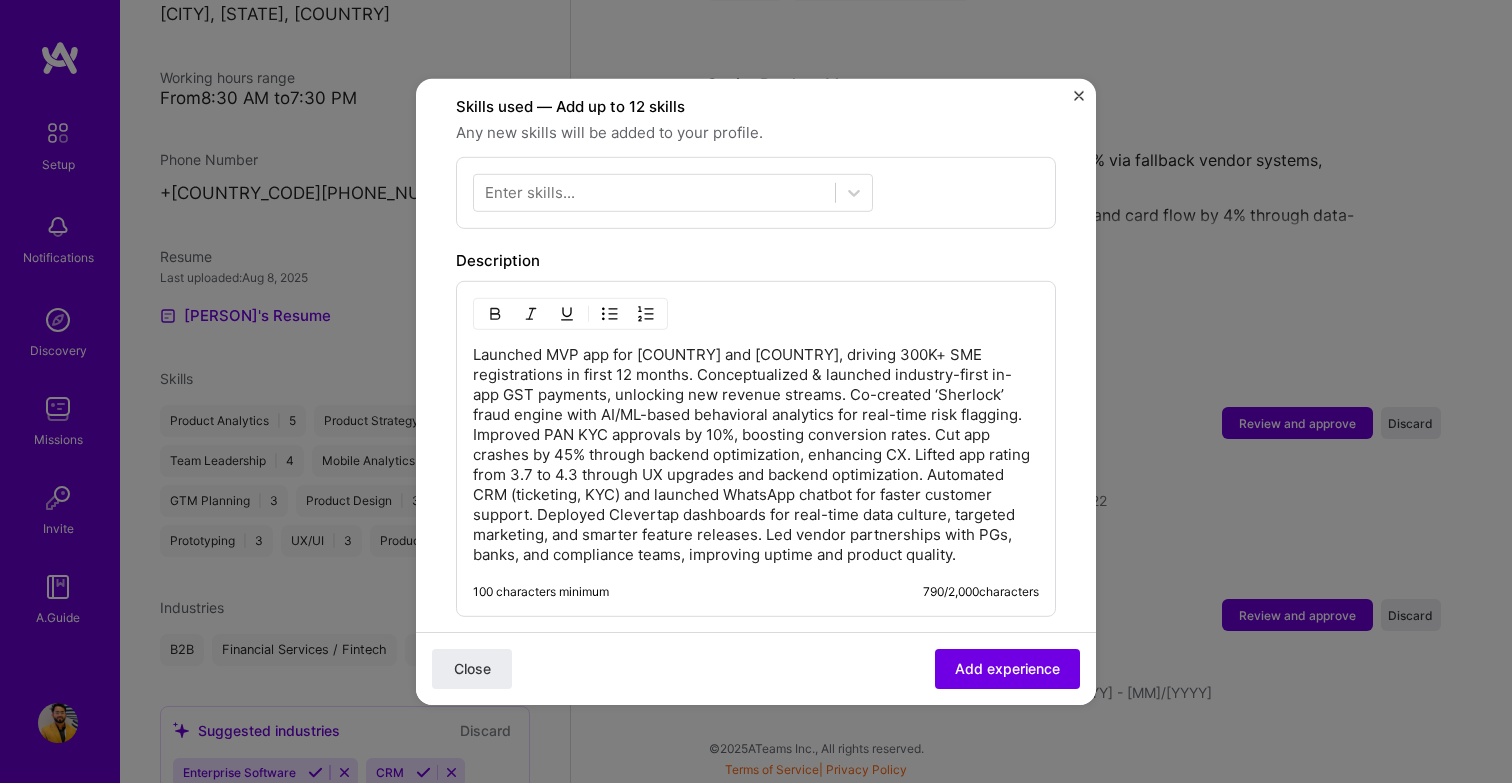 scroll, scrollTop: 773, scrollLeft: 0, axis: vertical 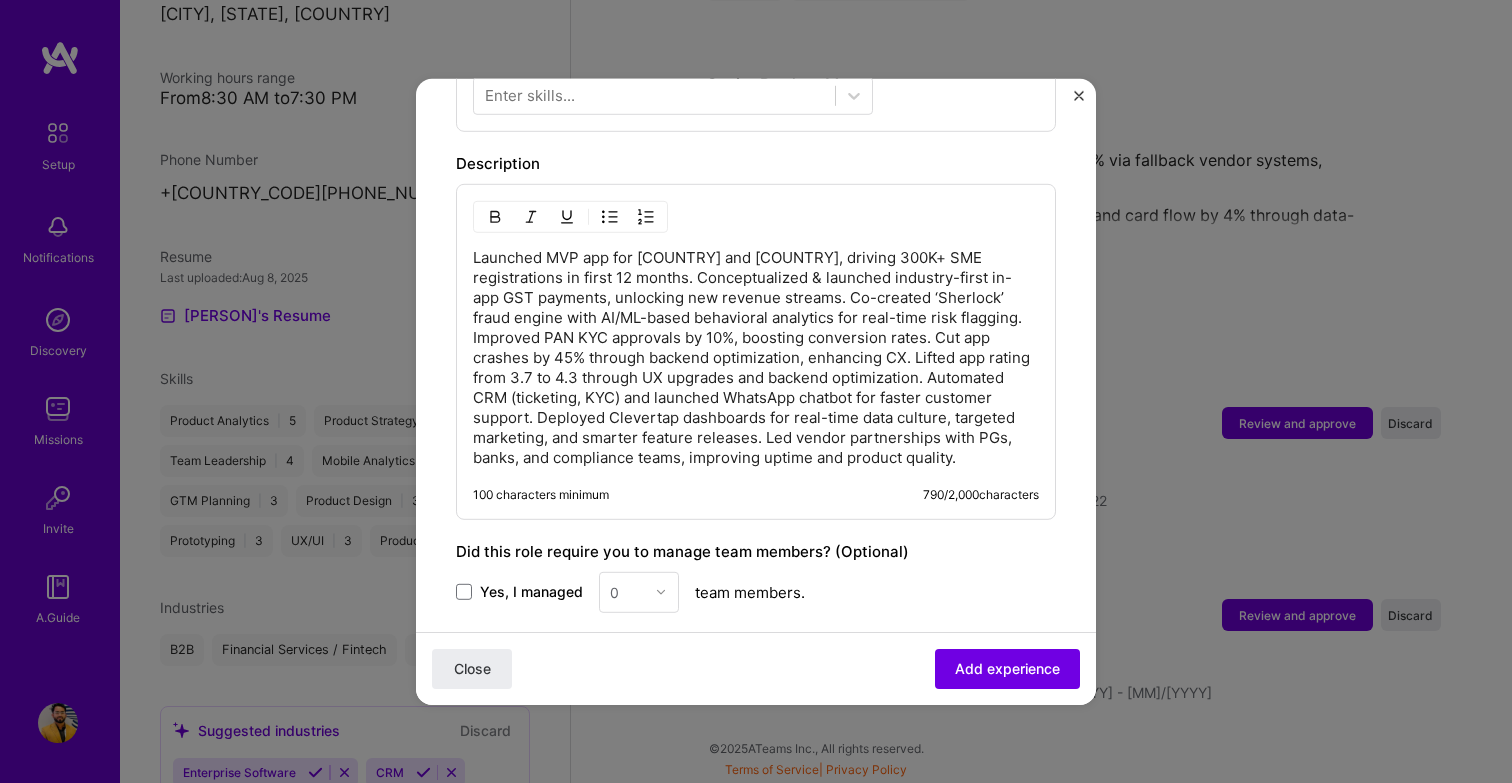click on "Launched MVP app for India and UAE, driving 300K+ SME registrations in first 12 months. Conceptualized & launched industry-first in-app GST payments, unlocking new revenue streams. Co-created ‘Sherlock’ fraud engine with AI/ML-based behavioral analytics for real-time risk flagging. Improved PAN KYC approvals by 10%, boosting conversion rates. Cut app crashes by 45% through backend optimization, enhancing CX. Lifted app rating from 3.7 to 4.3 through UX upgrades and backend optimization. Automated CRM (ticketing, KYC) and launched WhatsApp chatbot for faster customer support. Deployed Clevertap dashboards for real-time data culture, targeted marketing, and smarter feature releases. Led vendor partnerships with PGs, banks, and compliance teams, improving uptime and product quality. 100 characters minimum 790 / 2,000  characters" at bounding box center (756, 351) 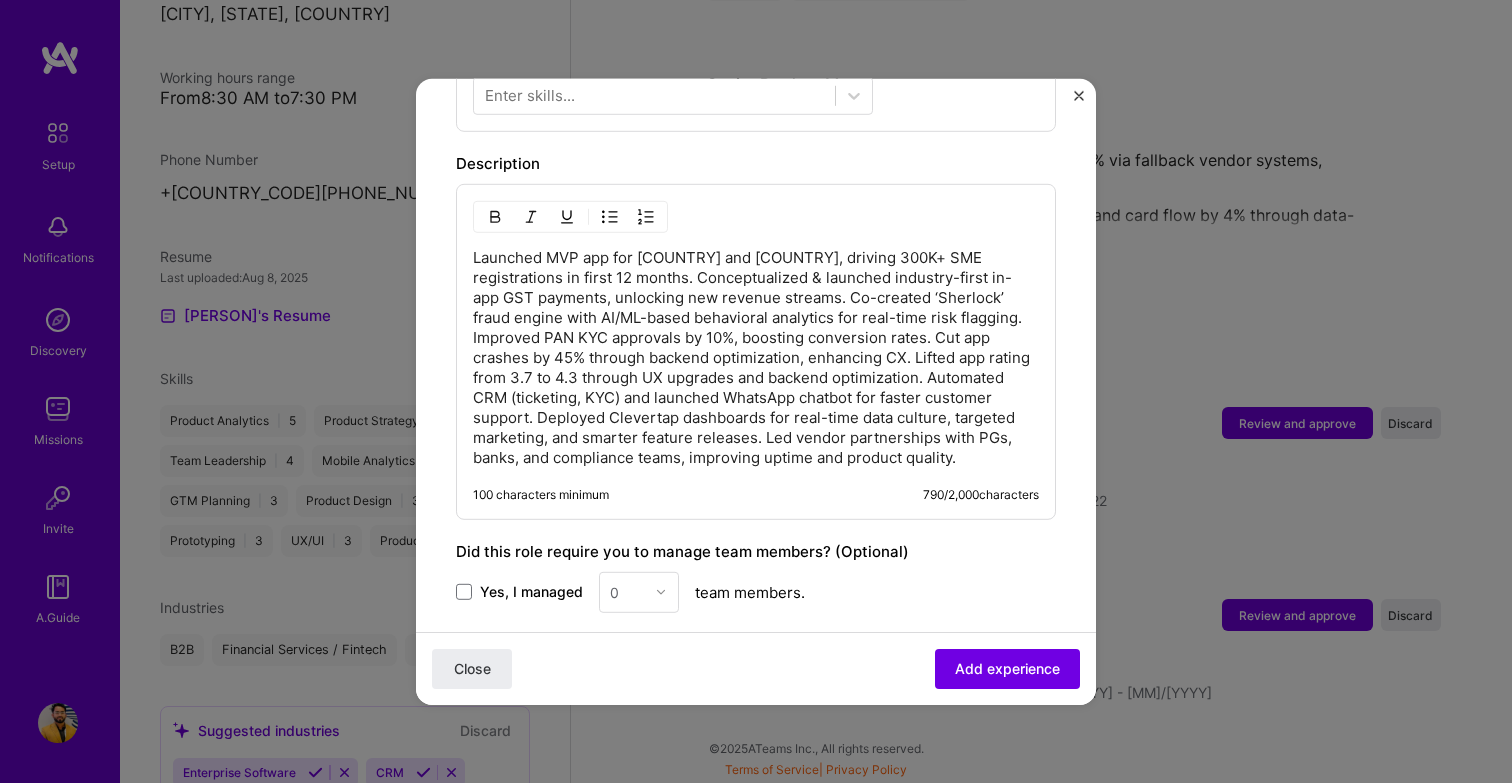 click on "Launched MVP app for [COUNTRY] and [COUNTRY], driving 300K+ SME registrations in first 12 months. Conceptualized & launched industry-first in-app GST payments, unlocking new revenue streams. Co-created ‘Sherlock’ fraud engine with AI/ML-based behavioral analytics for real-time risk flagging. Improved PAN KYC approvals by 10%, boosting conversion rates. Cut app crashes by 45% through backend optimization, enhancing CX. Lifted app rating from 3.7 to 4.3 through UX upgrades and backend optimization. Automated CRM (ticketing, KYC) and launched WhatsApp chatbot for faster customer support. Deployed Clevertap dashboards for real-time data culture, targeted marketing, and smarter feature releases. Led vendor partnerships with PGs, banks, and compliance teams, improving uptime and product quality." at bounding box center [756, 357] 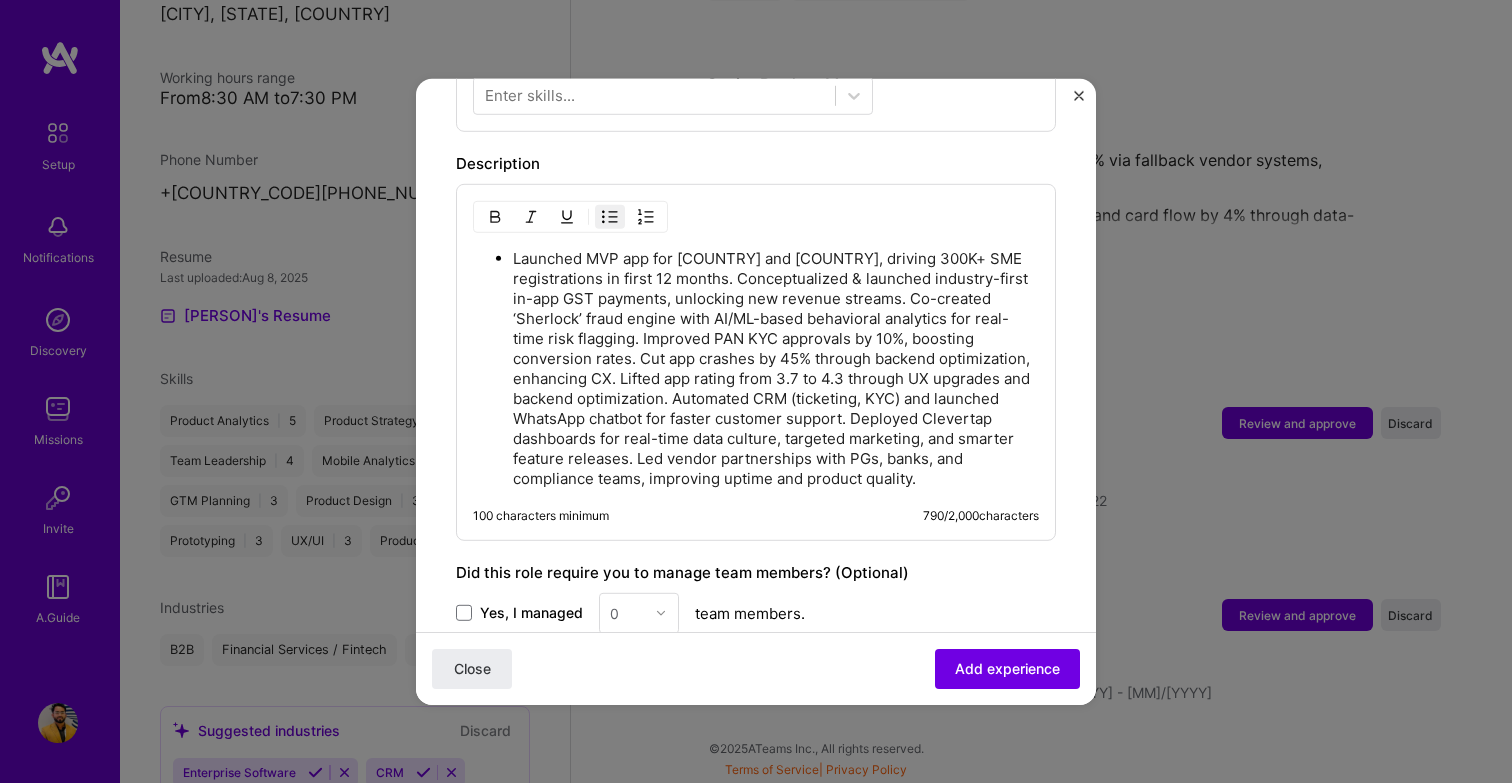 click on "Launched MVP app for [COUNTRY] and [COUNTRY], driving 300K+ SME registrations in first 12 months. Conceptualized & launched industry-first in-app GST payments, unlocking new revenue streams. Co-created ‘Sherlock’ fraud engine with AI/ML-based behavioral analytics for real-time risk flagging. Improved PAN KYC approvals by 10%, boosting conversion rates. Cut app crashes by 45% through backend optimization, enhancing CX. Lifted app rating from 3.7 to 4.3 through UX upgrades and backend optimization. Automated CRM (ticketing, KYC) and launched WhatsApp chatbot for faster customer support. Deployed Clevertap dashboards for real-time data culture, targeted marketing, and smarter feature releases. Led vendor partnerships with PGs, banks, and compliance teams, improving uptime and product quality." at bounding box center (776, 368) 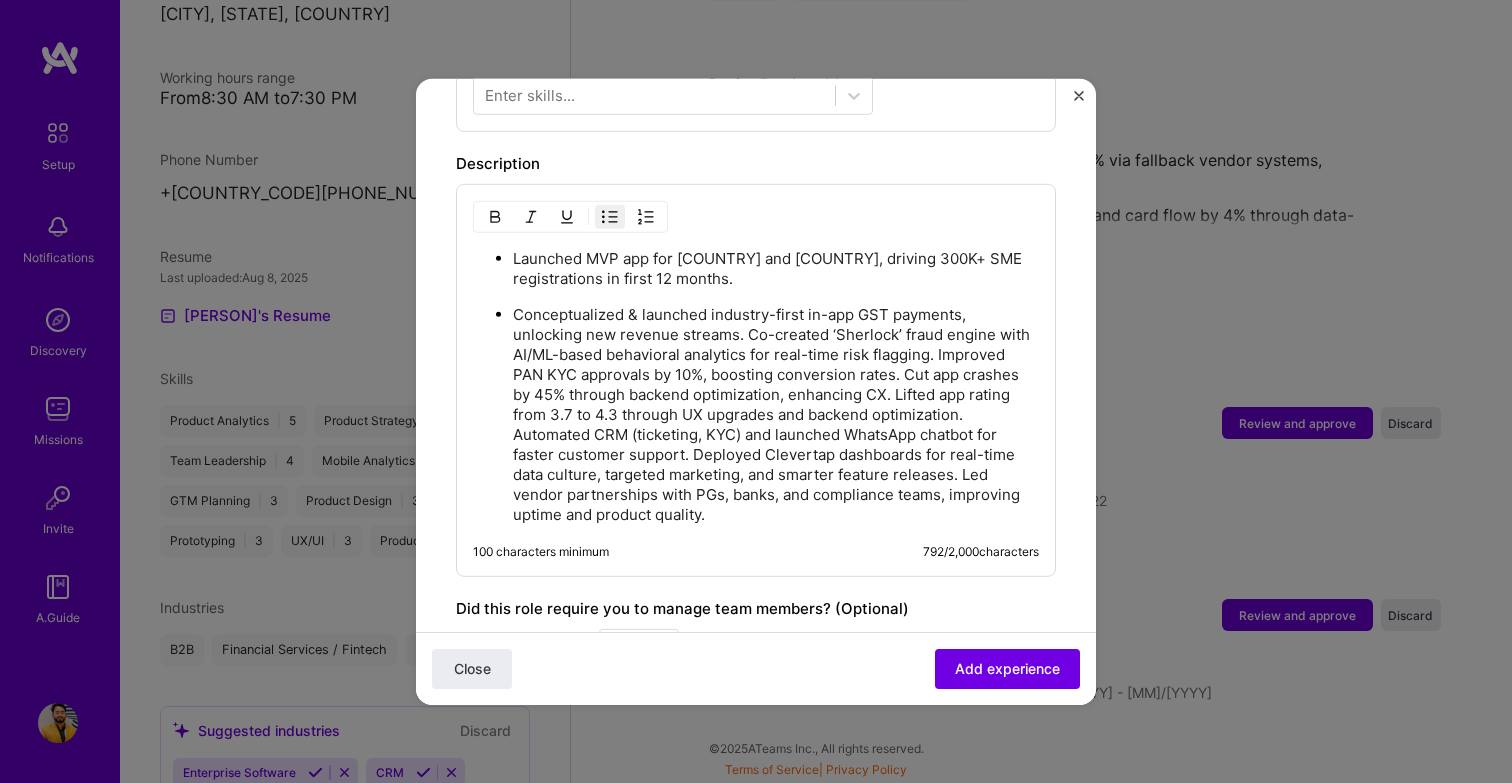 click on "Conceptualized & launched industry-first in-app GST payments, unlocking new revenue streams. Co-created ‘Sherlock’ fraud engine with AI/ML-based behavioral analytics for real-time risk flagging. Improved PAN KYC approvals by 10%, boosting conversion rates. Cut app crashes by 45% through backend optimization, enhancing CX. Lifted app rating from 3.7 to 4.3 through UX upgrades and backend optimization. Automated CRM (ticketing, KYC) and launched WhatsApp chatbot for faster customer support. Deployed Clevertap dashboards for real-time data culture, targeted marketing, and smarter feature releases. Led vendor partnerships with PGs, banks, and compliance teams, improving uptime and product quality." at bounding box center (776, 414) 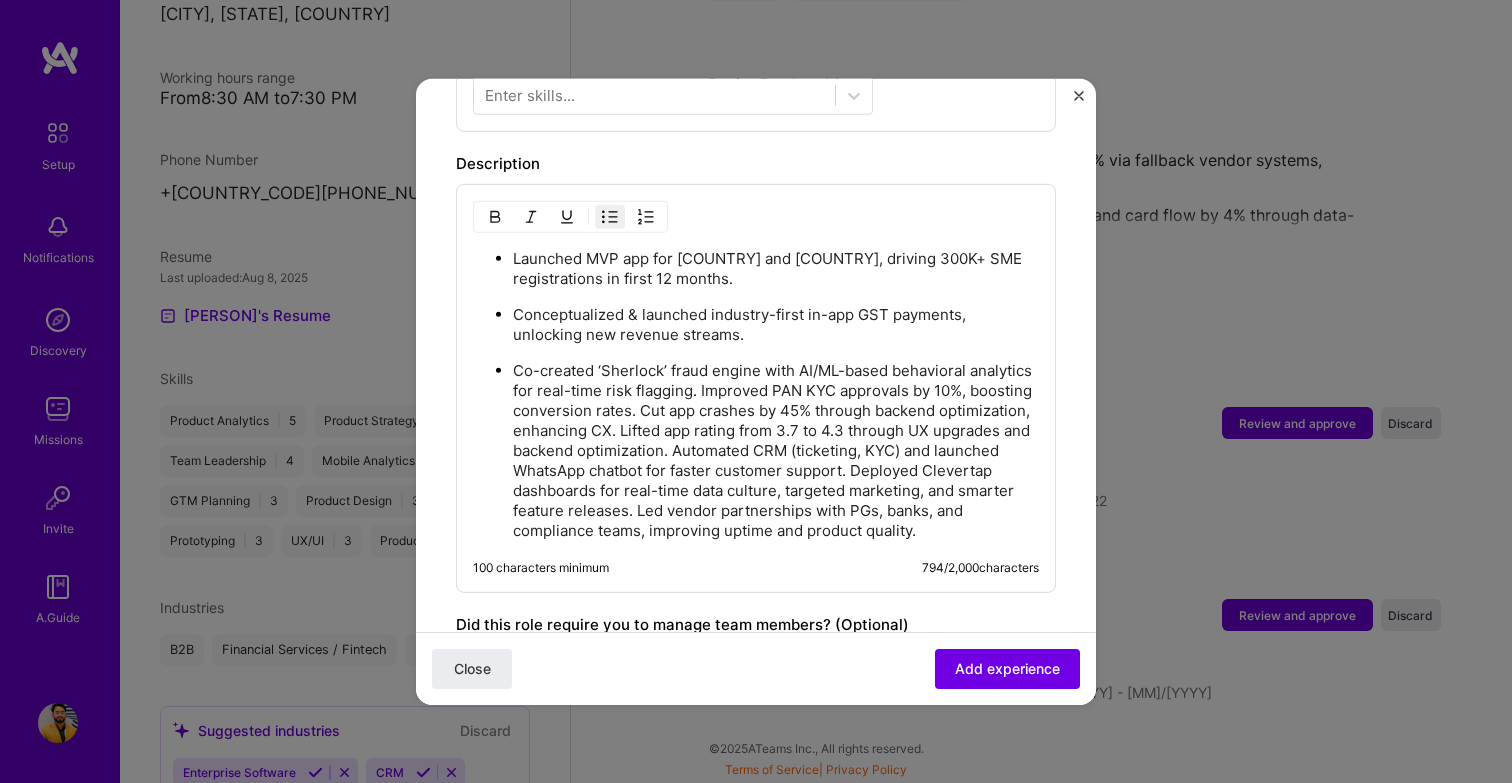 click on "Co-created ‘Sherlock’ fraud engine with AI/ML-based behavioral analytics for real-time risk flagging. Improved PAN KYC approvals by 10%, boosting conversion rates. Cut app crashes by 45% through backend optimization, enhancing CX. Lifted app rating from 3.7 to 4.3 through UX upgrades and backend optimization. Automated CRM (ticketing, KYC) and launched WhatsApp chatbot for faster customer support. Deployed Clevertap dashboards for real-time data culture, targeted marketing, and smarter feature releases. Led vendor partnerships with PGs, banks, and compliance teams, improving uptime and product quality." at bounding box center [776, 450] 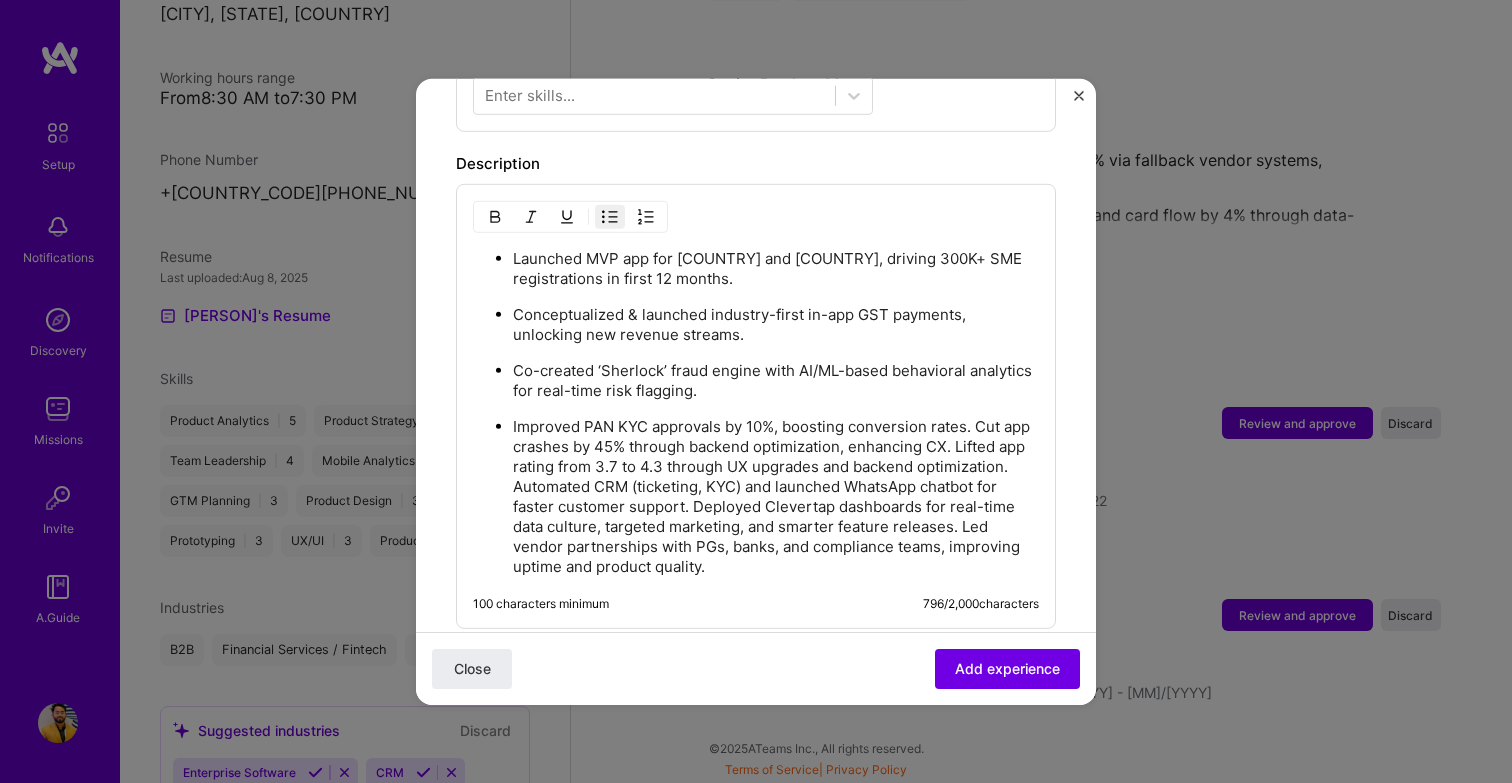 click on "Improved PAN KYC approvals by 10%, boosting conversion rates. Cut app crashes by 45% through backend optimization, enhancing CX. Lifted app rating from 3.7 to 4.3 through UX upgrades and backend optimization. Automated CRM (ticketing, KYC) and launched WhatsApp chatbot for faster customer support. Deployed Clevertap dashboards for real-time data culture, targeted marketing, and smarter feature releases. Led vendor partnerships with PGs, banks, and compliance teams, improving uptime and product quality." at bounding box center [776, 496] 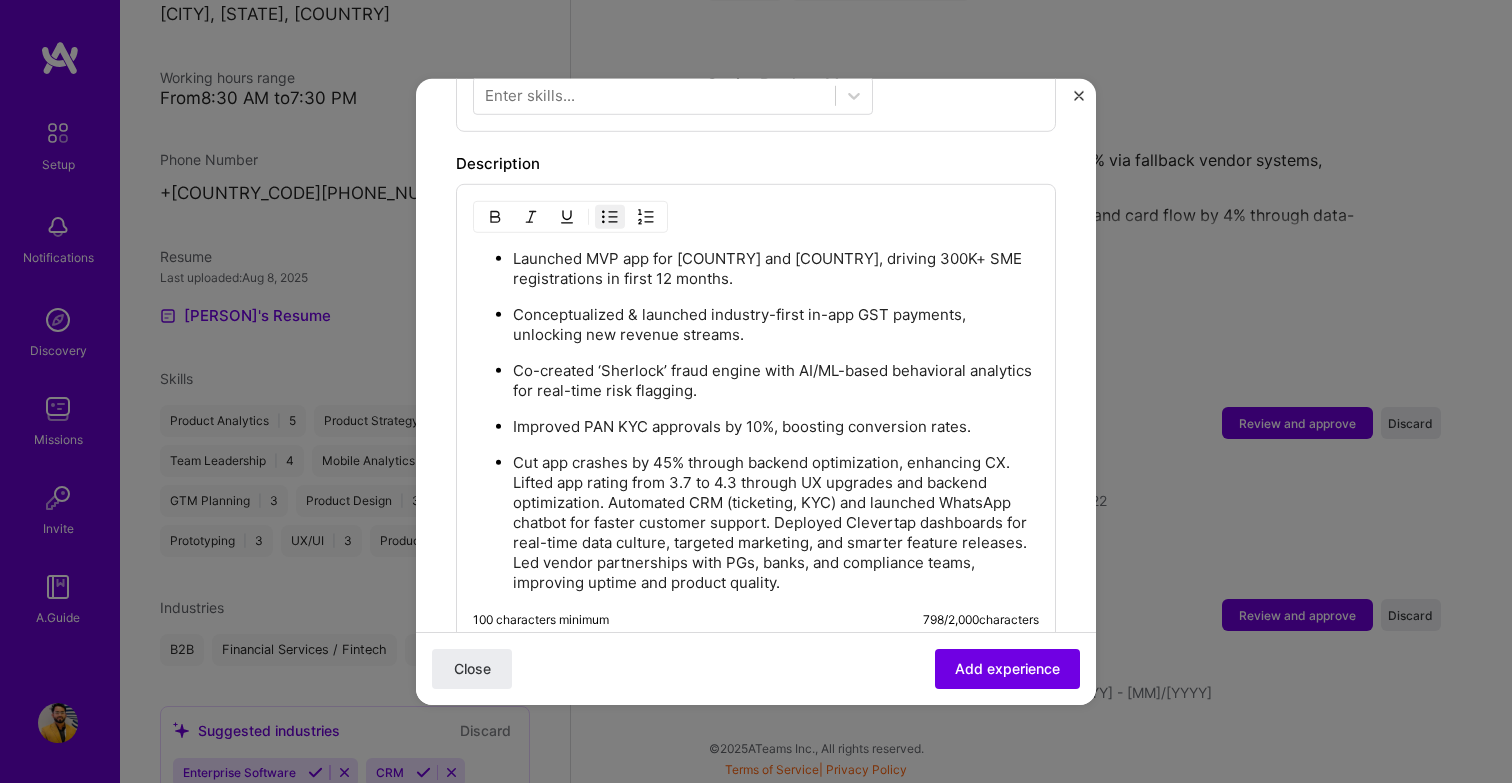 click on "Cut app crashes by 45% through backend optimization, enhancing CX. Lifted app rating from 3.7 to 4.3 through UX upgrades and backend optimization. Automated CRM (ticketing, KYC) and launched WhatsApp chatbot for faster customer support. Deployed Clevertap dashboards for real-time data culture, targeted marketing, and smarter feature releases. Led vendor partnerships with PGs, banks, and compliance teams, improving uptime and product quality." at bounding box center [776, 522] 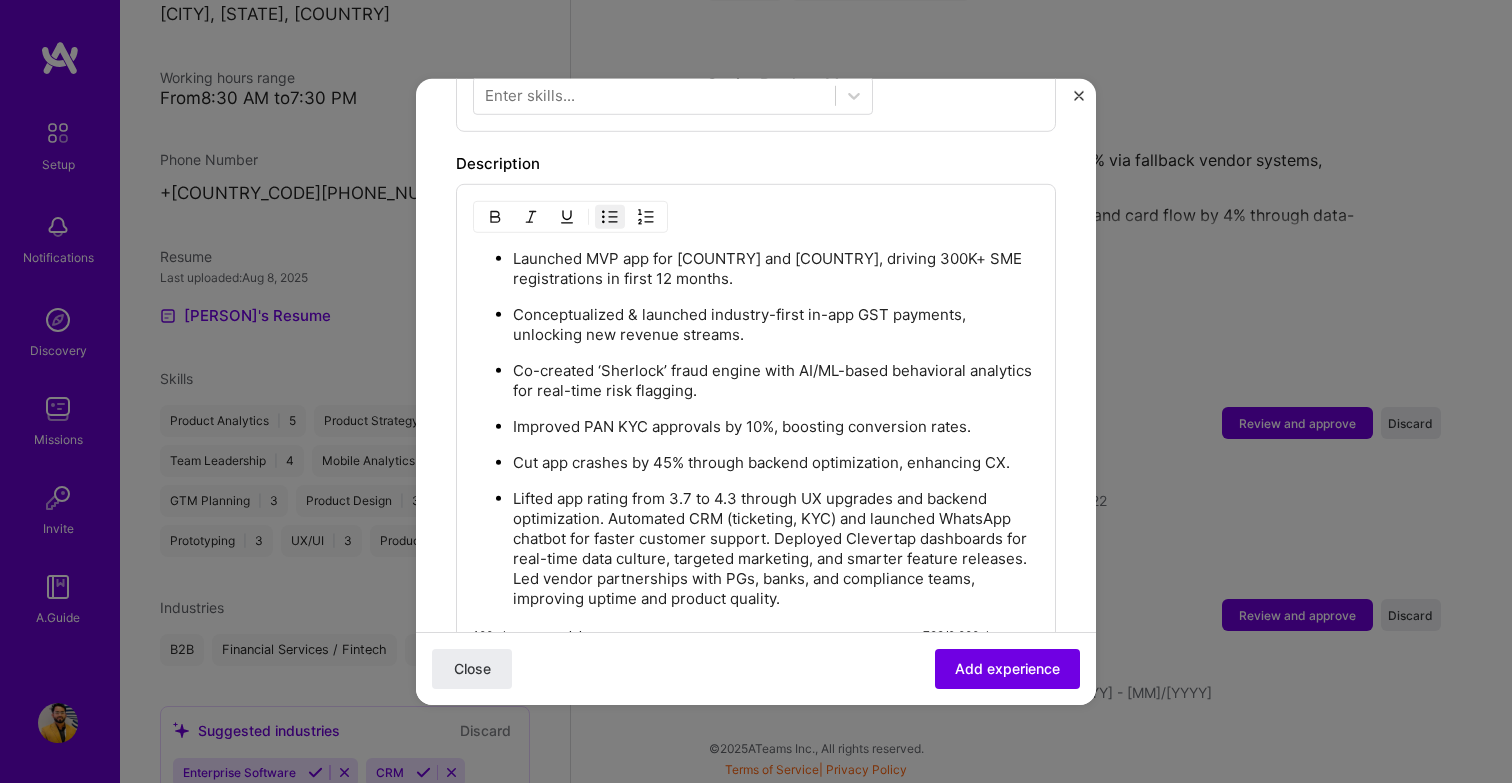 click on "Lifted app rating from 3.7 to 4.3 through UX upgrades and backend optimization. Automated CRM (ticketing, KYC) and launched WhatsApp chatbot for faster customer support. Deployed Clevertap dashboards for real-time data culture, targeted marketing, and smarter feature releases. Led vendor partnerships with PGs, banks, and compliance teams, improving uptime and product quality." at bounding box center [776, 548] 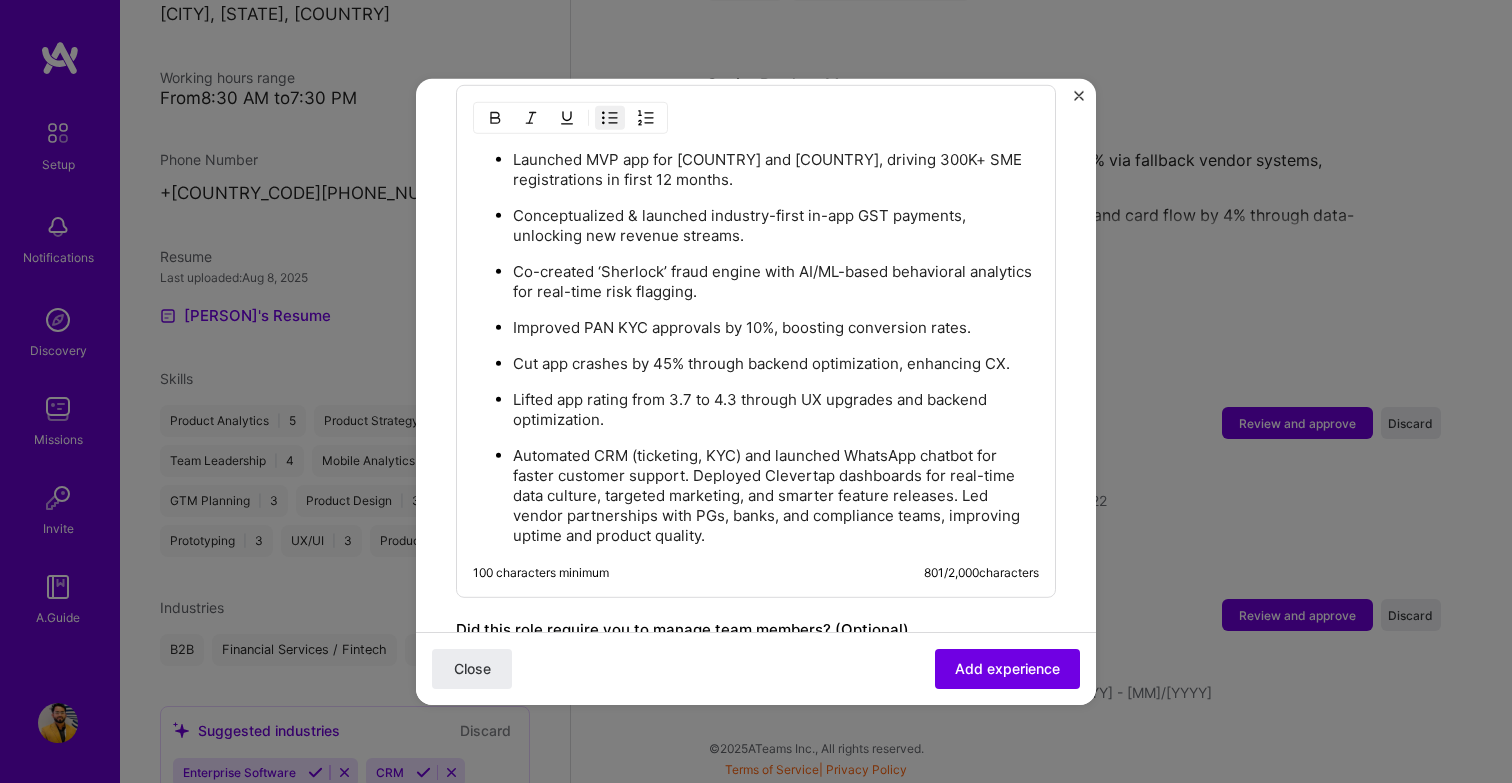 scroll, scrollTop: 908, scrollLeft: 0, axis: vertical 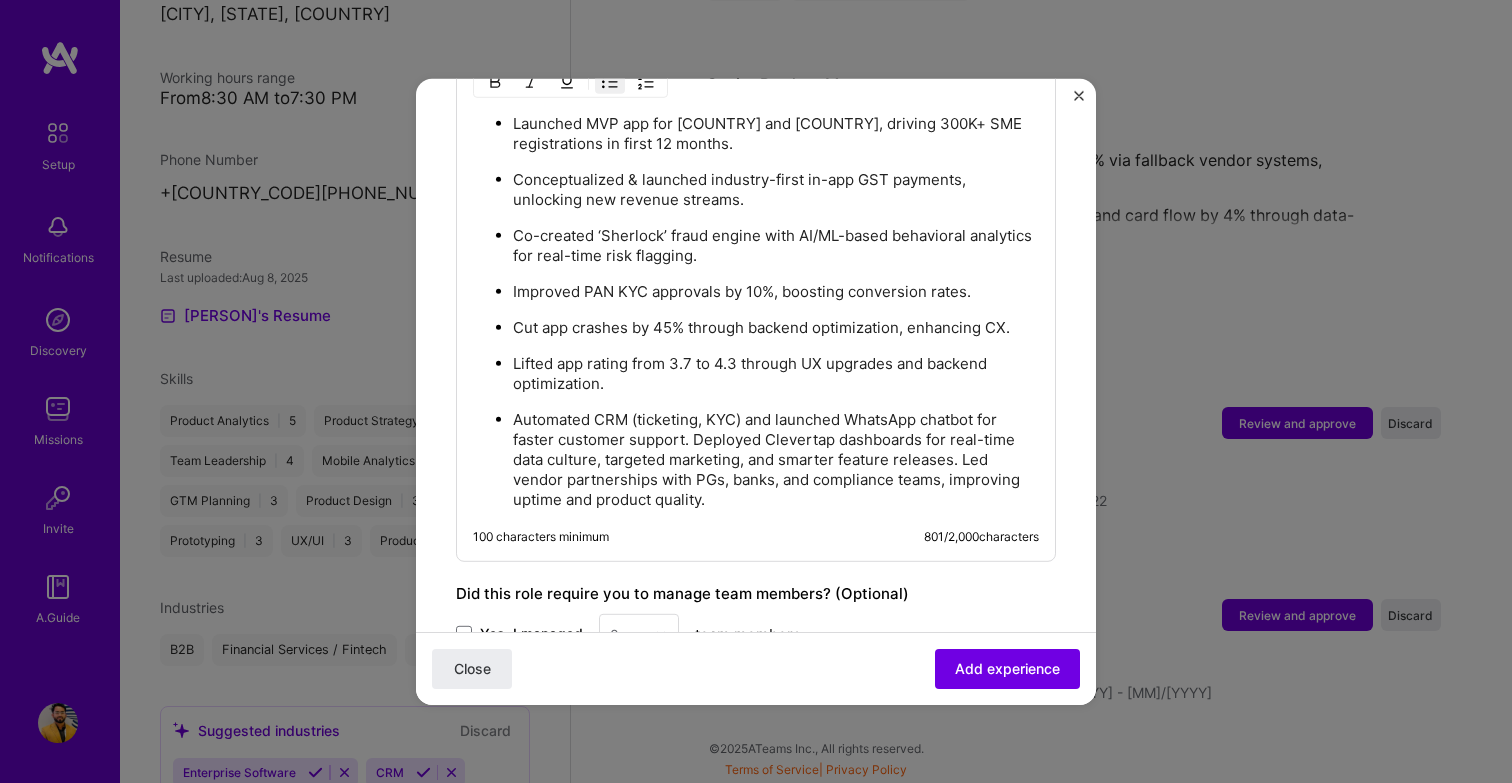 click on "Automated CRM (ticketing, KYC) and launched WhatsApp chatbot for faster customer support. Deployed Clevertap dashboards for real-time data culture, targeted marketing, and smarter feature releases. Led vendor partnerships with PGs, banks, and compliance teams, improving uptime and product quality." at bounding box center (776, 459) 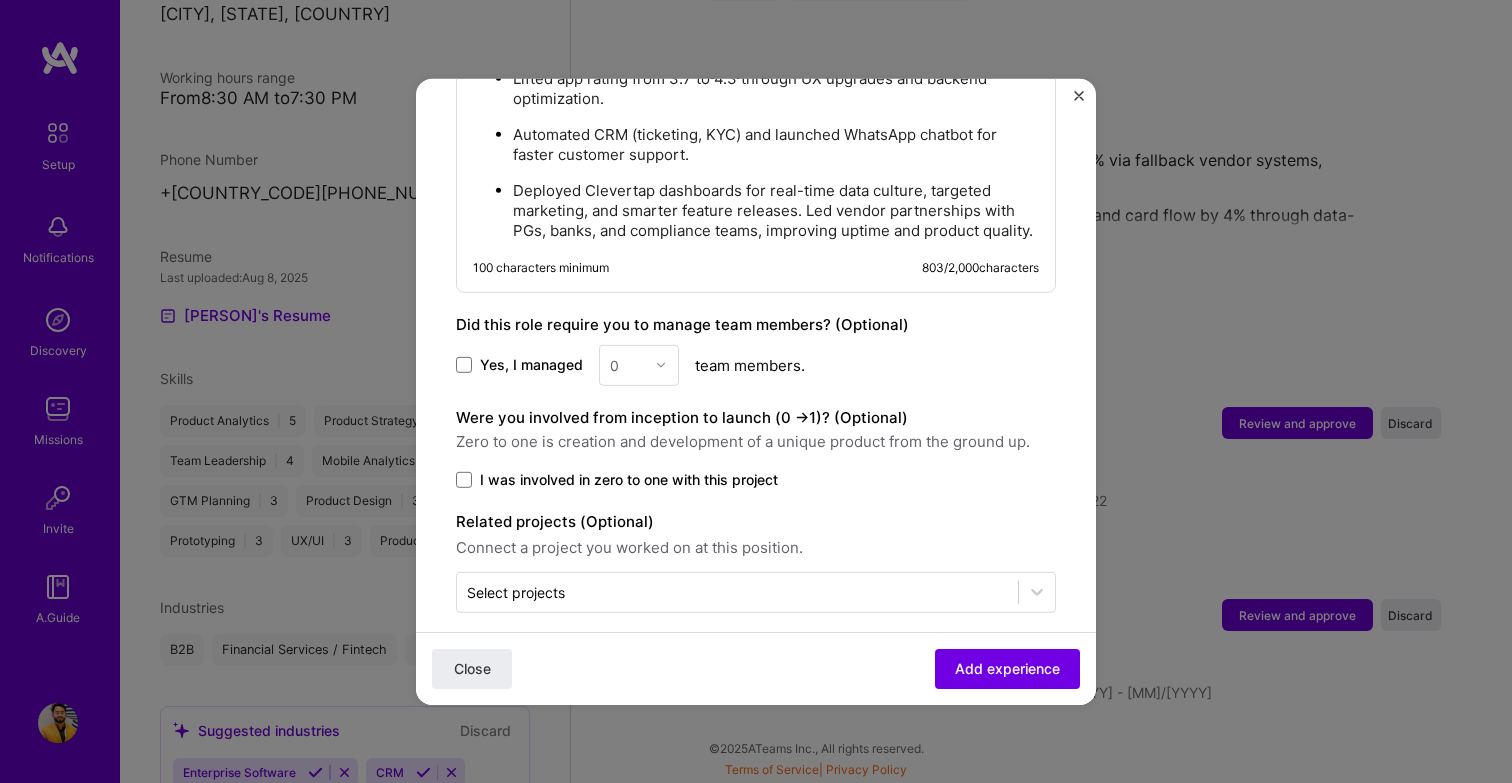 scroll, scrollTop: 1209, scrollLeft: 0, axis: vertical 